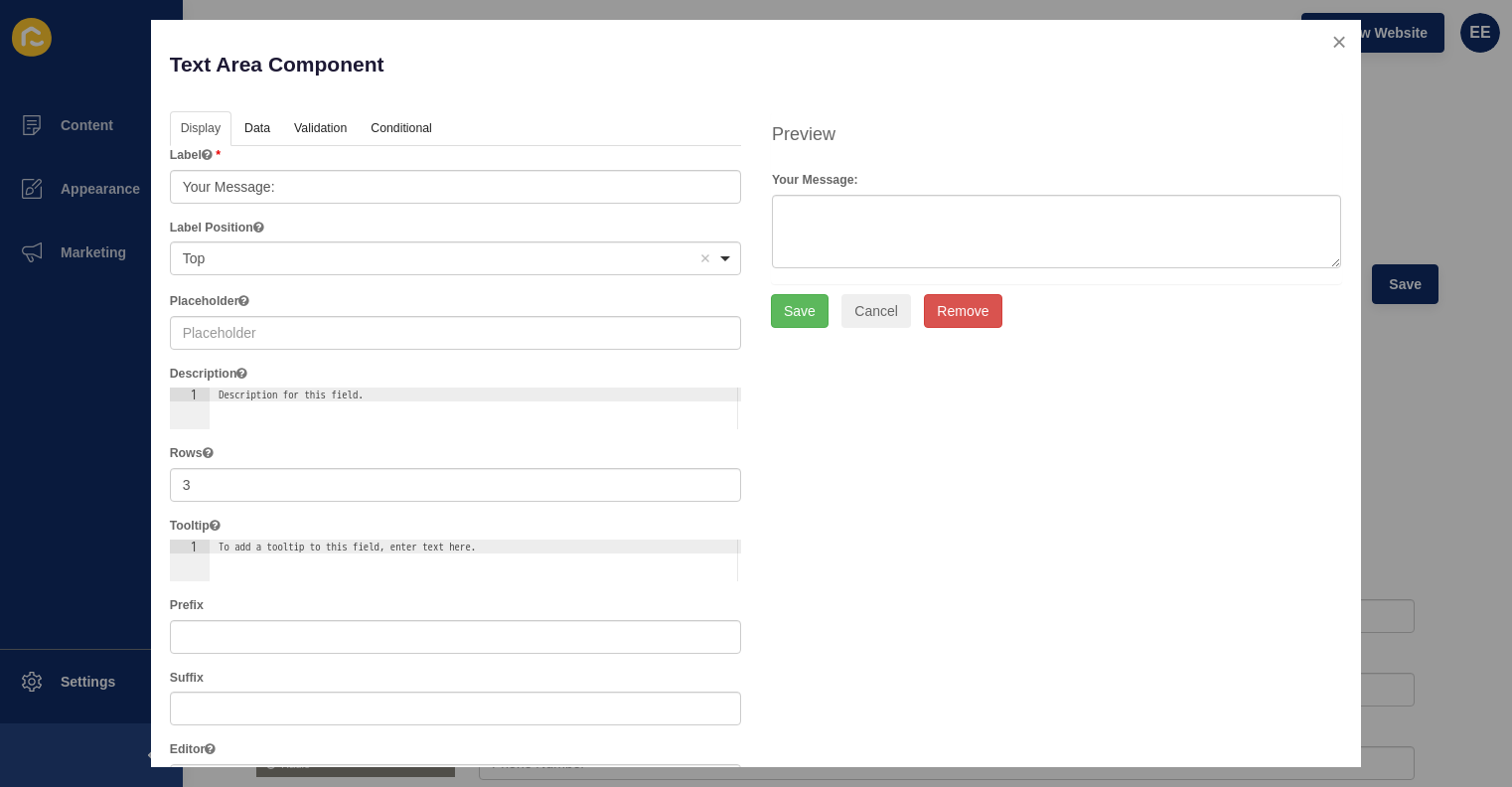scroll, scrollTop: 0, scrollLeft: 0, axis: both 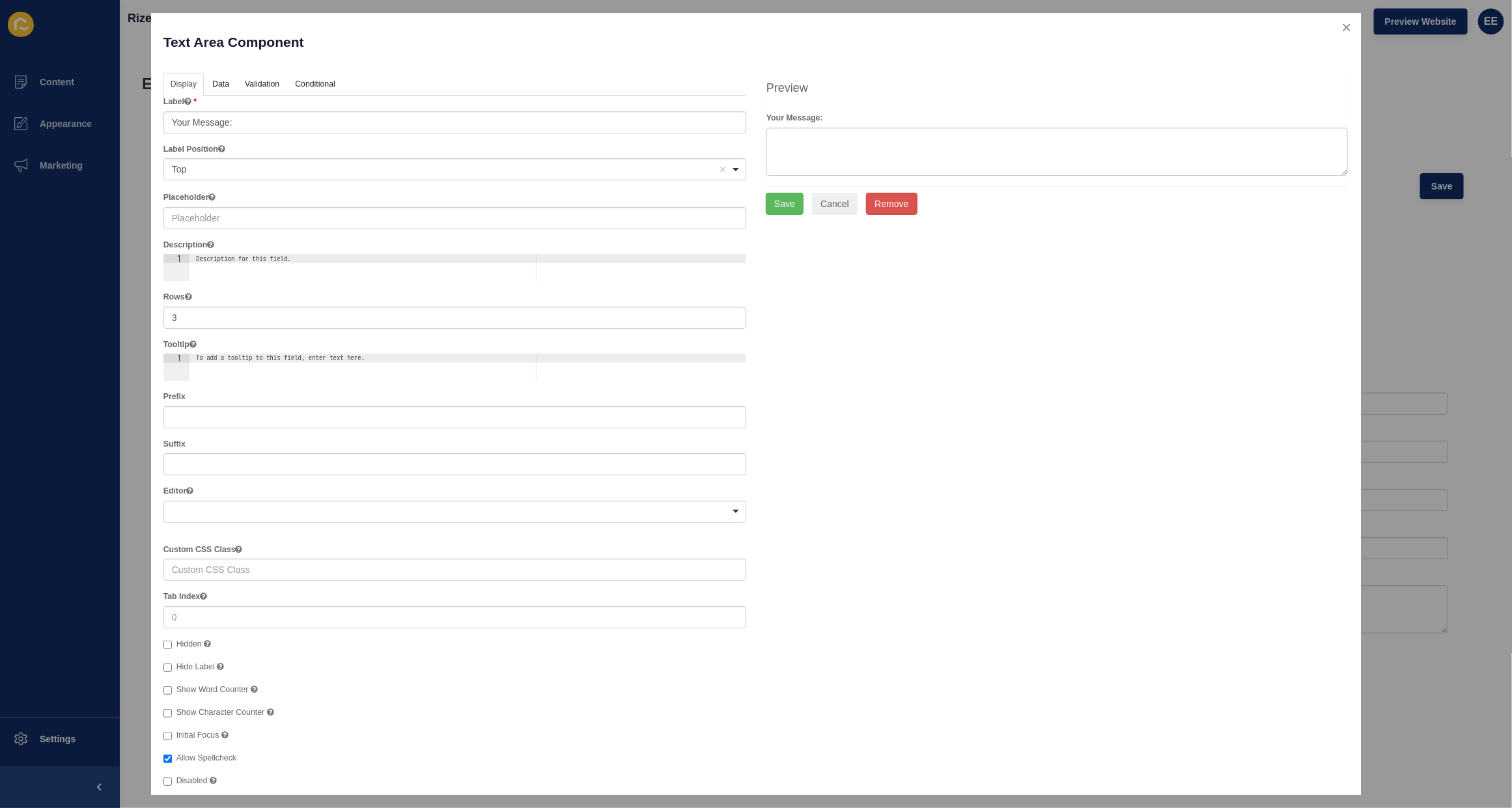 click at bounding box center (455, 218) 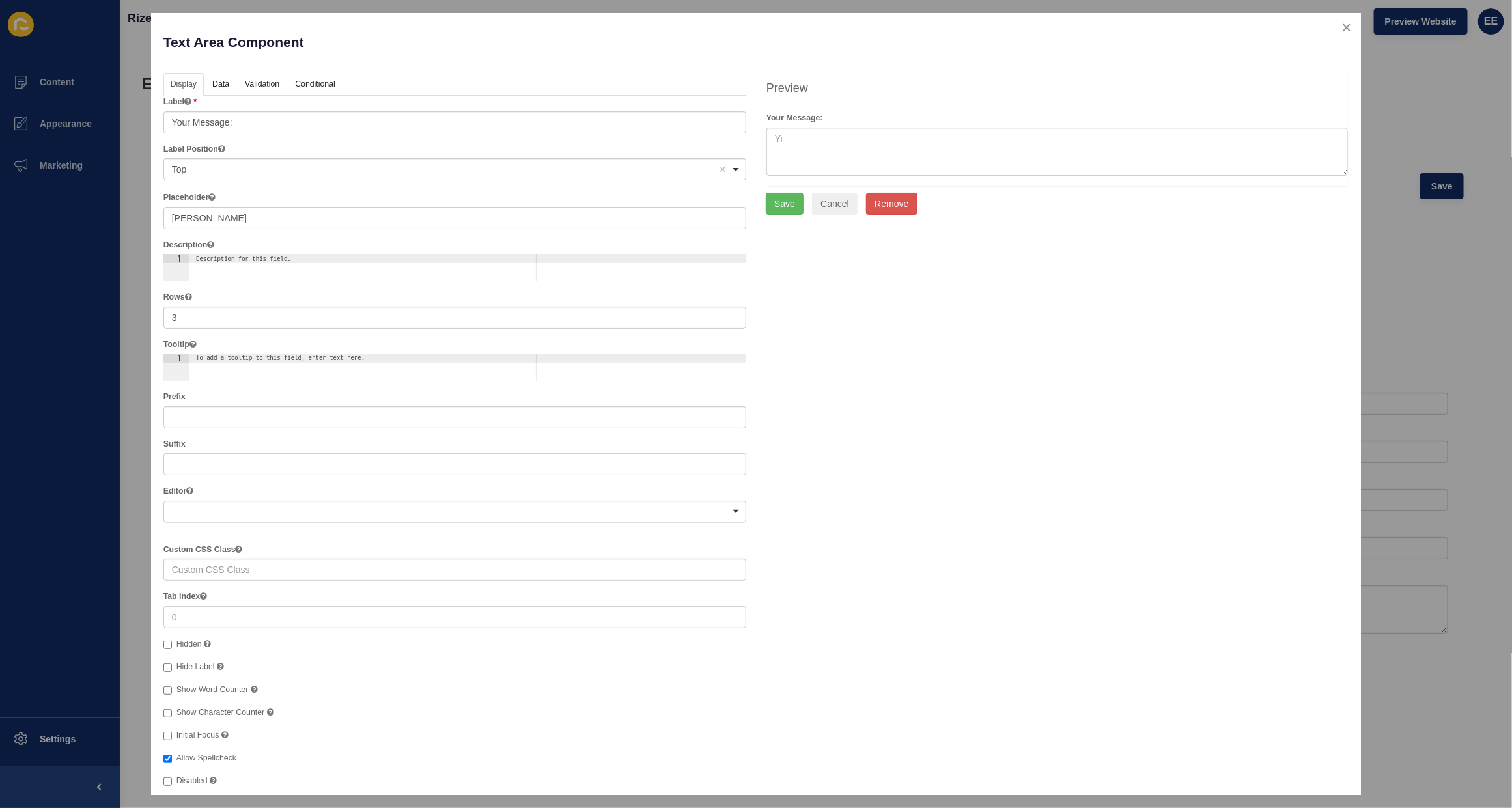 type on "Y" 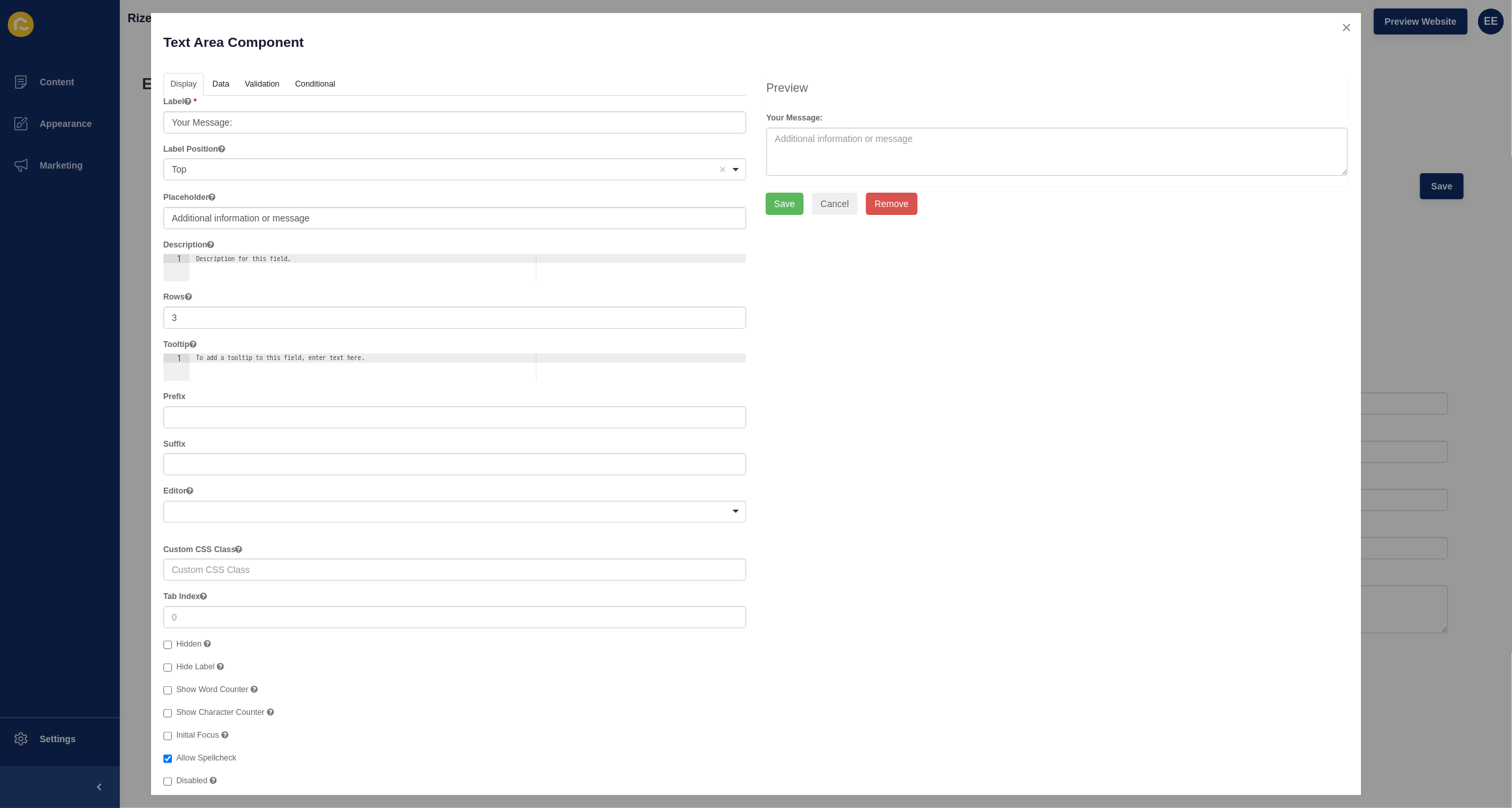 type on "Additional information or message" 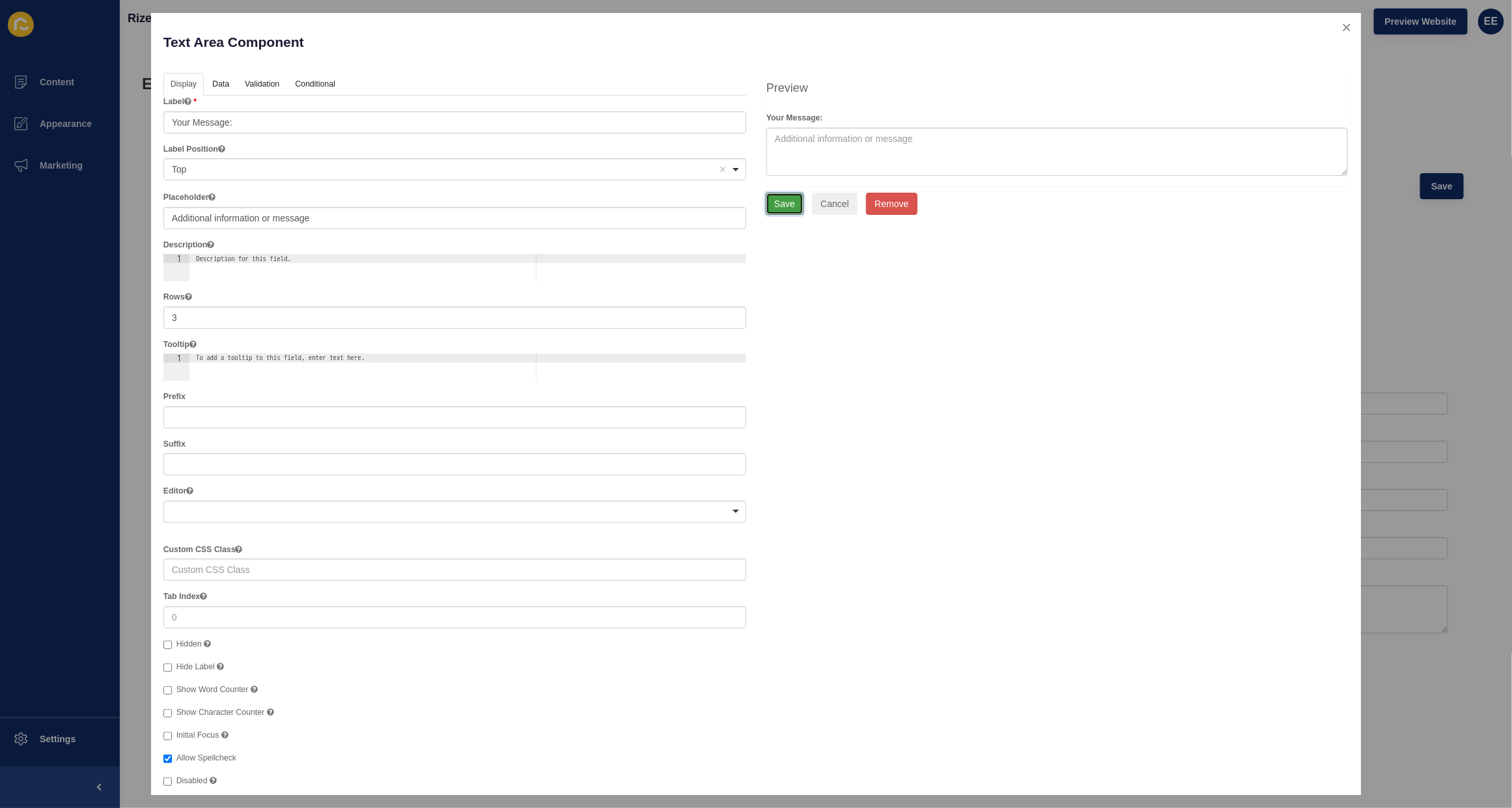click on "Save" at bounding box center [785, 204] 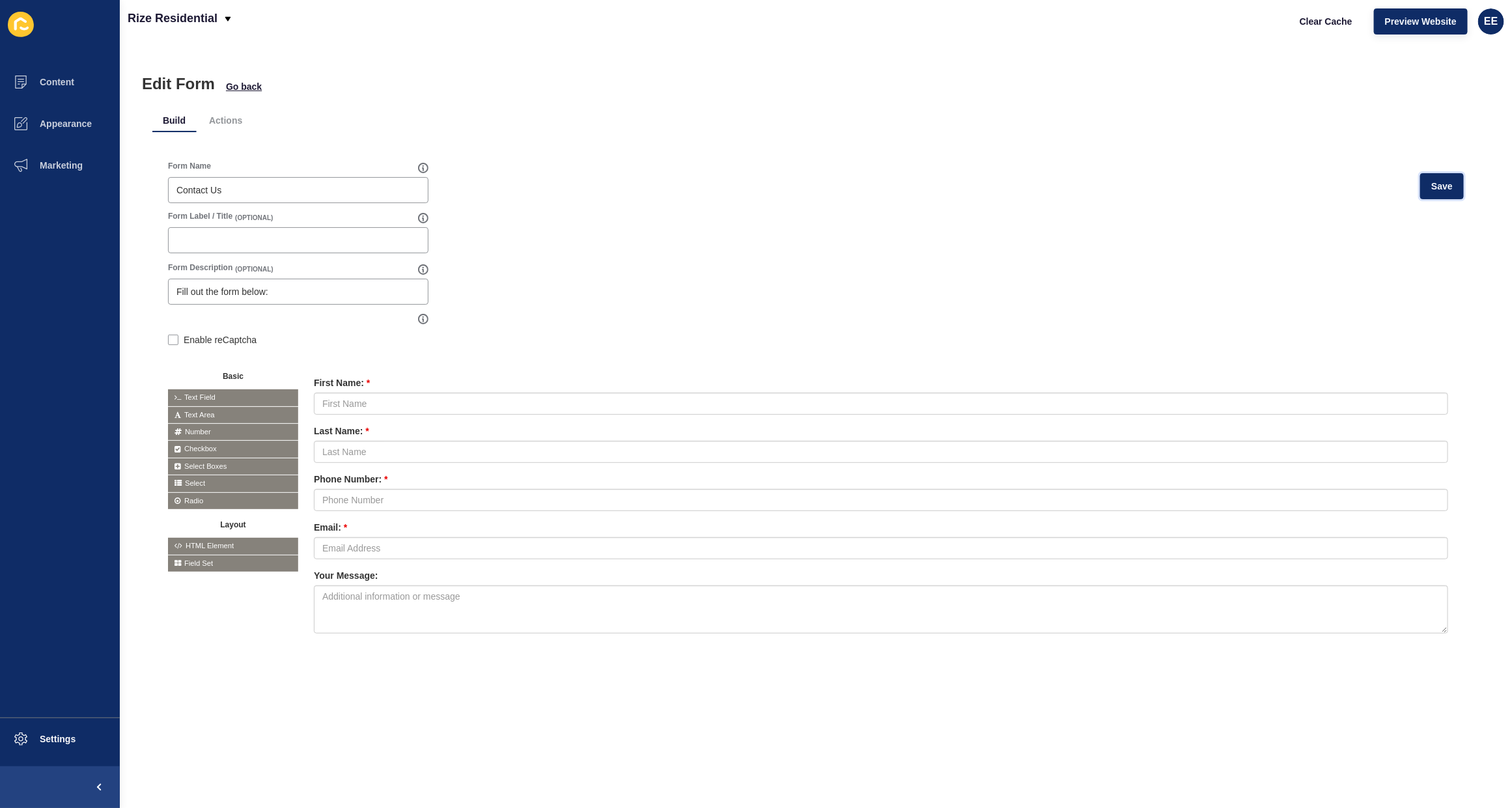 click on "Save" at bounding box center (1442, 186) 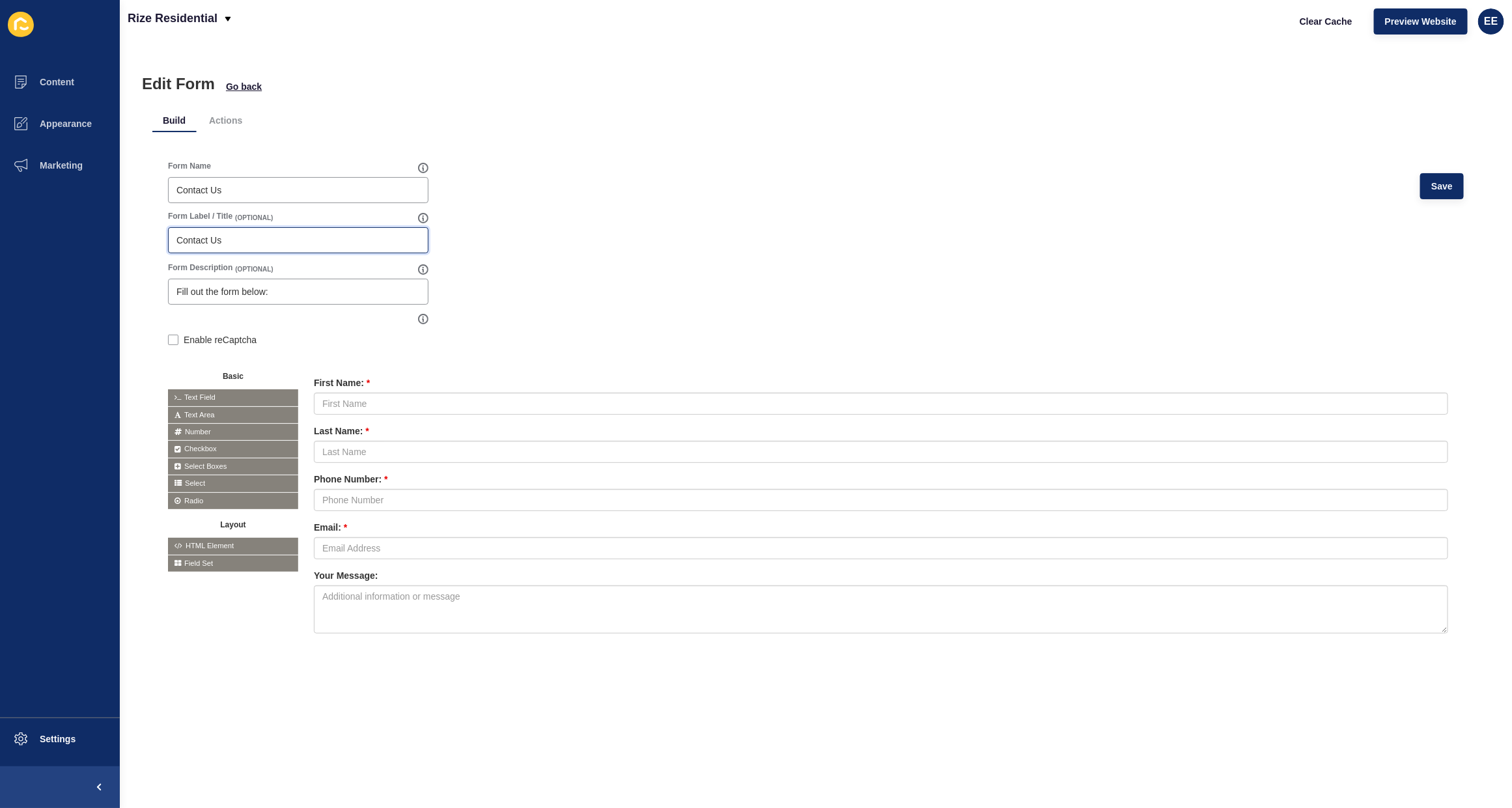 click on "Contact Us" at bounding box center [298, 240] 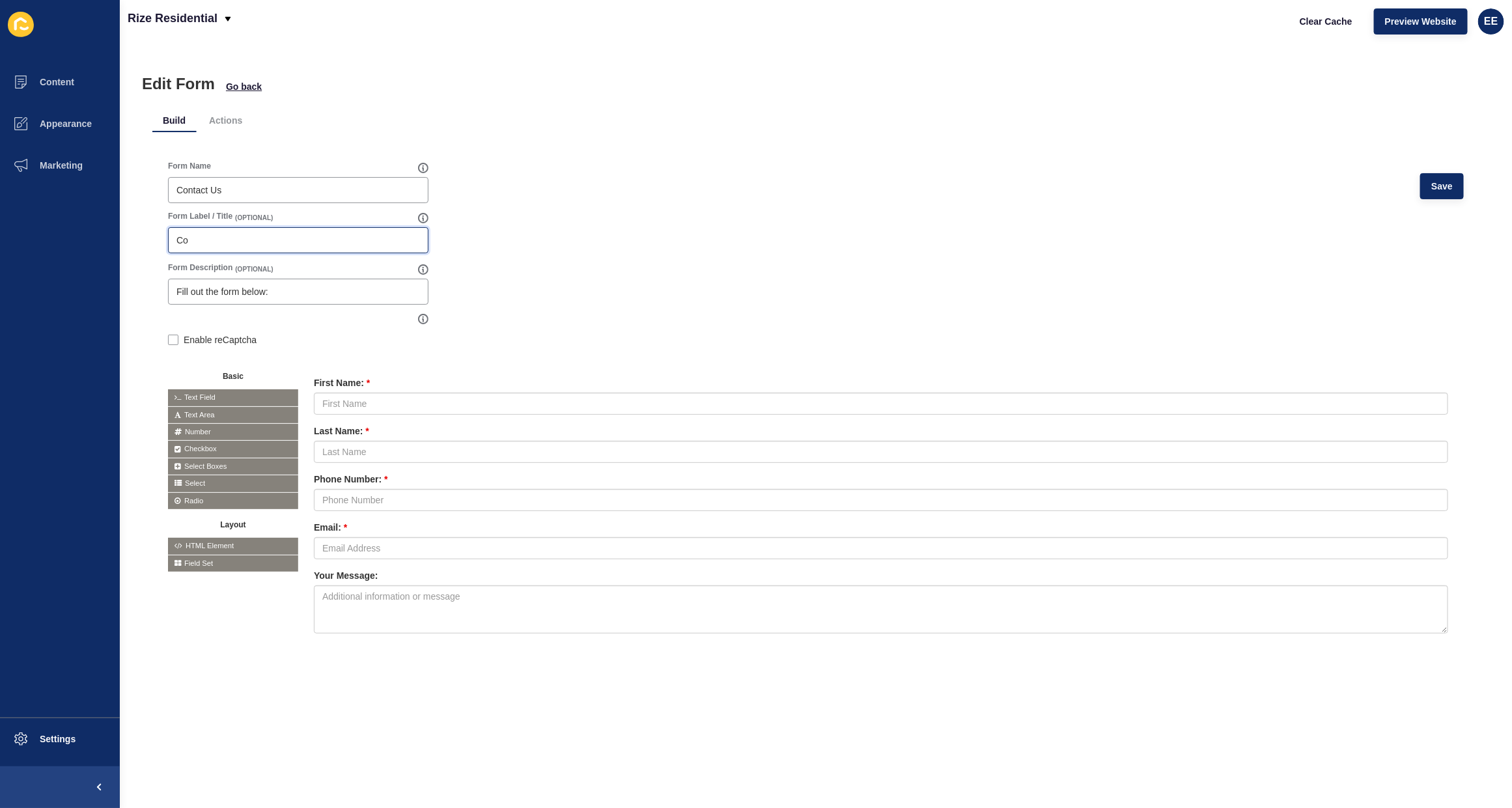type on "C" 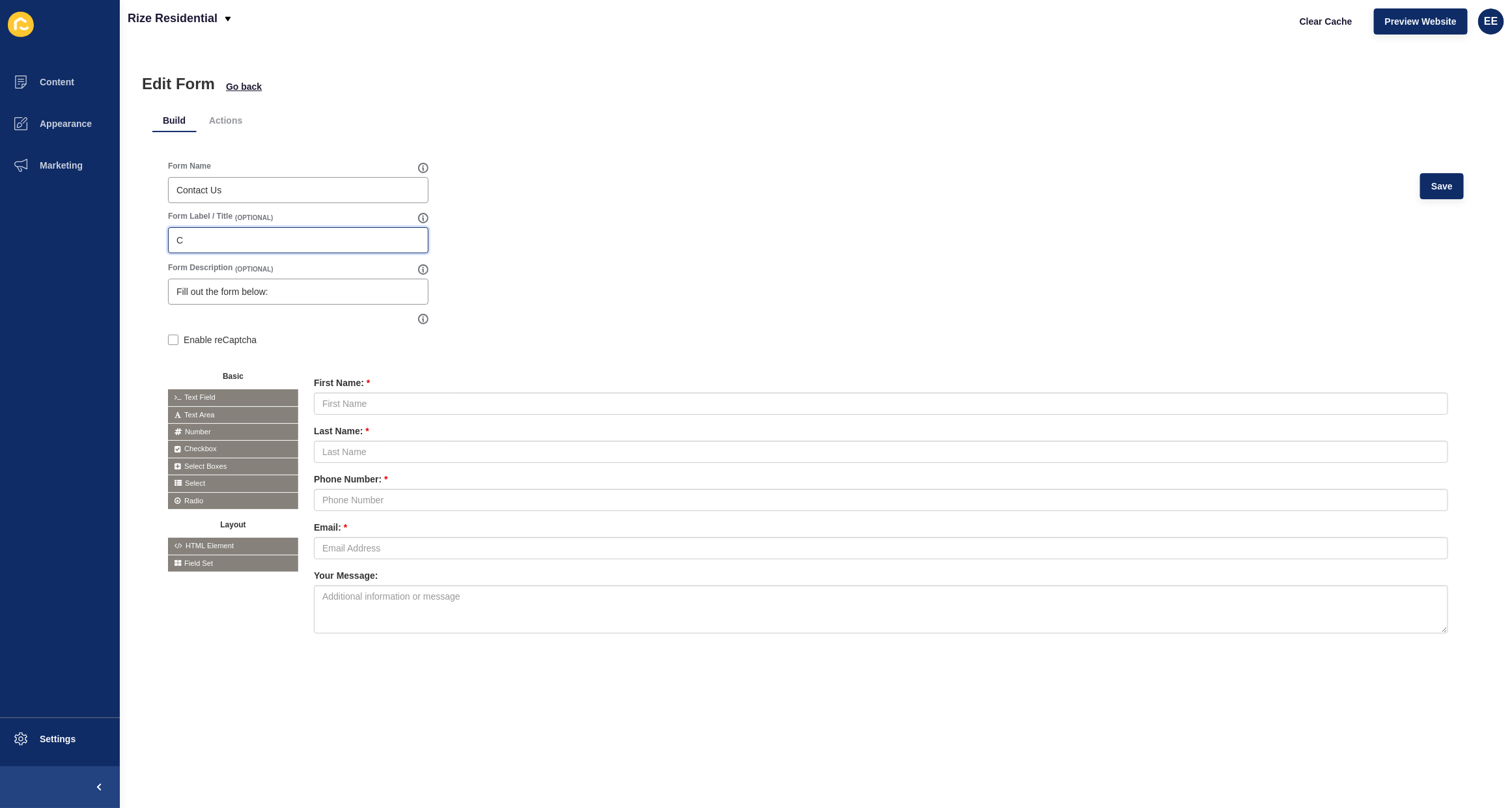 type 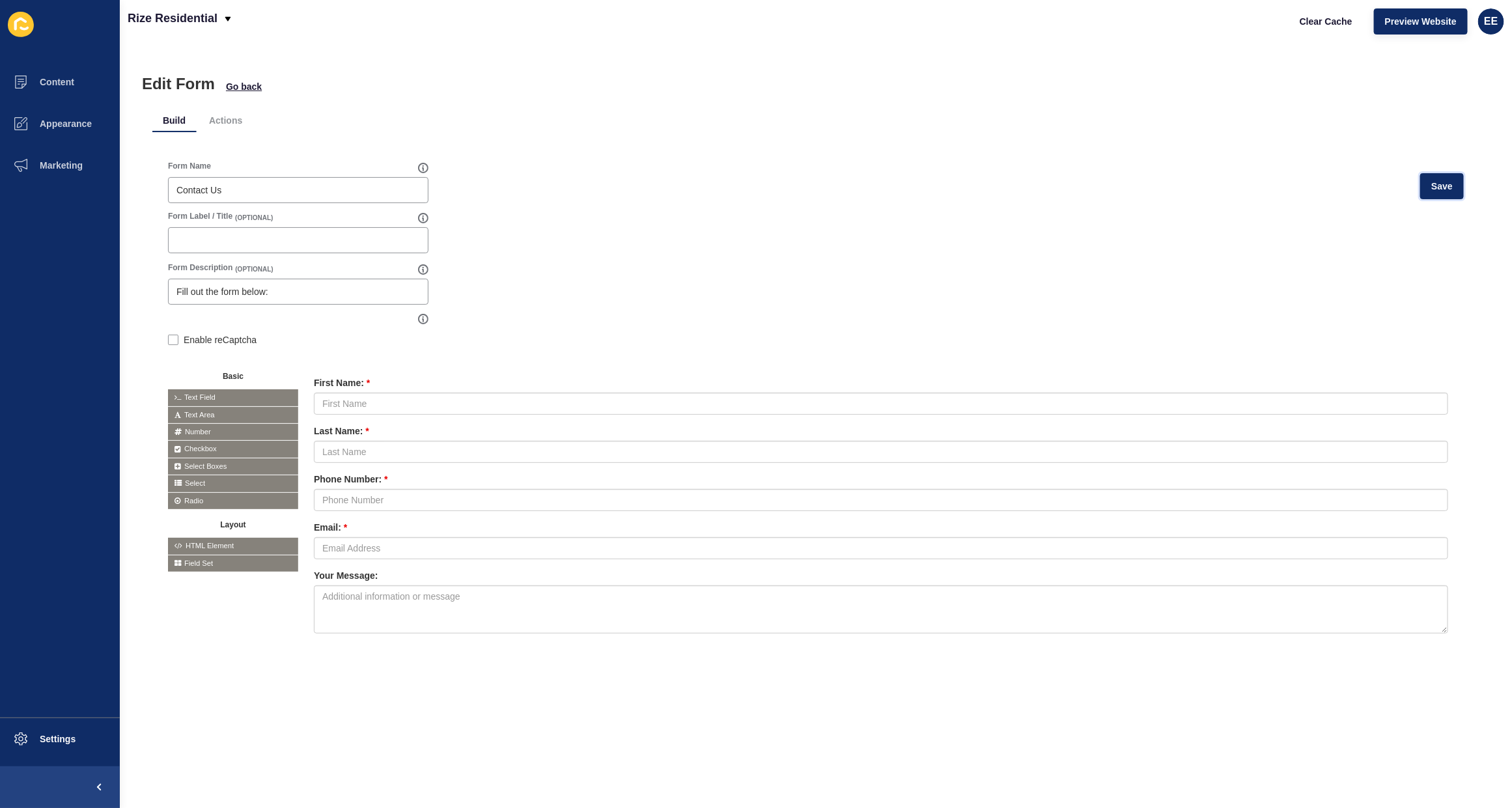 click on "Save" at bounding box center (1442, 186) 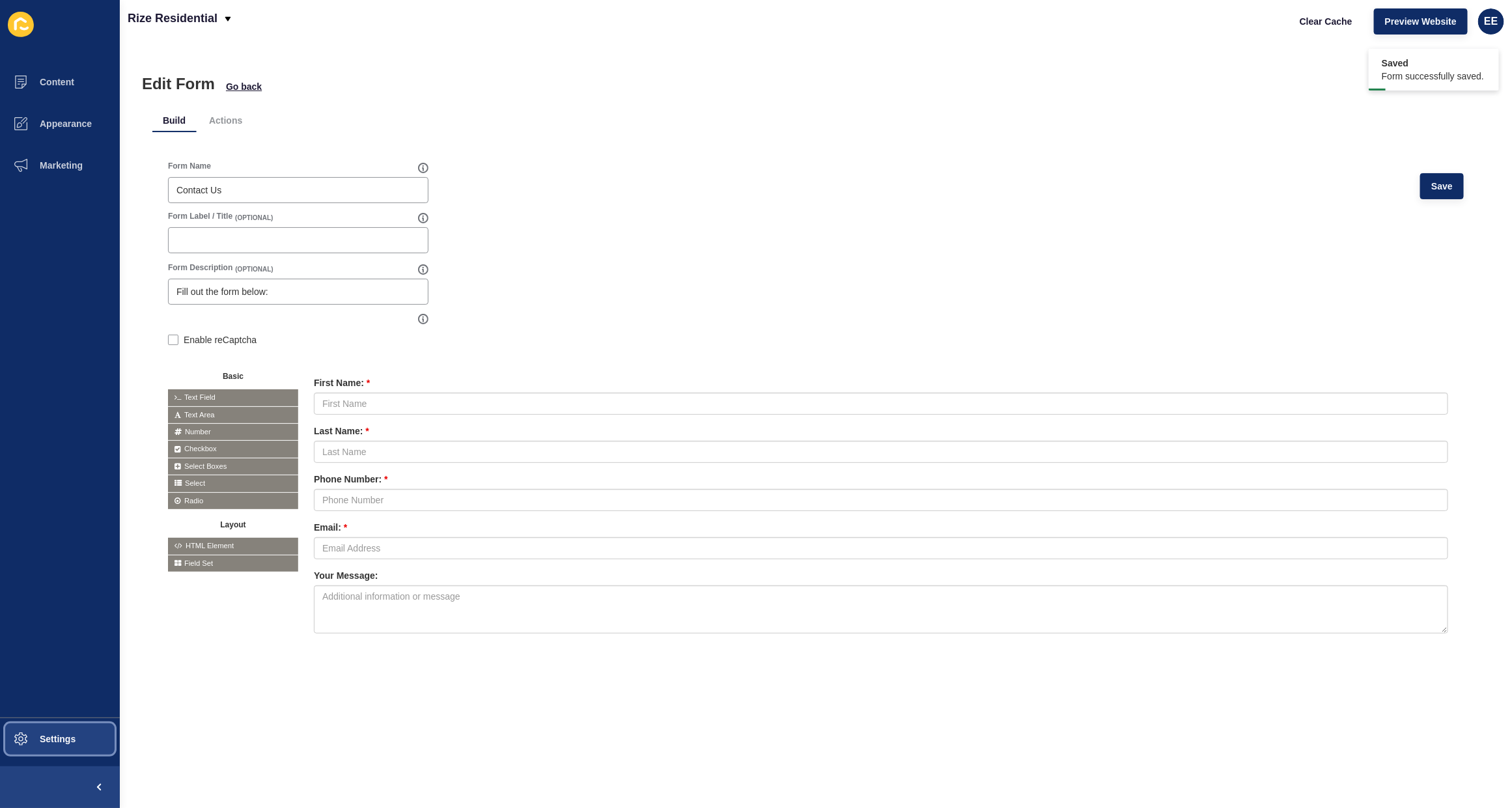 drag, startPoint x: 36, startPoint y: 731, endPoint x: 82, endPoint y: 702, distance: 54.378304 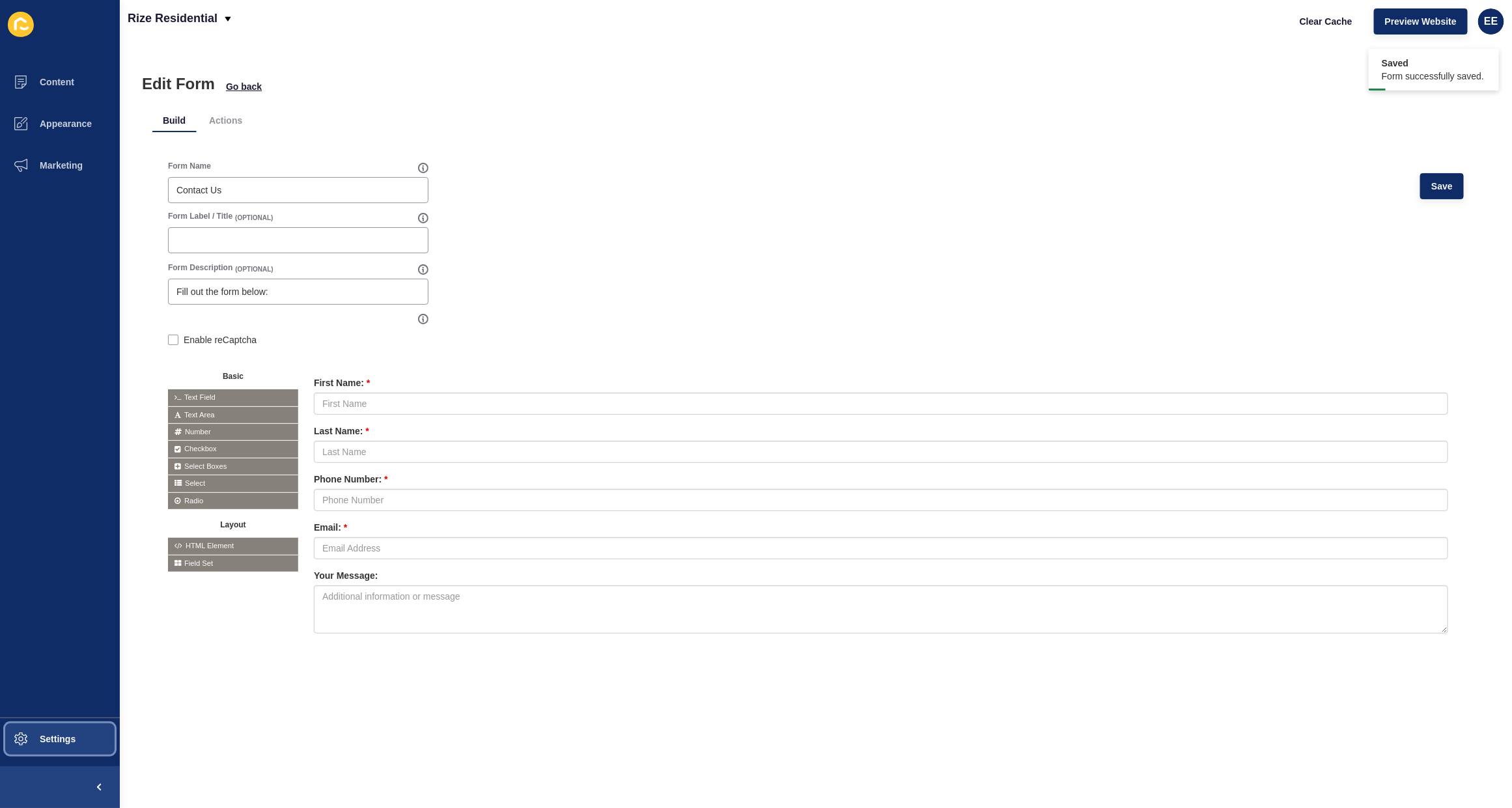 click at bounding box center [21, 739] 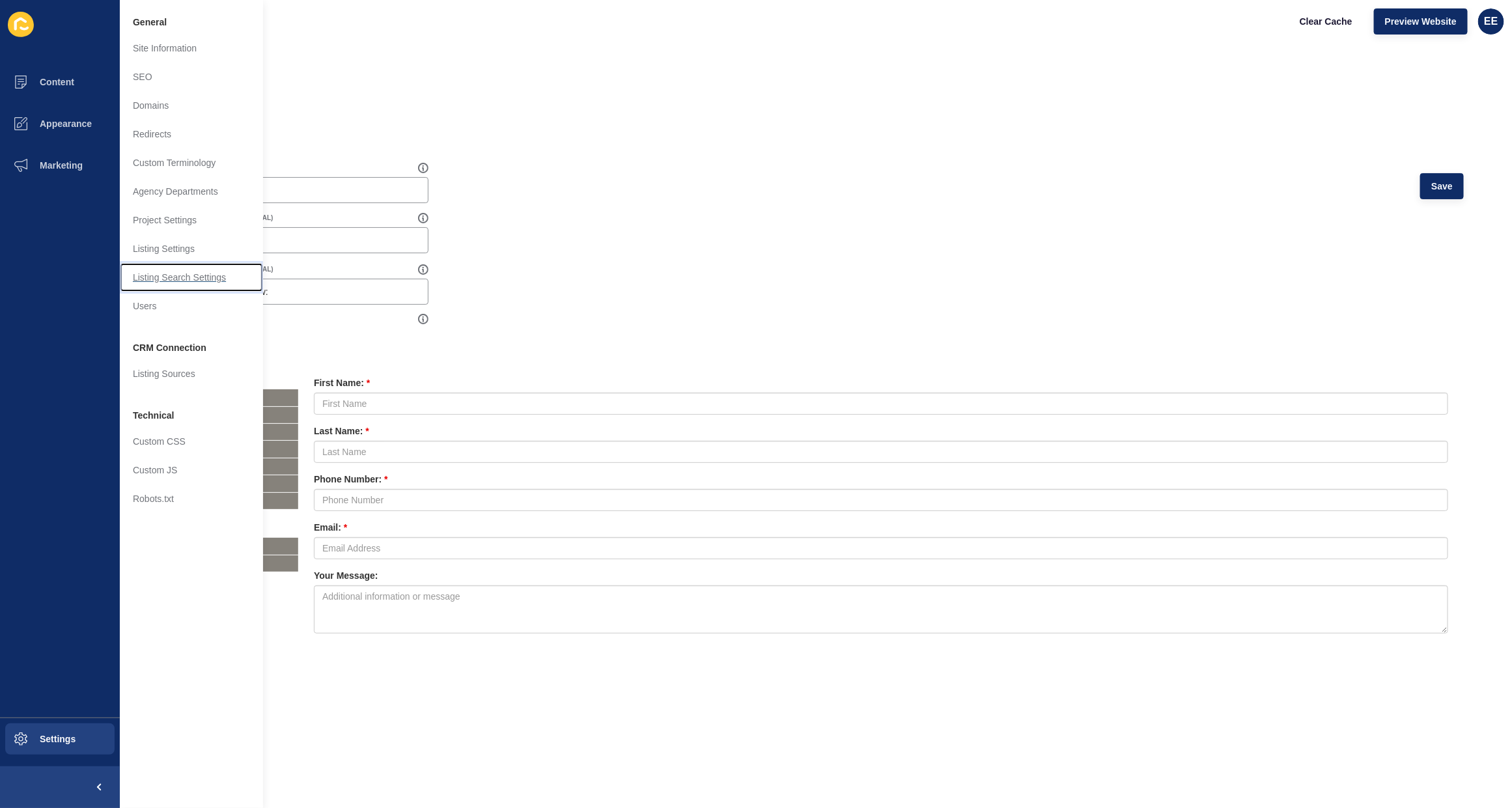click on "Listing Search Settings" at bounding box center [191, 277] 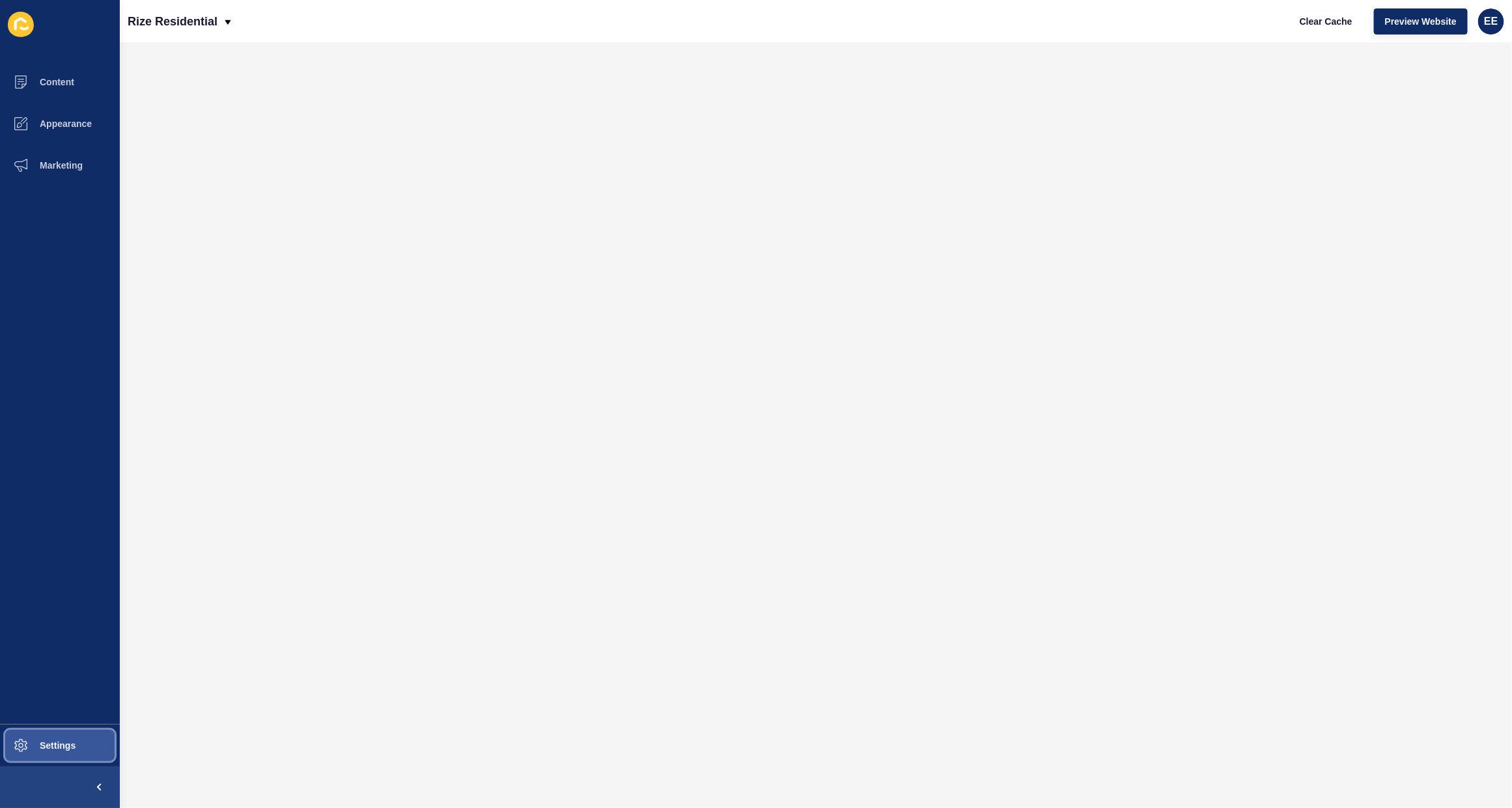 click on "Settings" at bounding box center [60, 745] 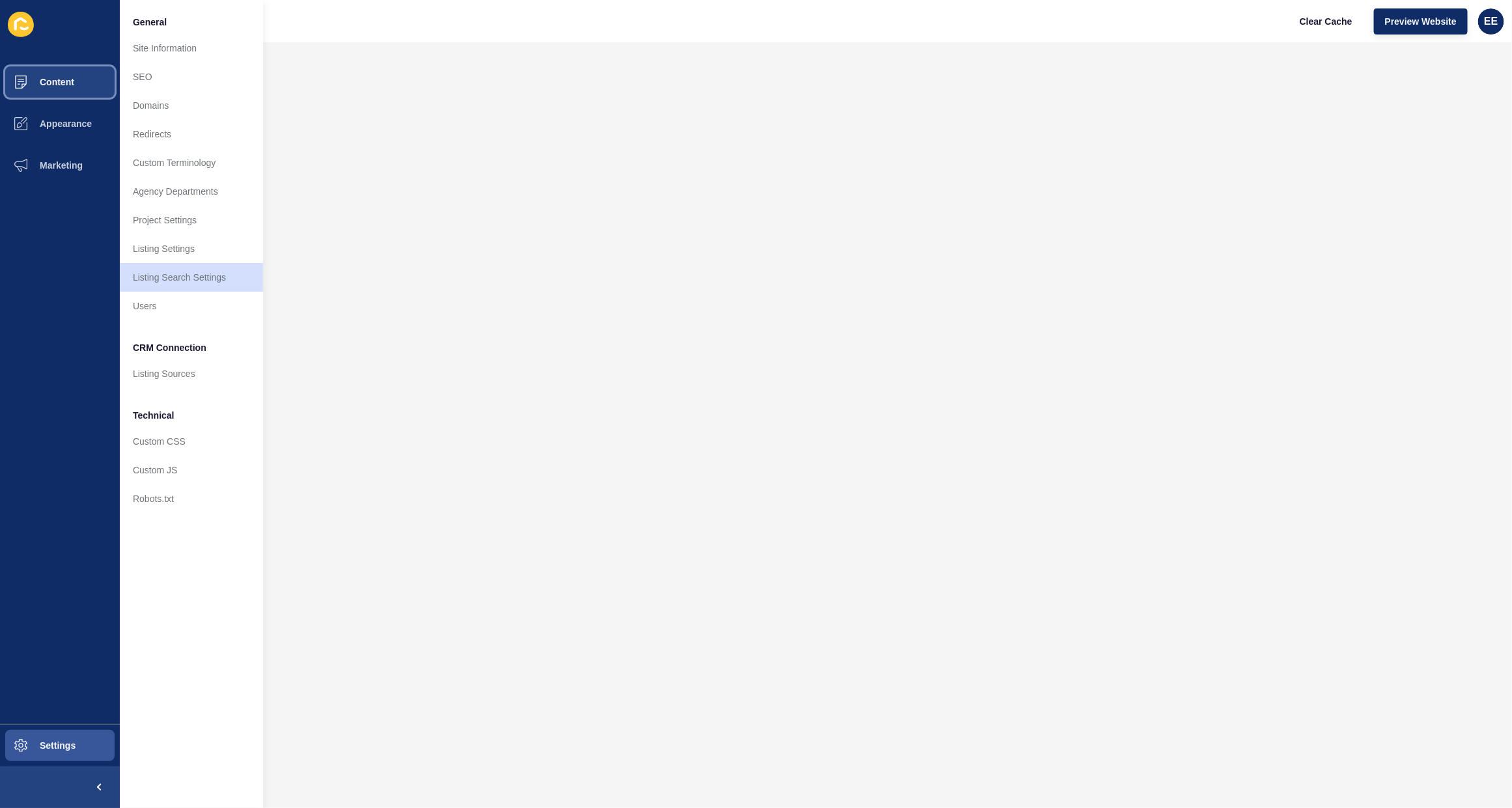 click on "Content" at bounding box center (60, 82) 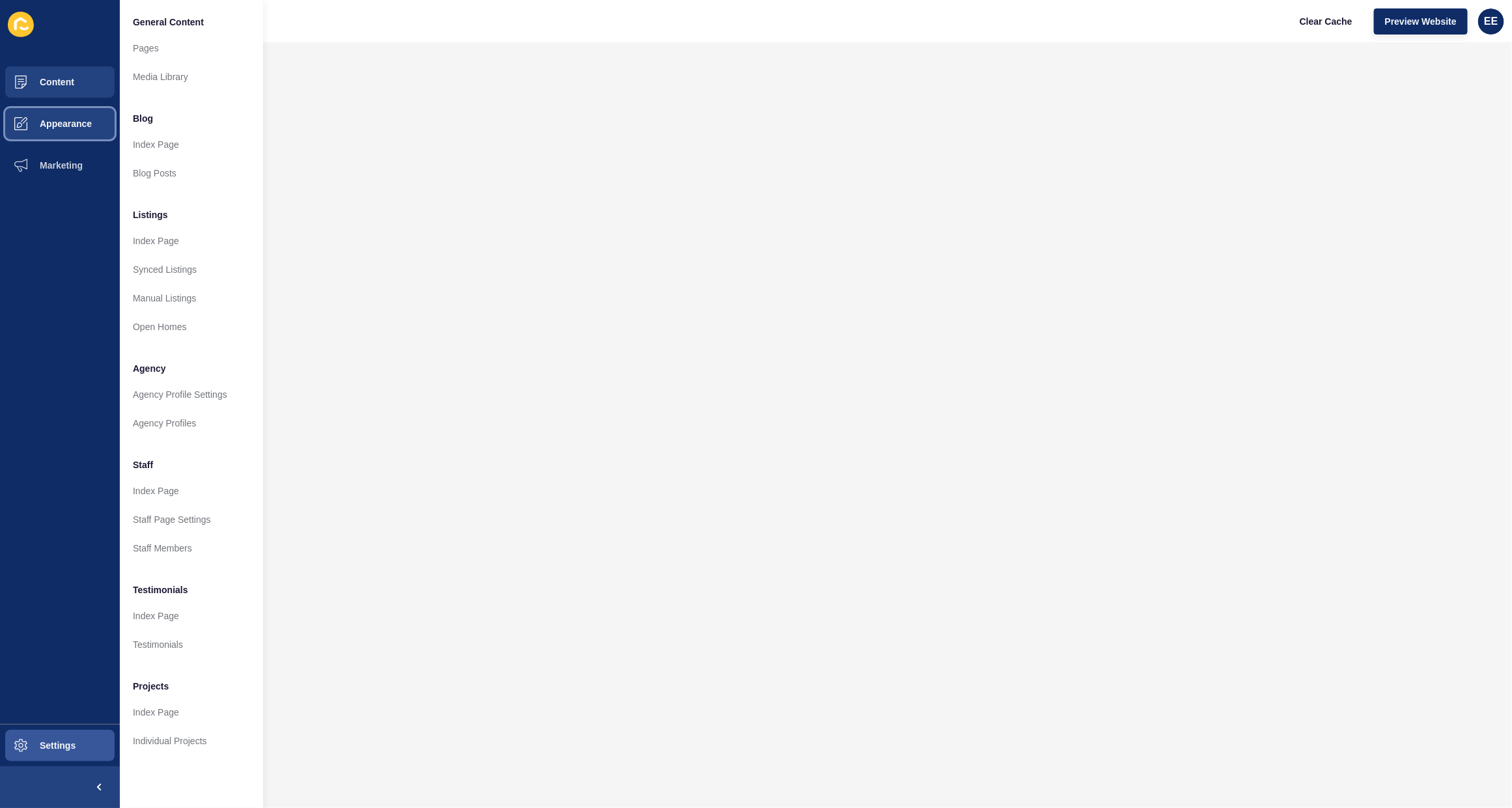 click on "Appearance" at bounding box center (60, 124) 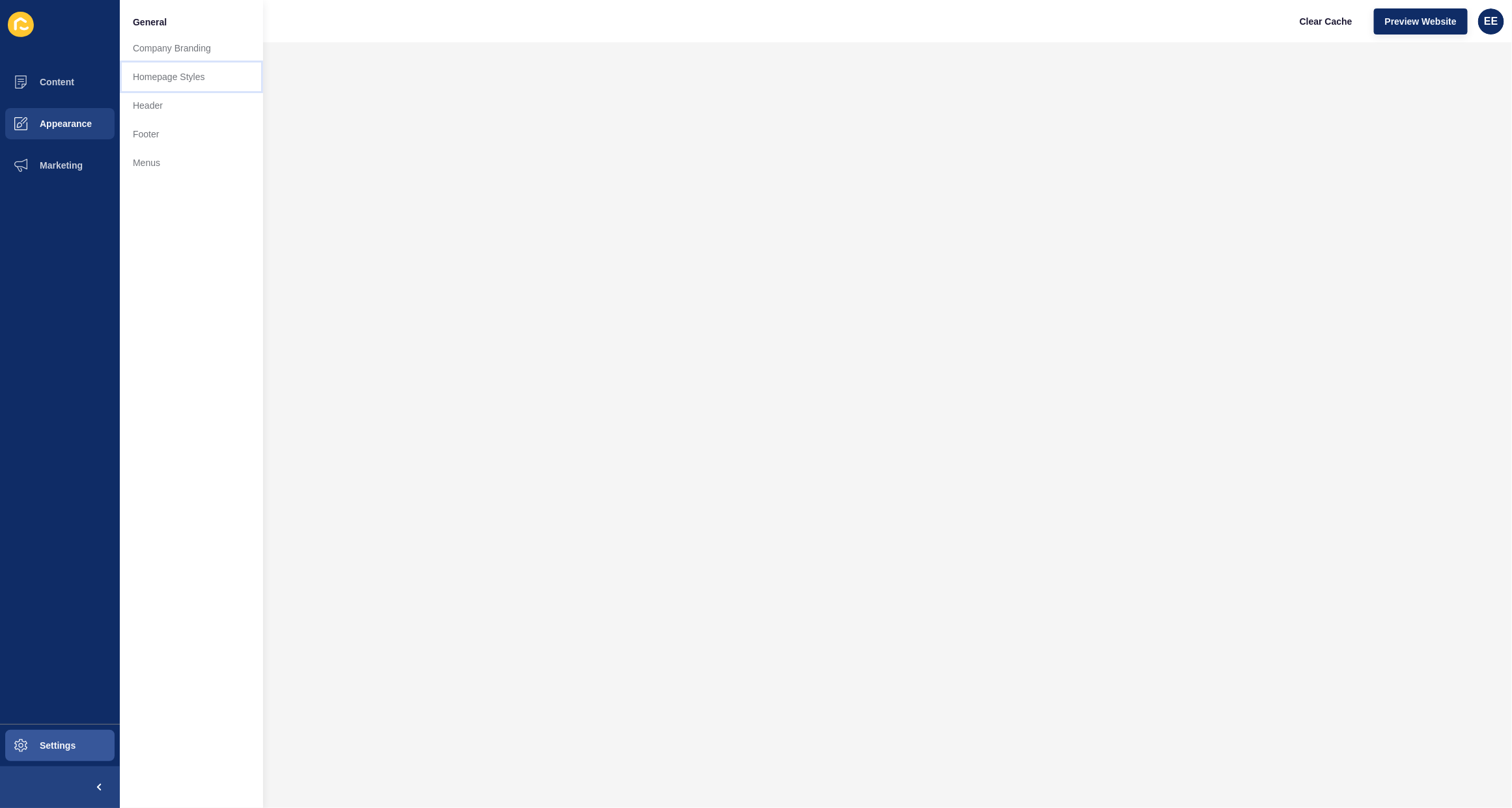click on "Homepage Styles" at bounding box center [191, 77] 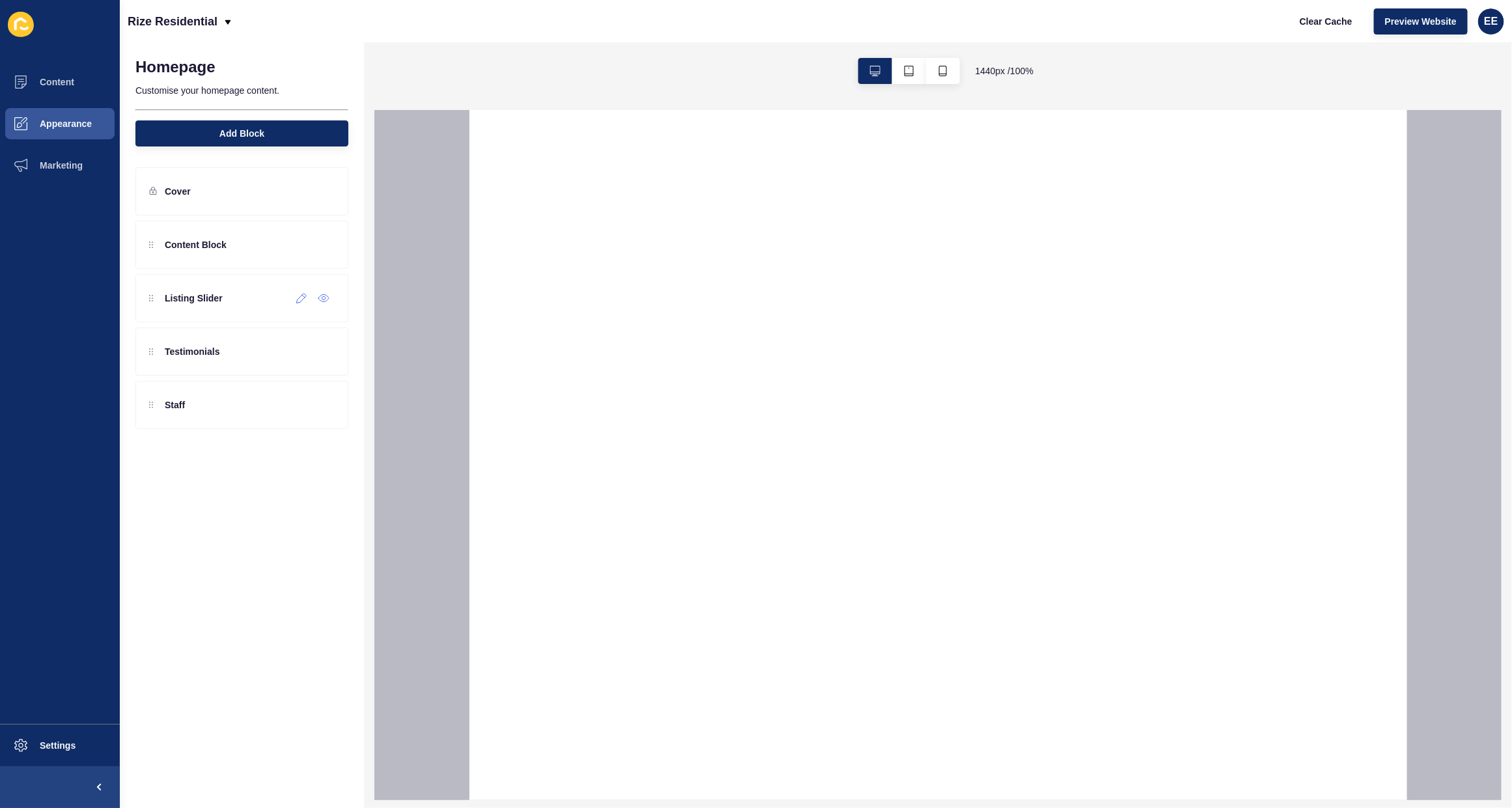 click 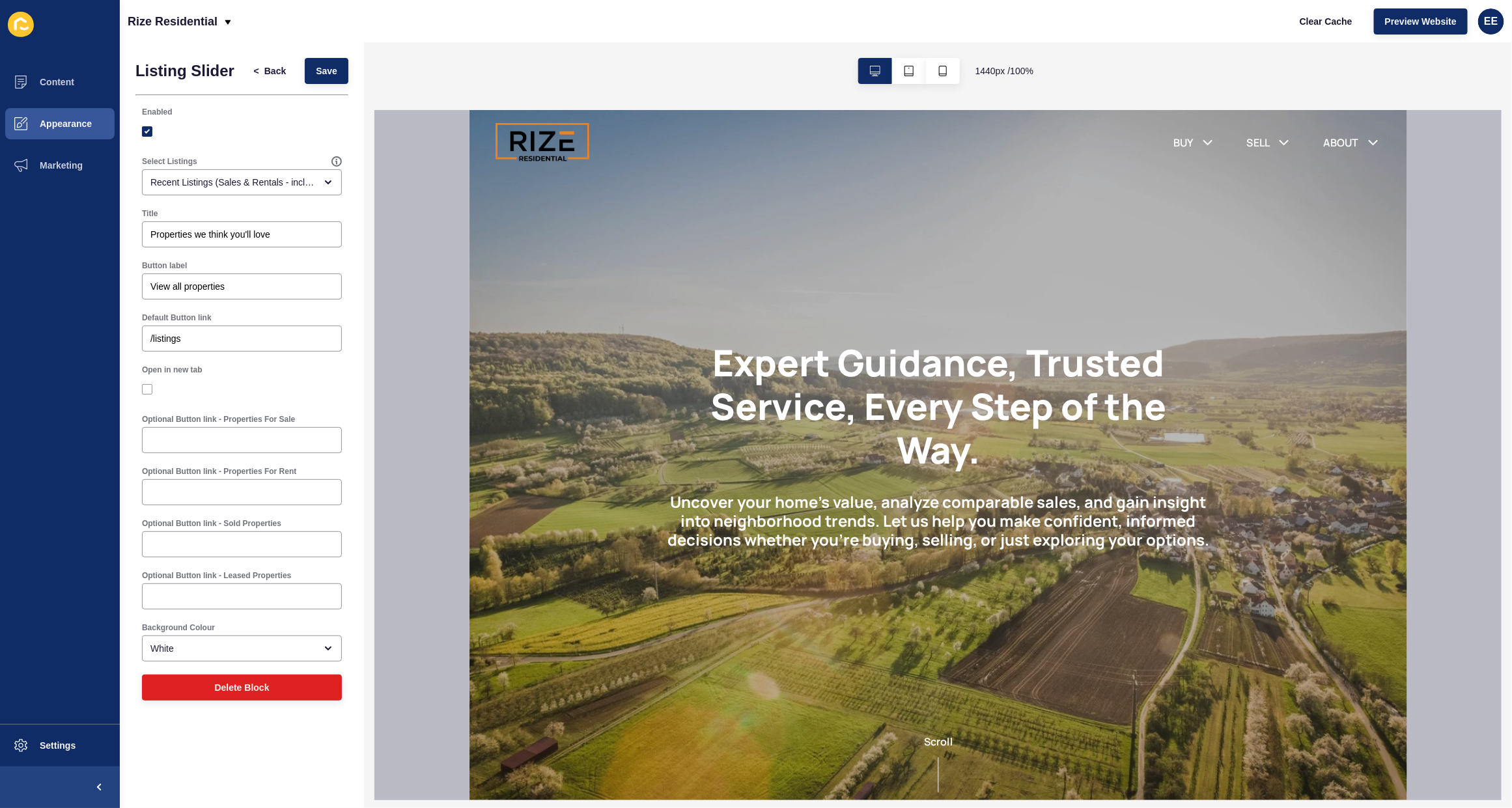 scroll, scrollTop: 0, scrollLeft: 0, axis: both 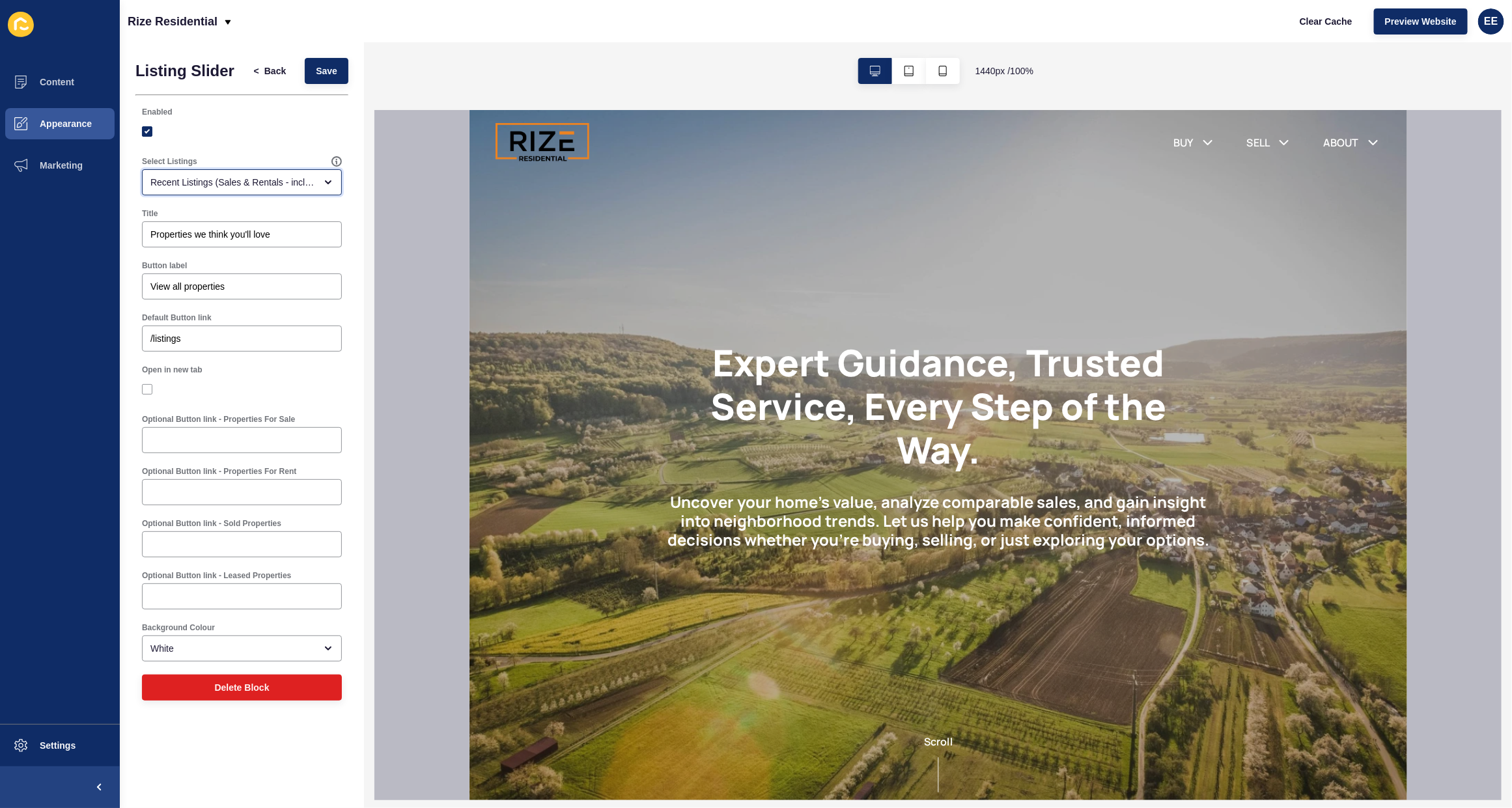 click on "Recent Listings (Sales & Rentals - including sold & leased)" at bounding box center (242, 182) 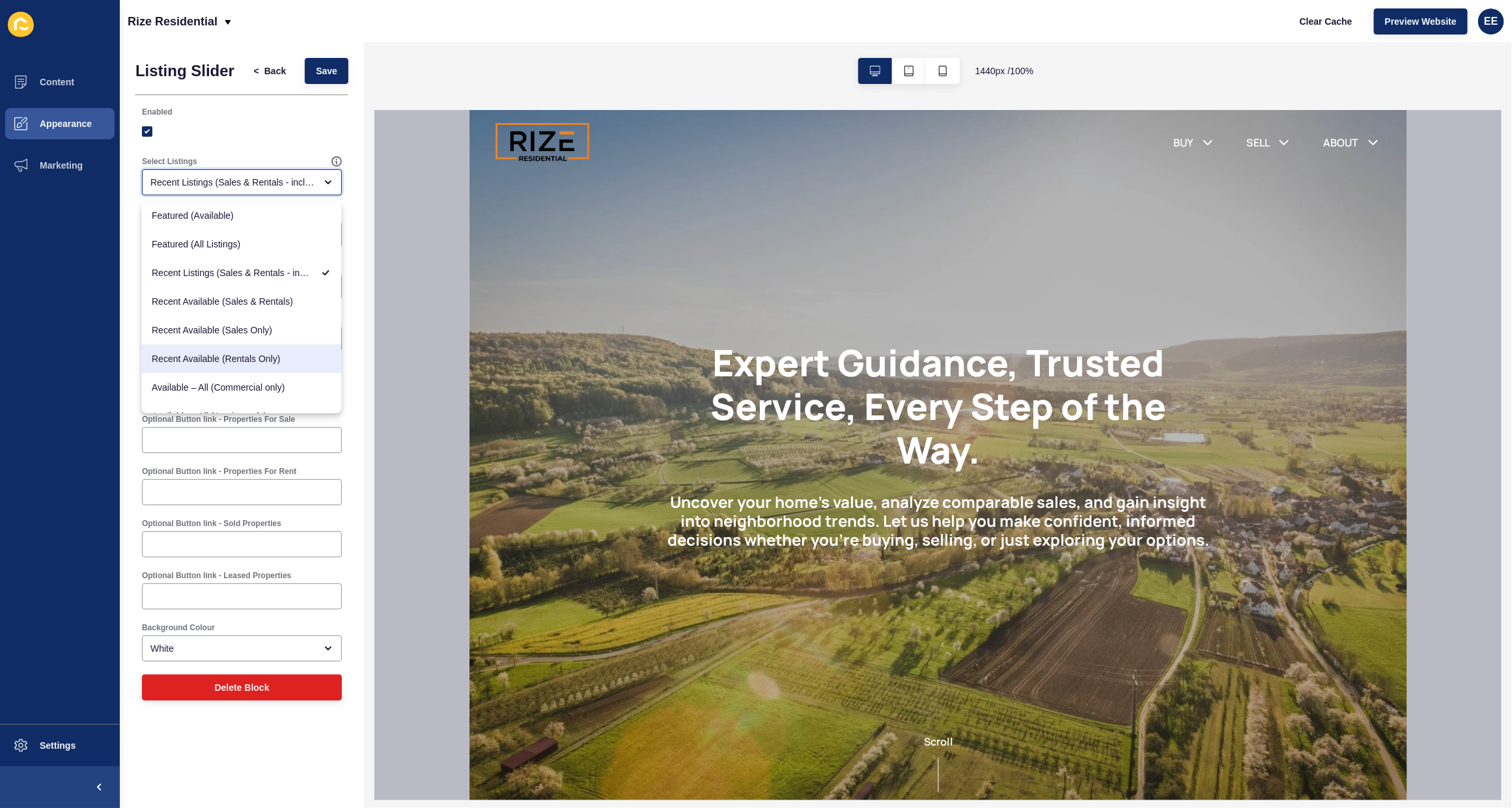 drag, startPoint x: 291, startPoint y: 365, endPoint x: 294, endPoint y: 357, distance: 8.544004 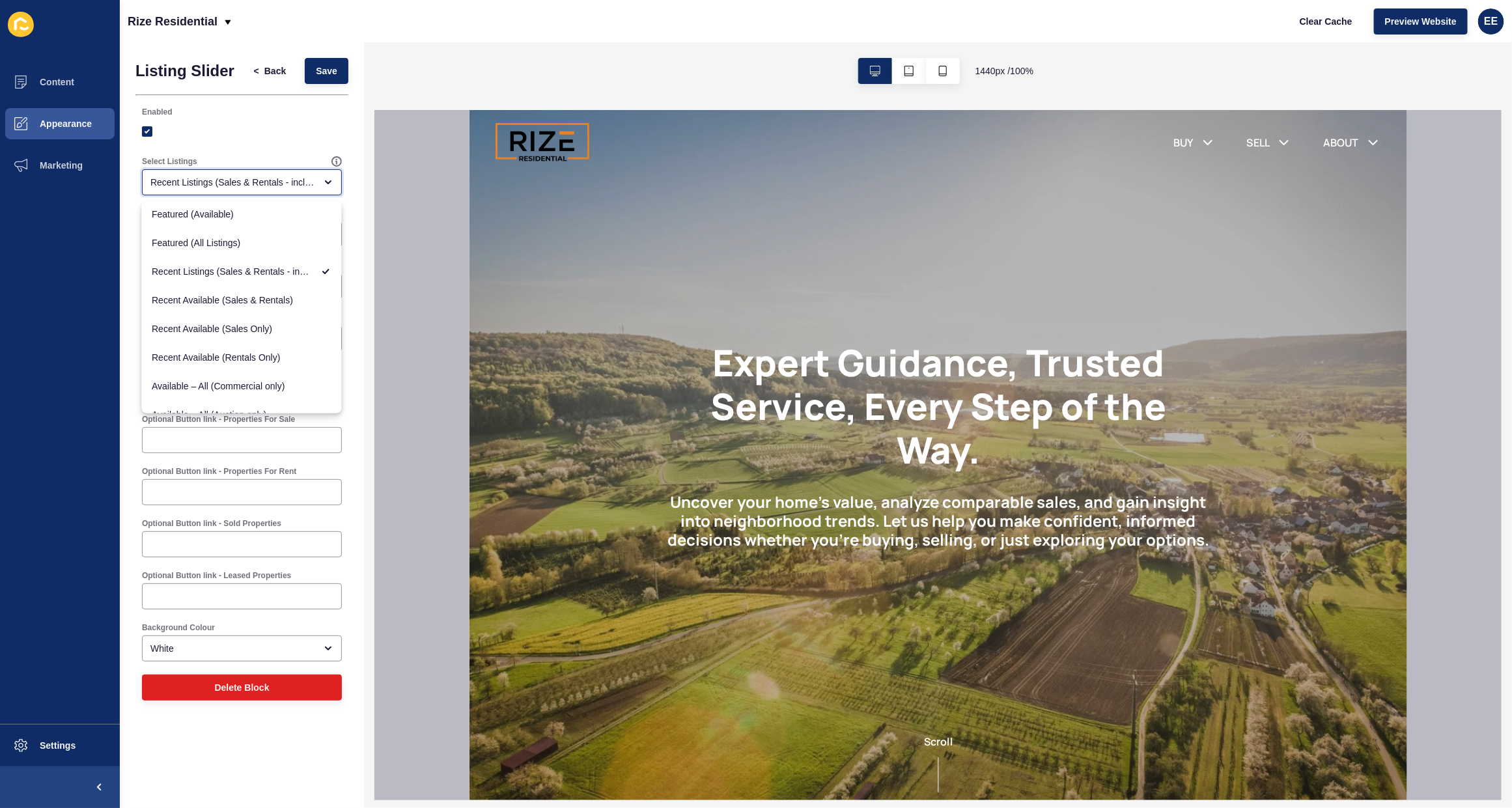 scroll, scrollTop: 0, scrollLeft: 0, axis: both 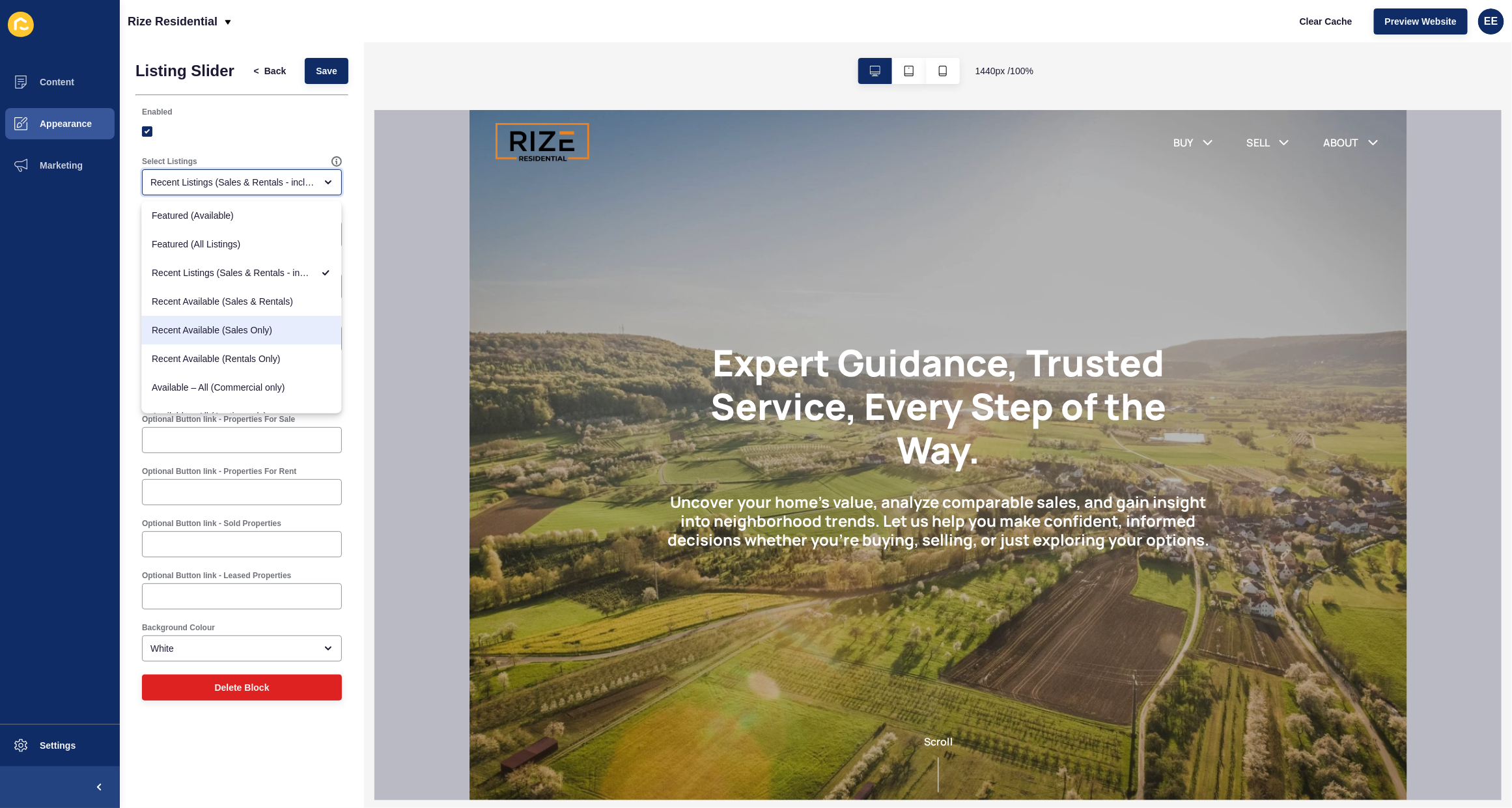 click on "Recent Available (Sales Only)" at bounding box center [242, 330] 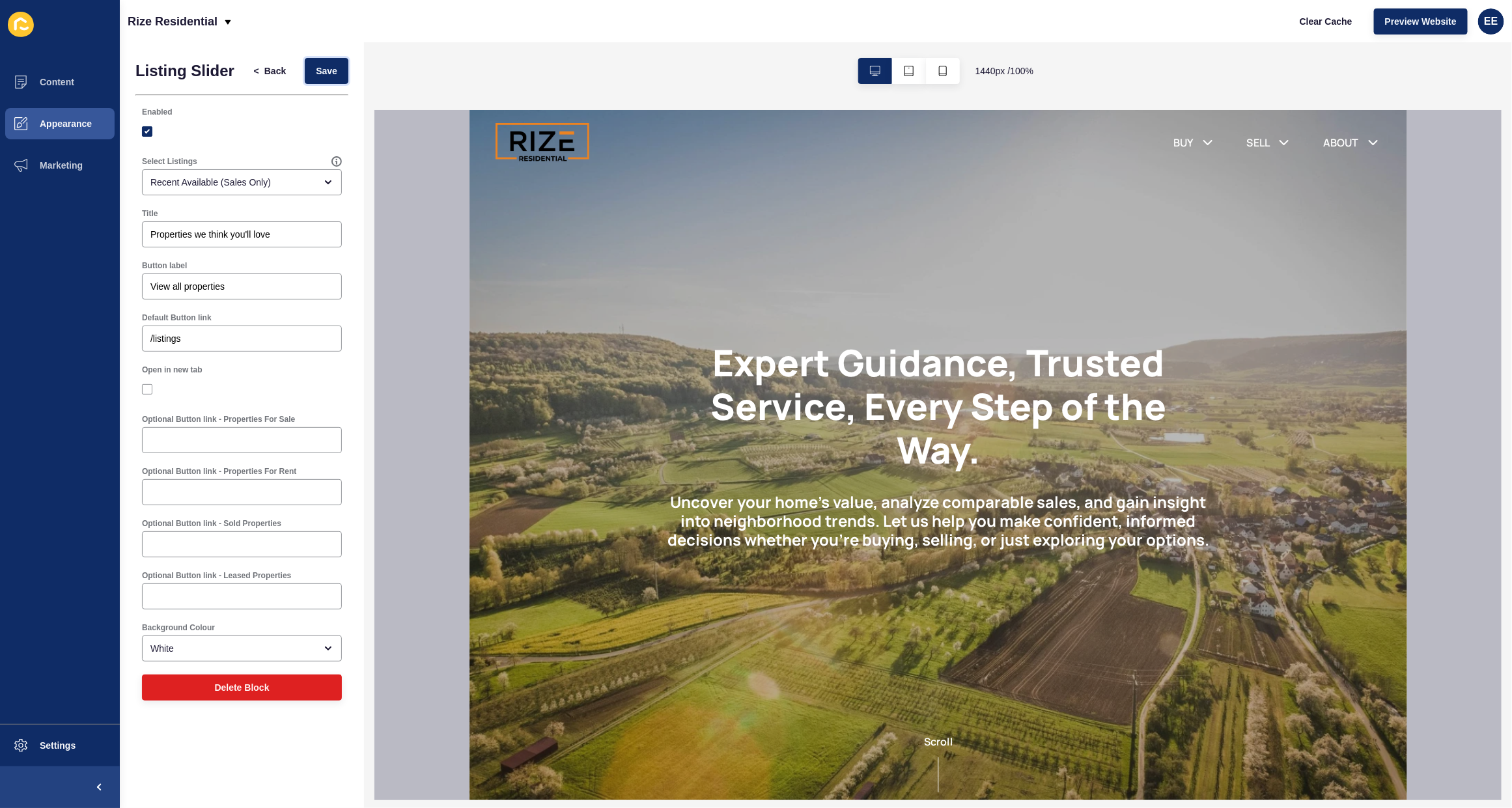 click on "Save" at bounding box center (326, 71) 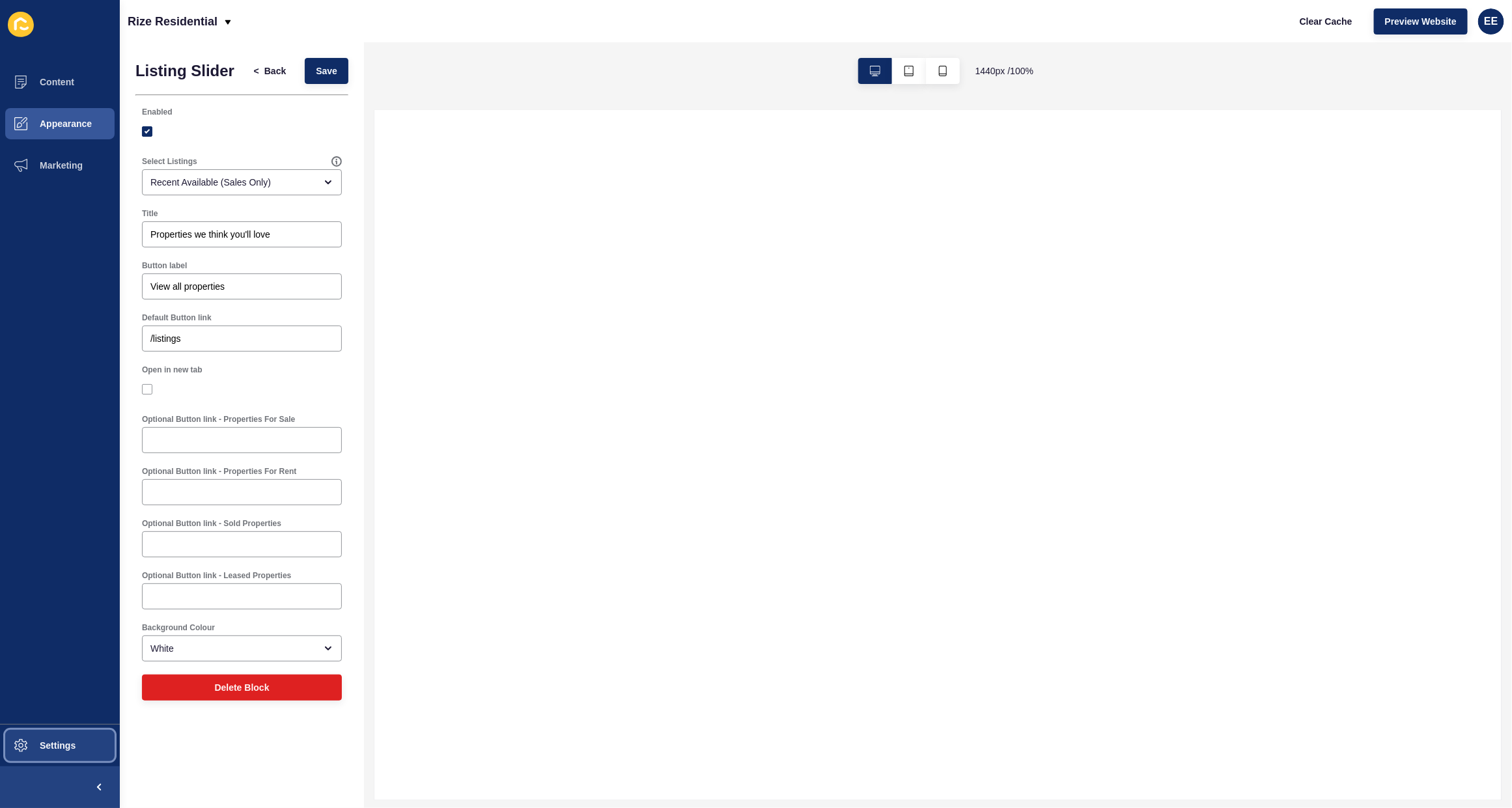 click on "Settings" at bounding box center [36, 745] 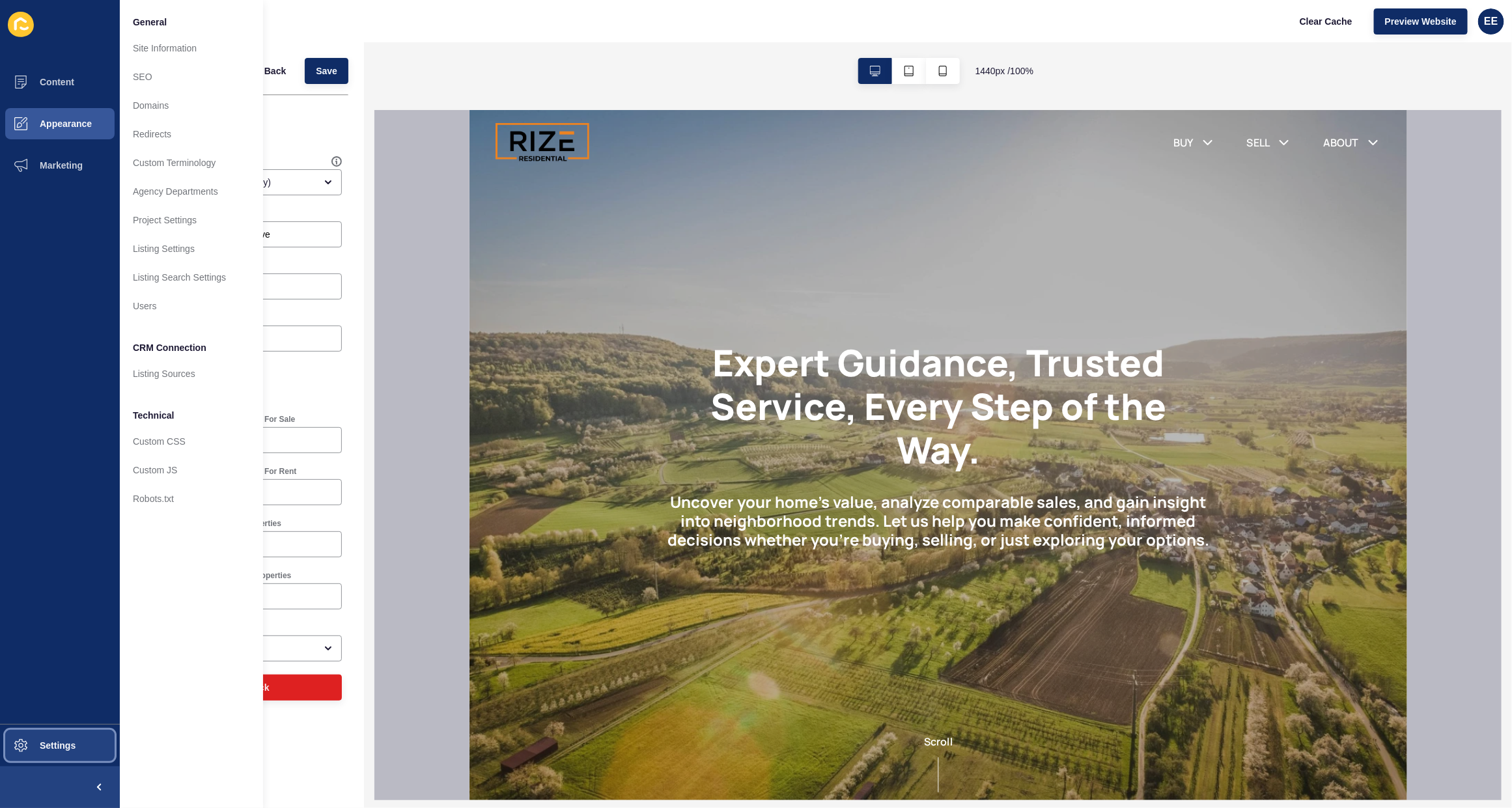 scroll, scrollTop: 0, scrollLeft: 0, axis: both 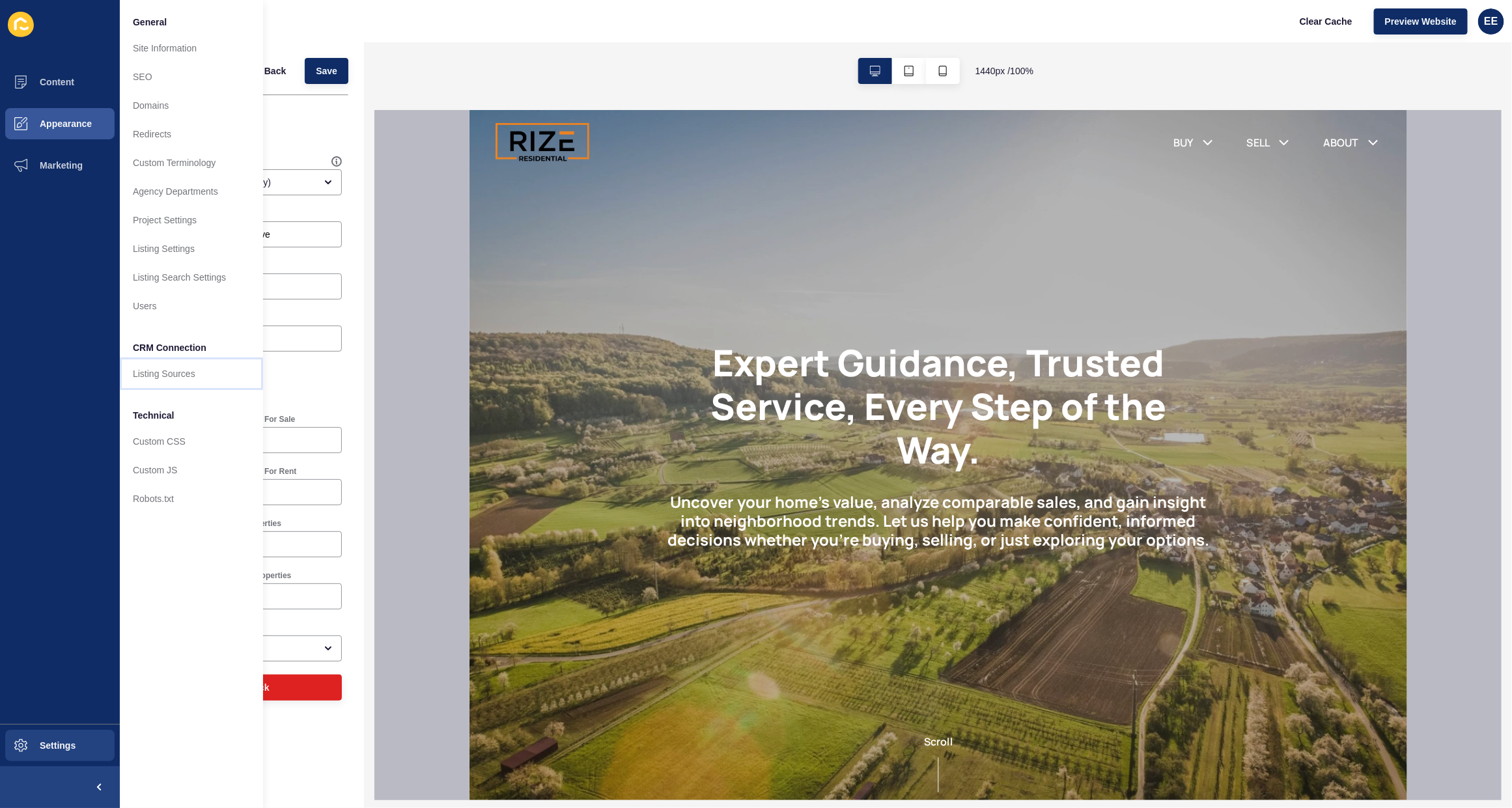 click on "Listing Sources" at bounding box center (191, 374) 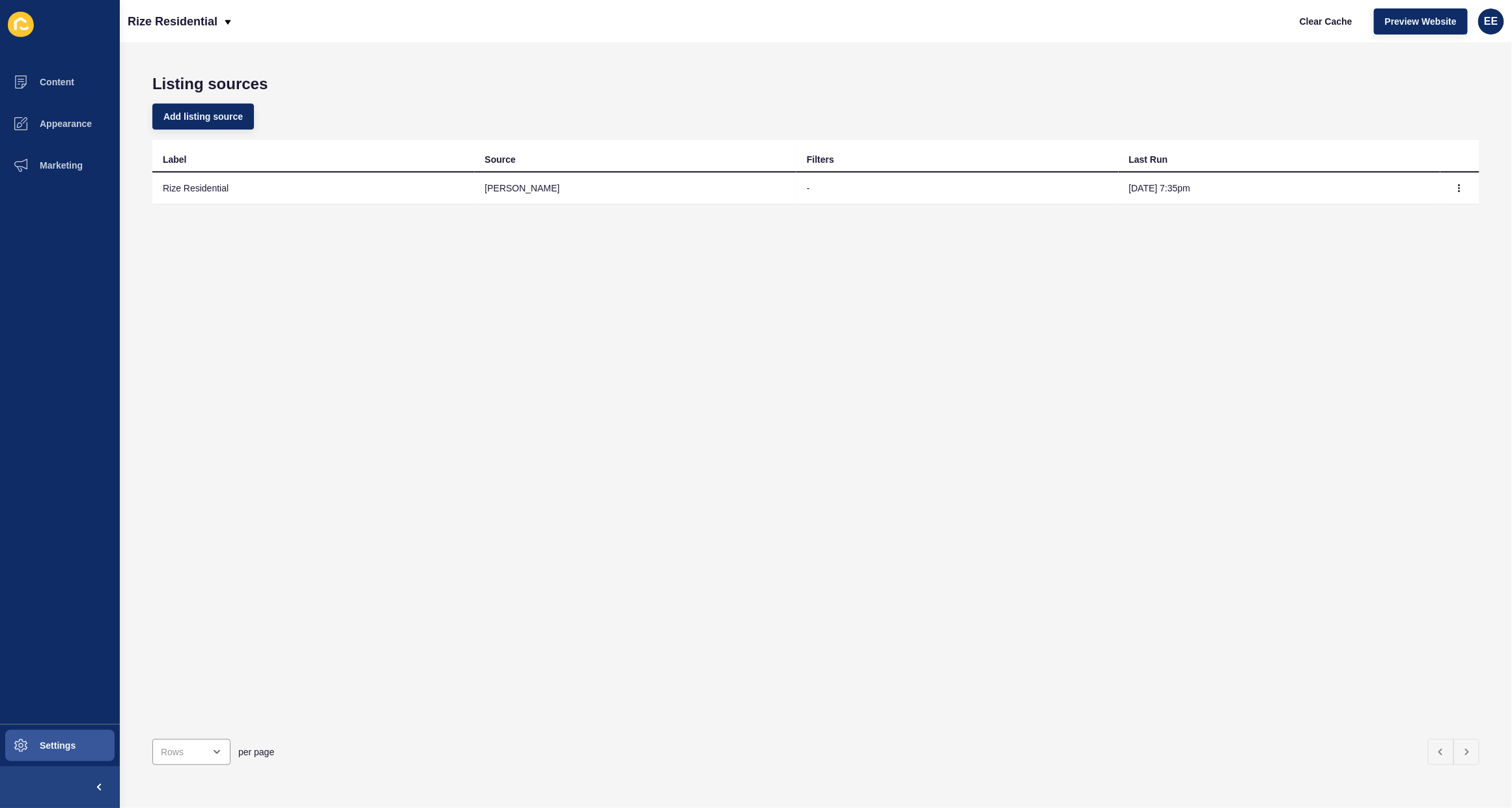 drag, startPoint x: 940, startPoint y: 376, endPoint x: 1071, endPoint y: 261, distance: 174.31581 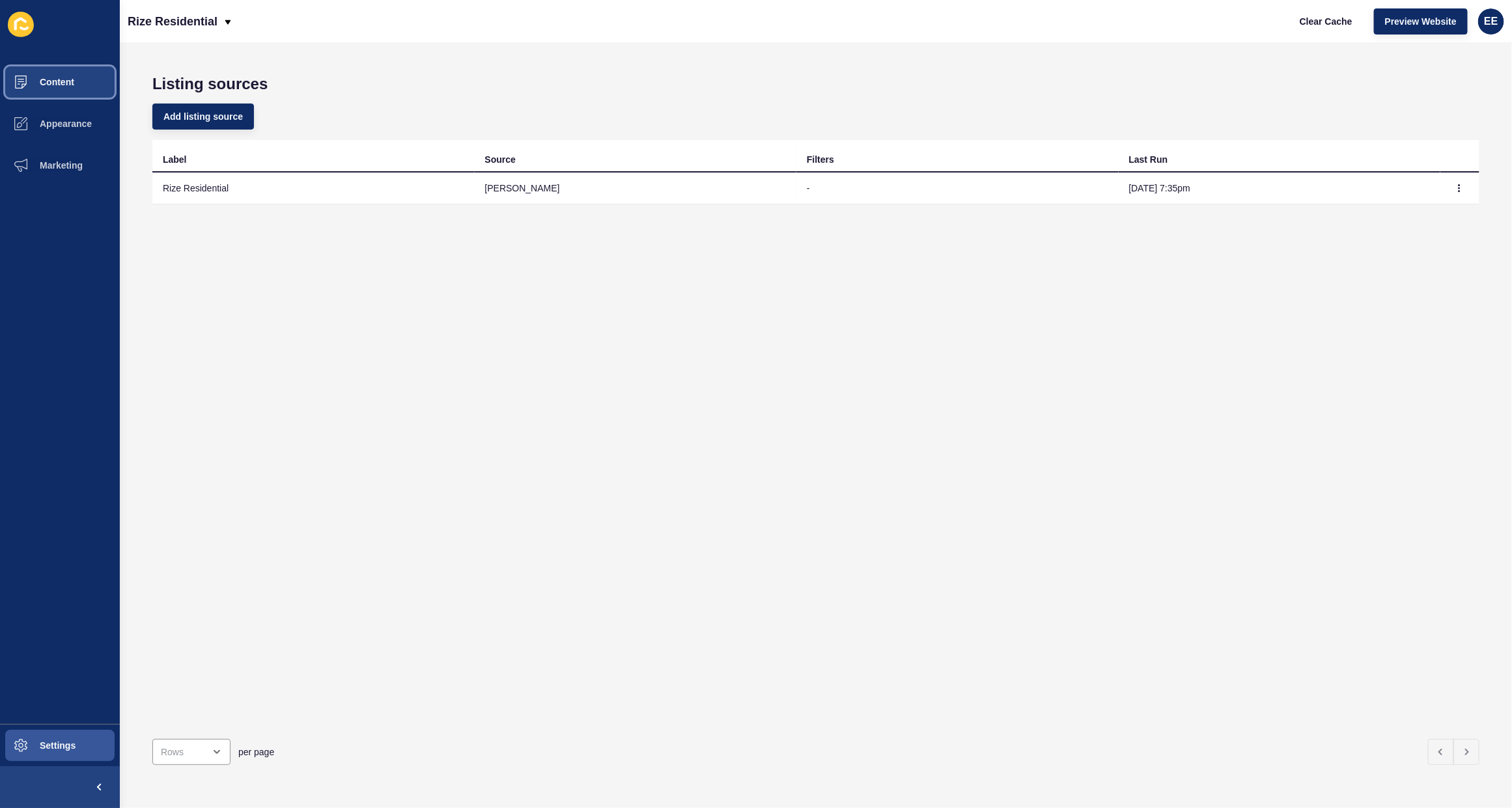 drag, startPoint x: 63, startPoint y: 89, endPoint x: 101, endPoint y: 88, distance: 38.01316 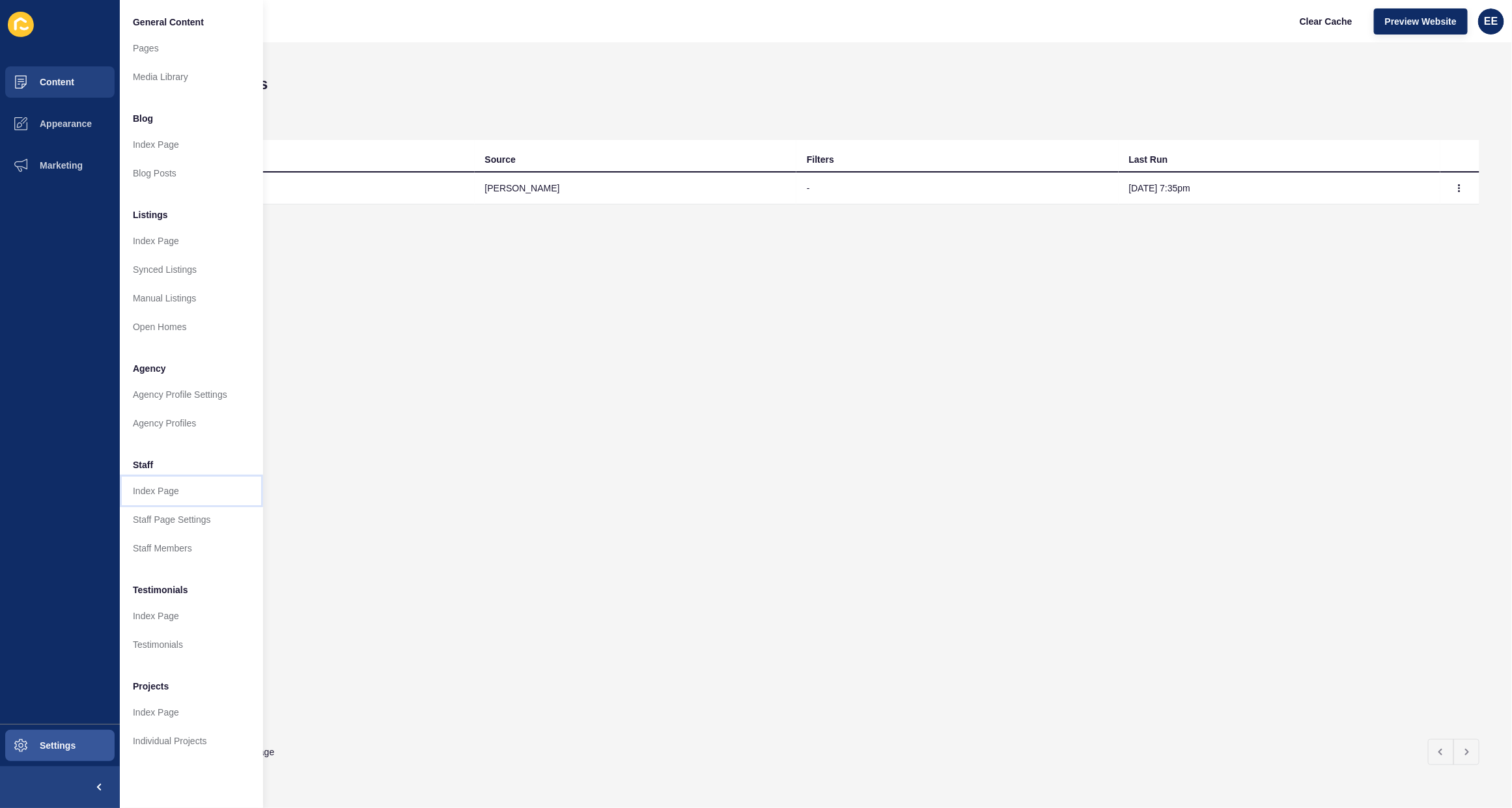 click on "Index Page" at bounding box center [191, 491] 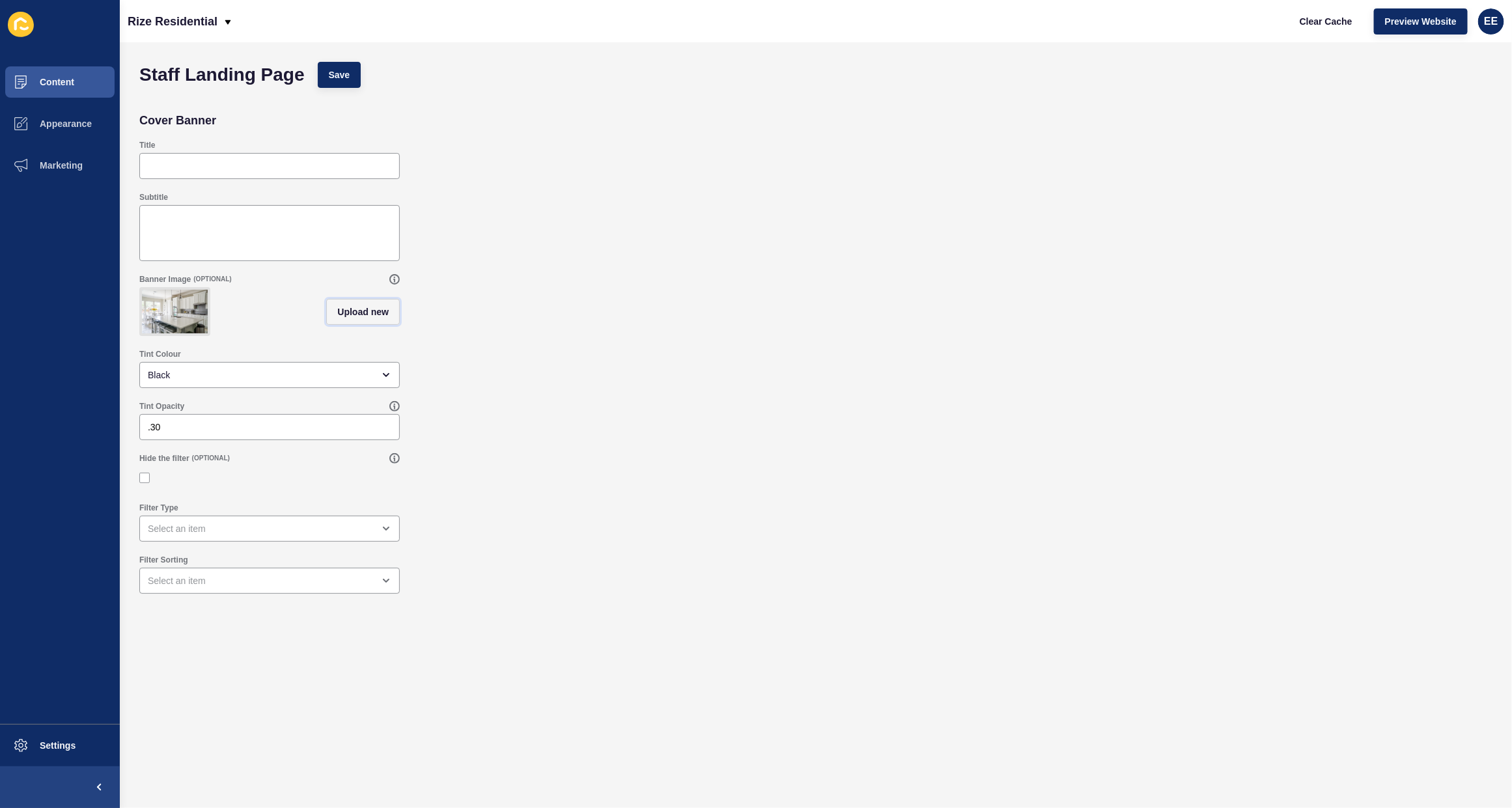 click on "Upload new" at bounding box center [363, 312] 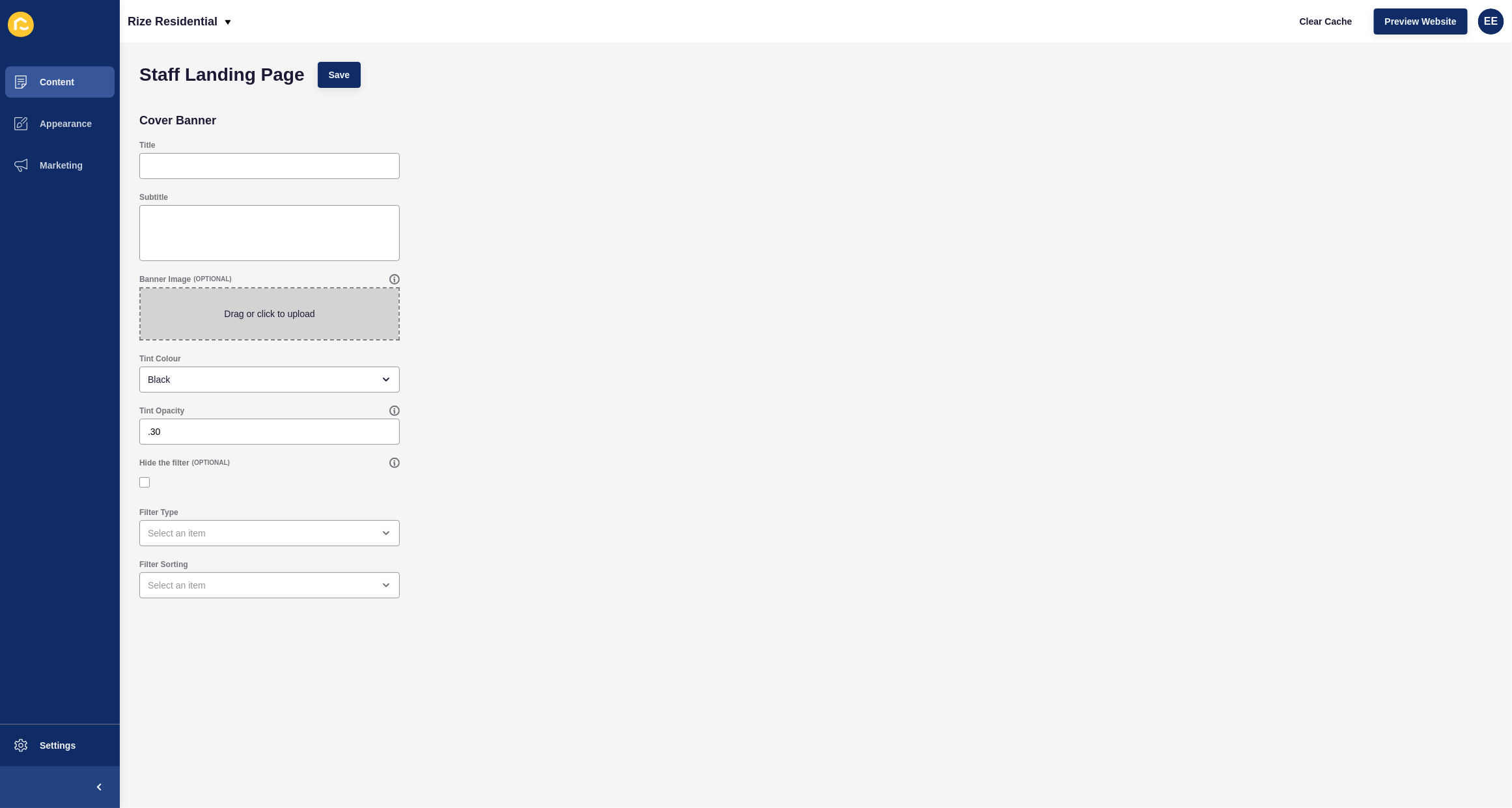 click at bounding box center (270, 314) 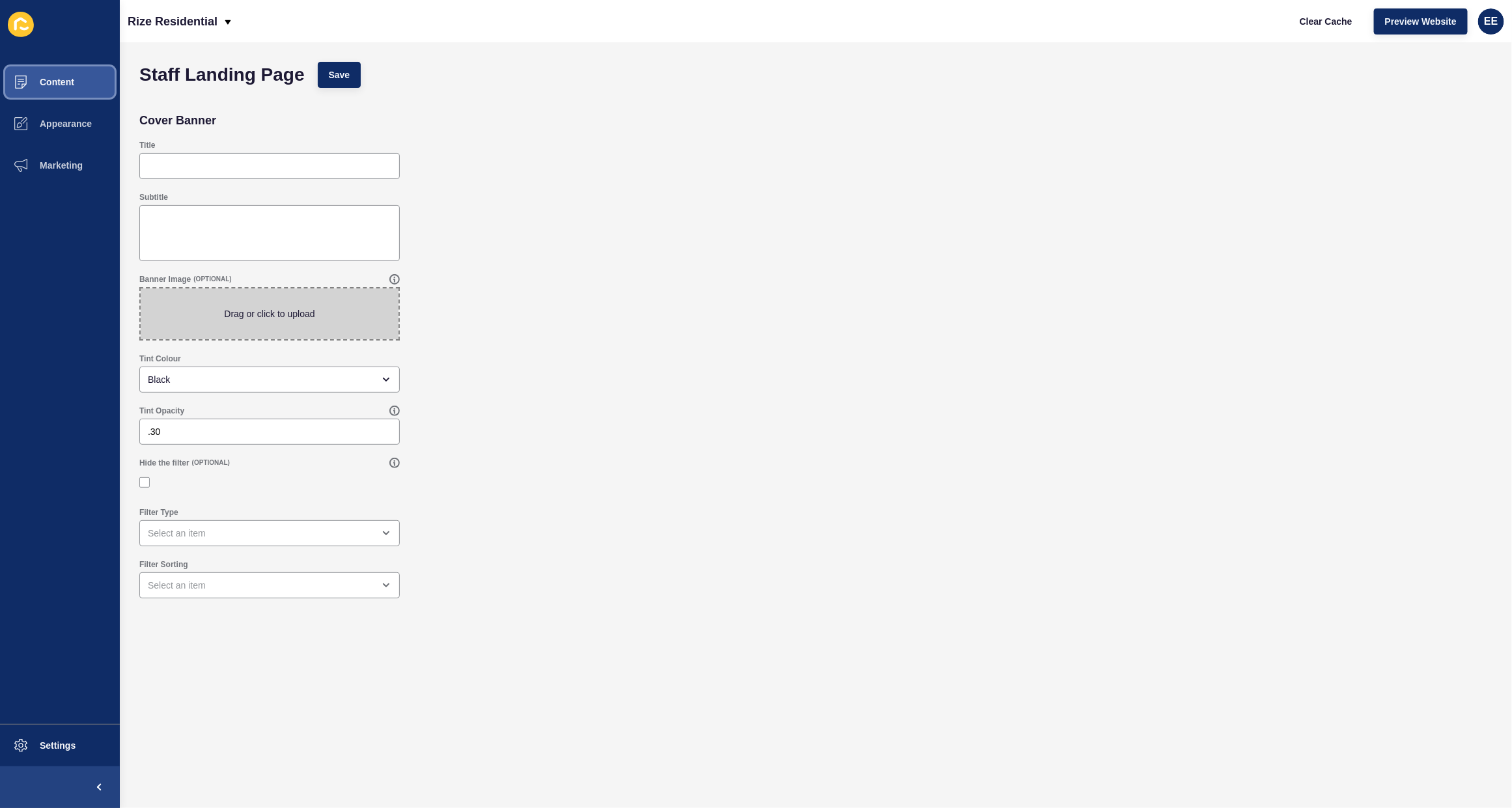 drag, startPoint x: 68, startPoint y: 74, endPoint x: 75, endPoint y: 76, distance: 7.28011 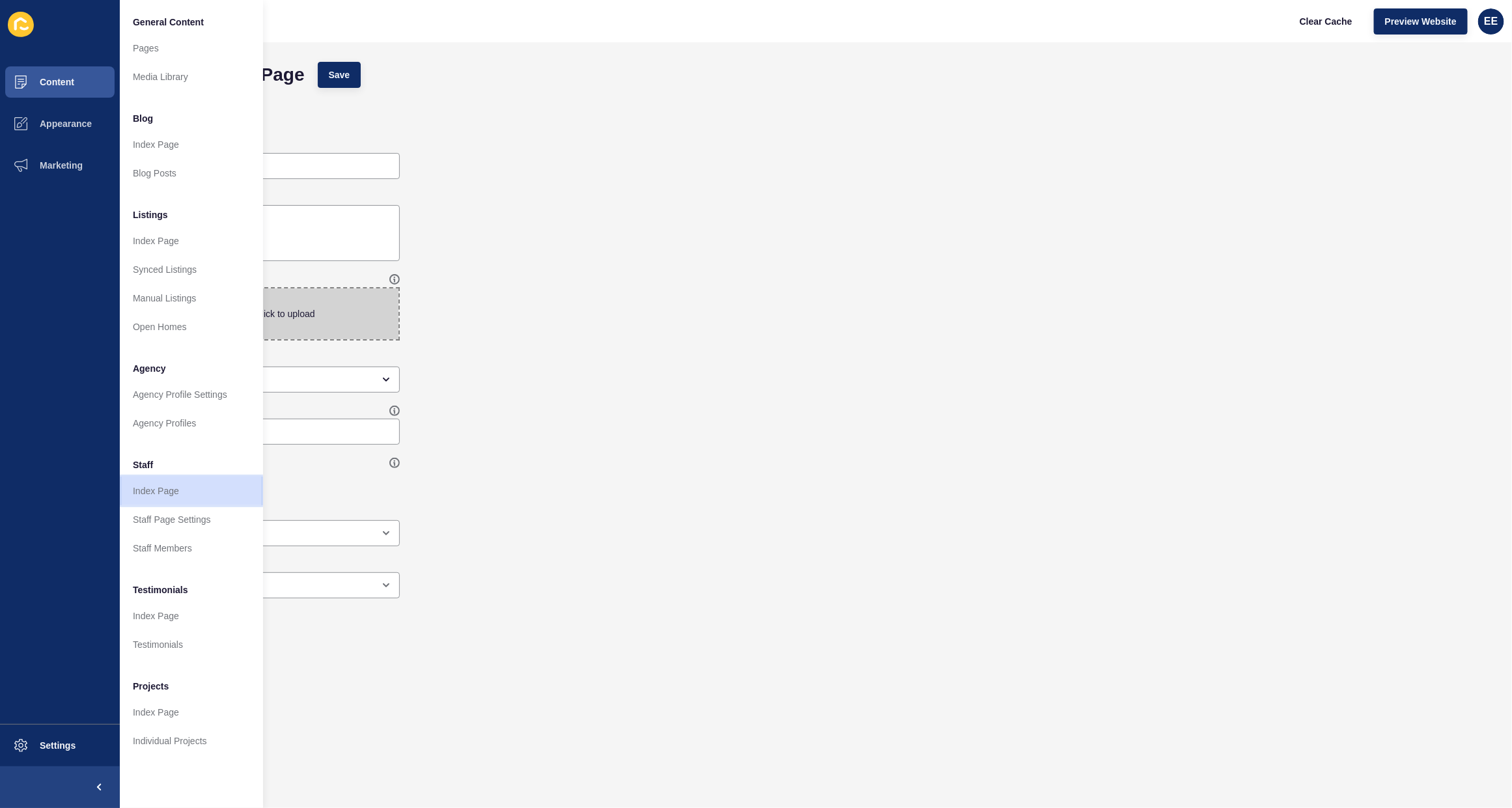 click on "Index Page" at bounding box center [191, 491] 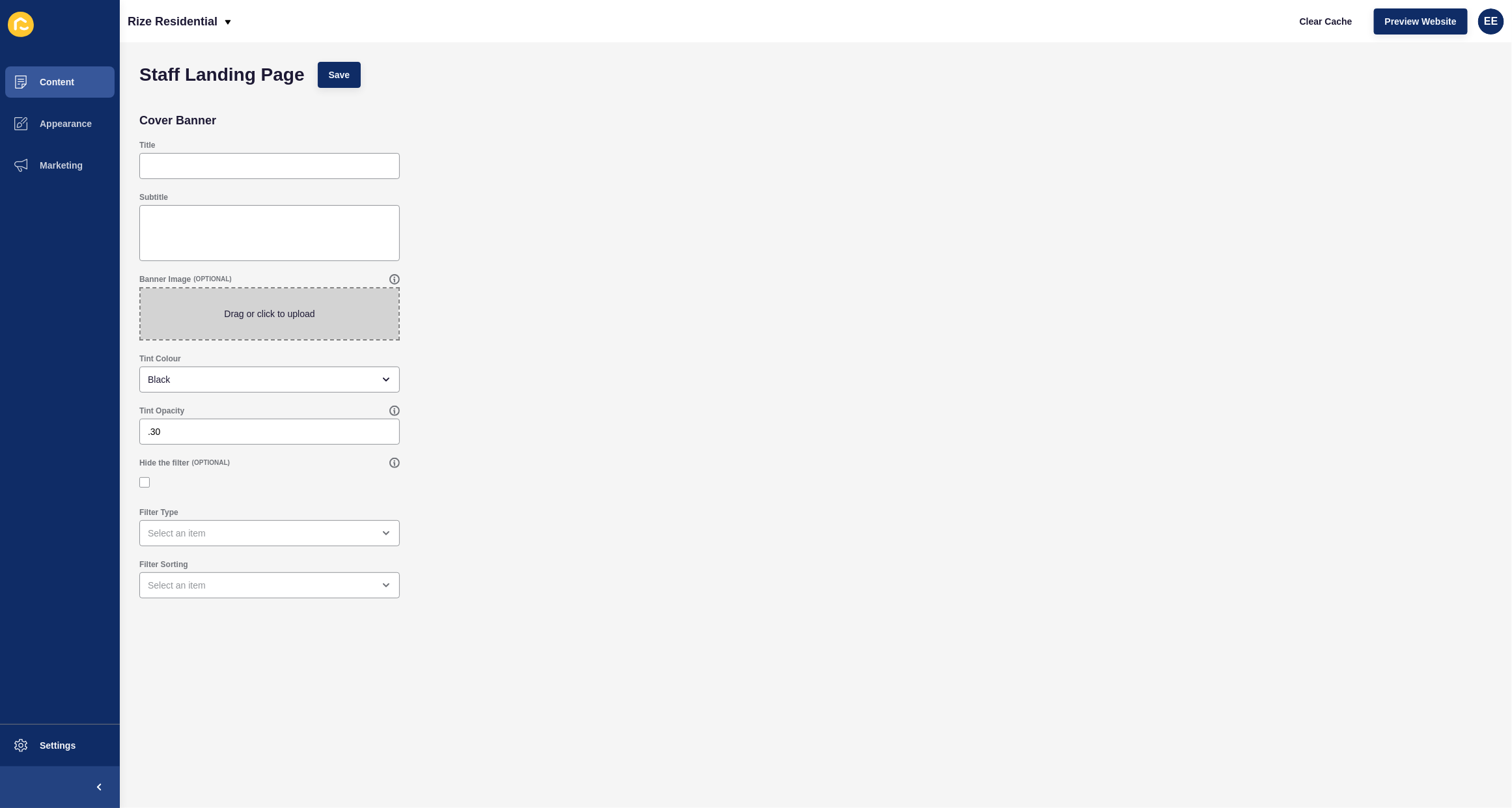 click at bounding box center (270, 314) 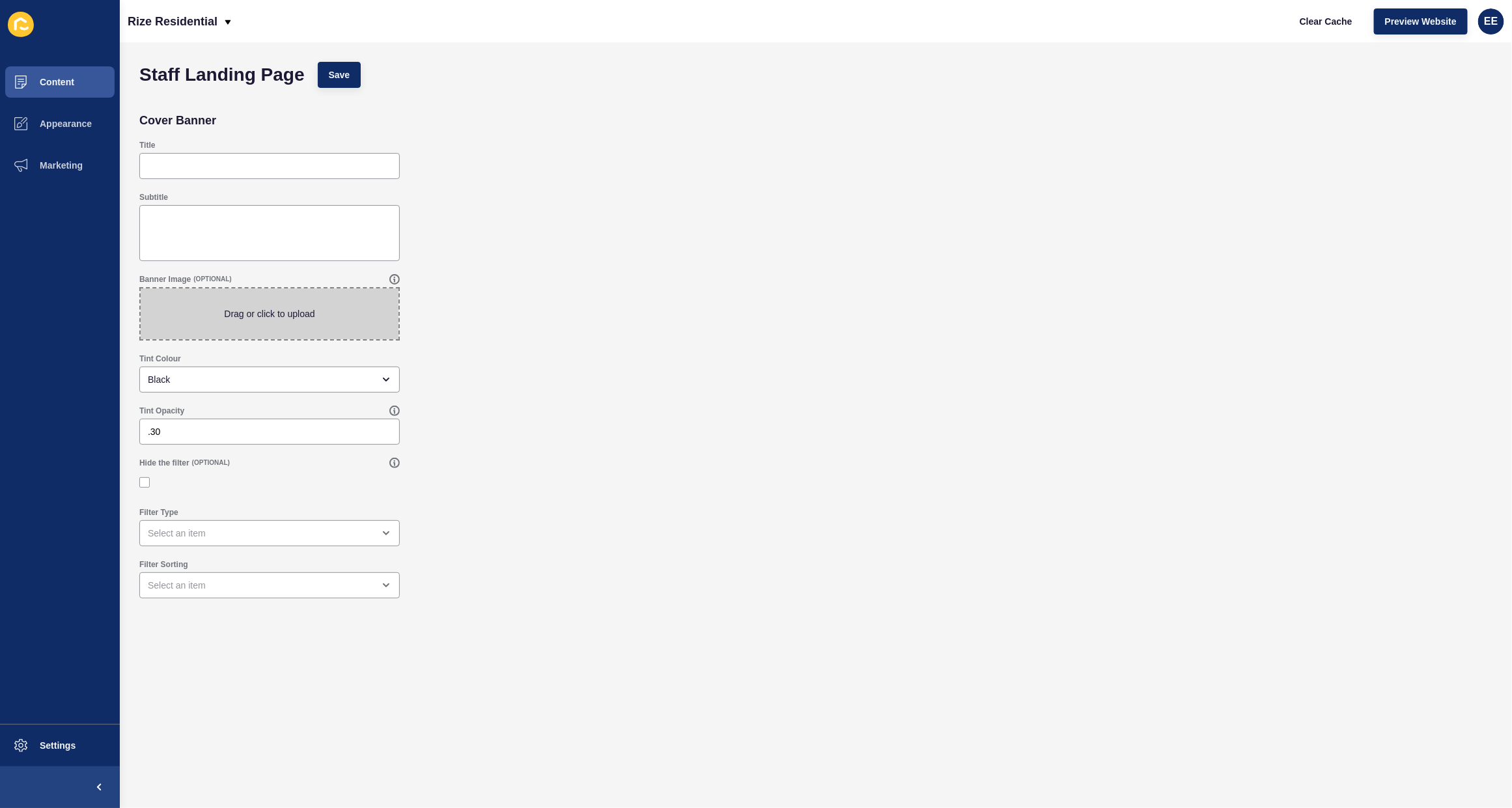 type on "C:\fakepath\9-print-9-meharry-ct-1024x430.jpg" 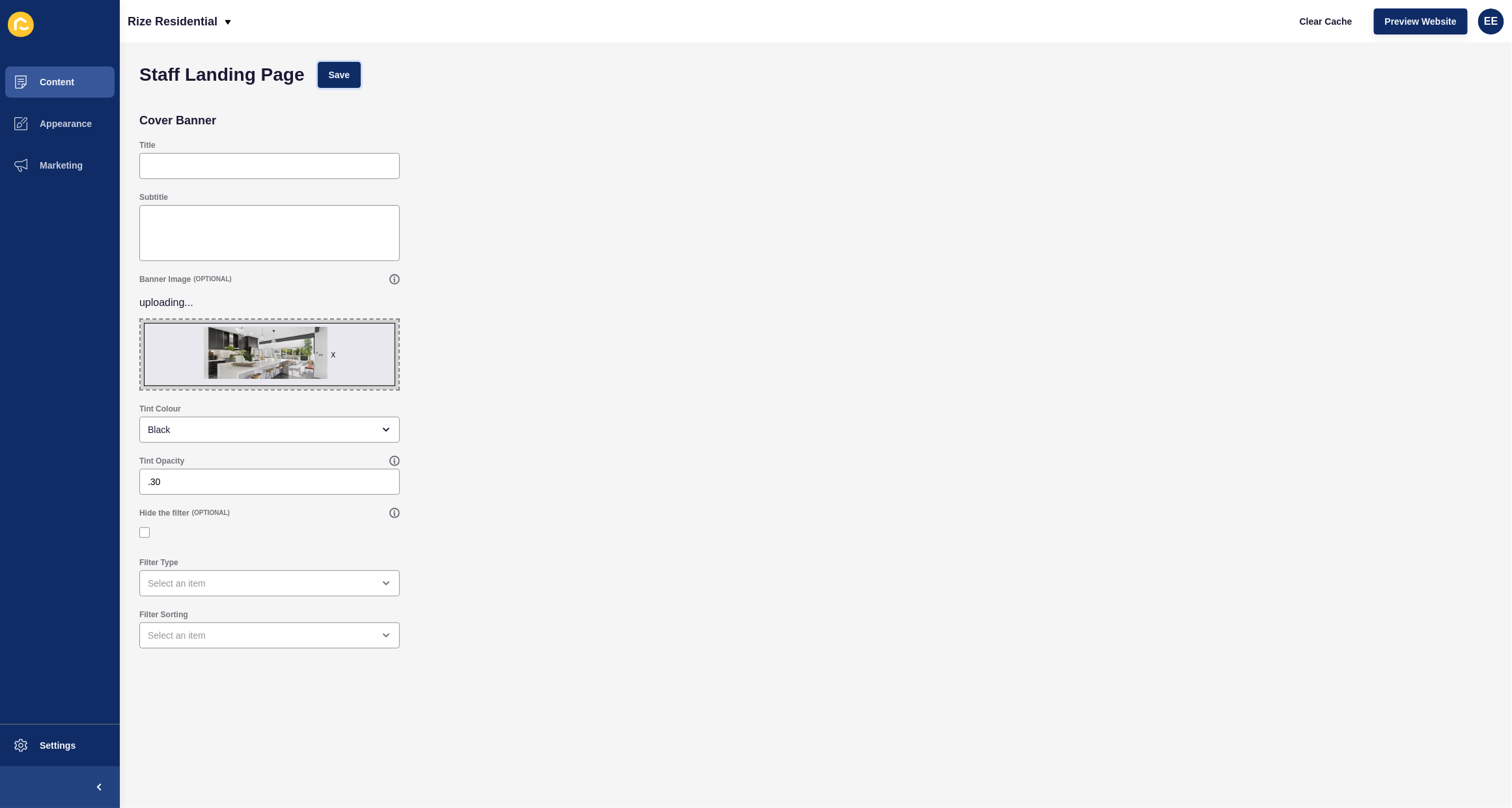 click on "Save" at bounding box center (339, 75) 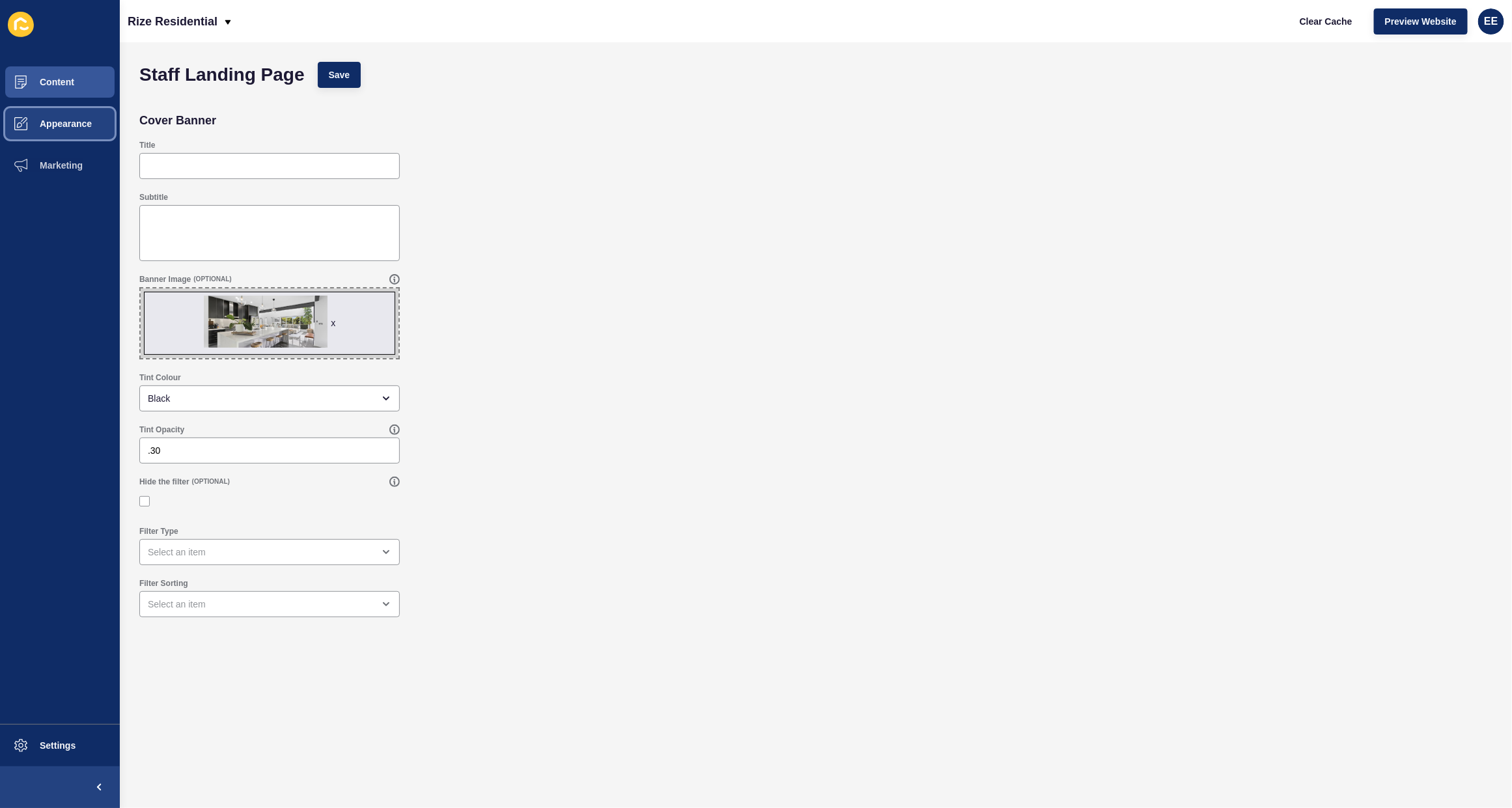 click on "Appearance" at bounding box center [45, 124] 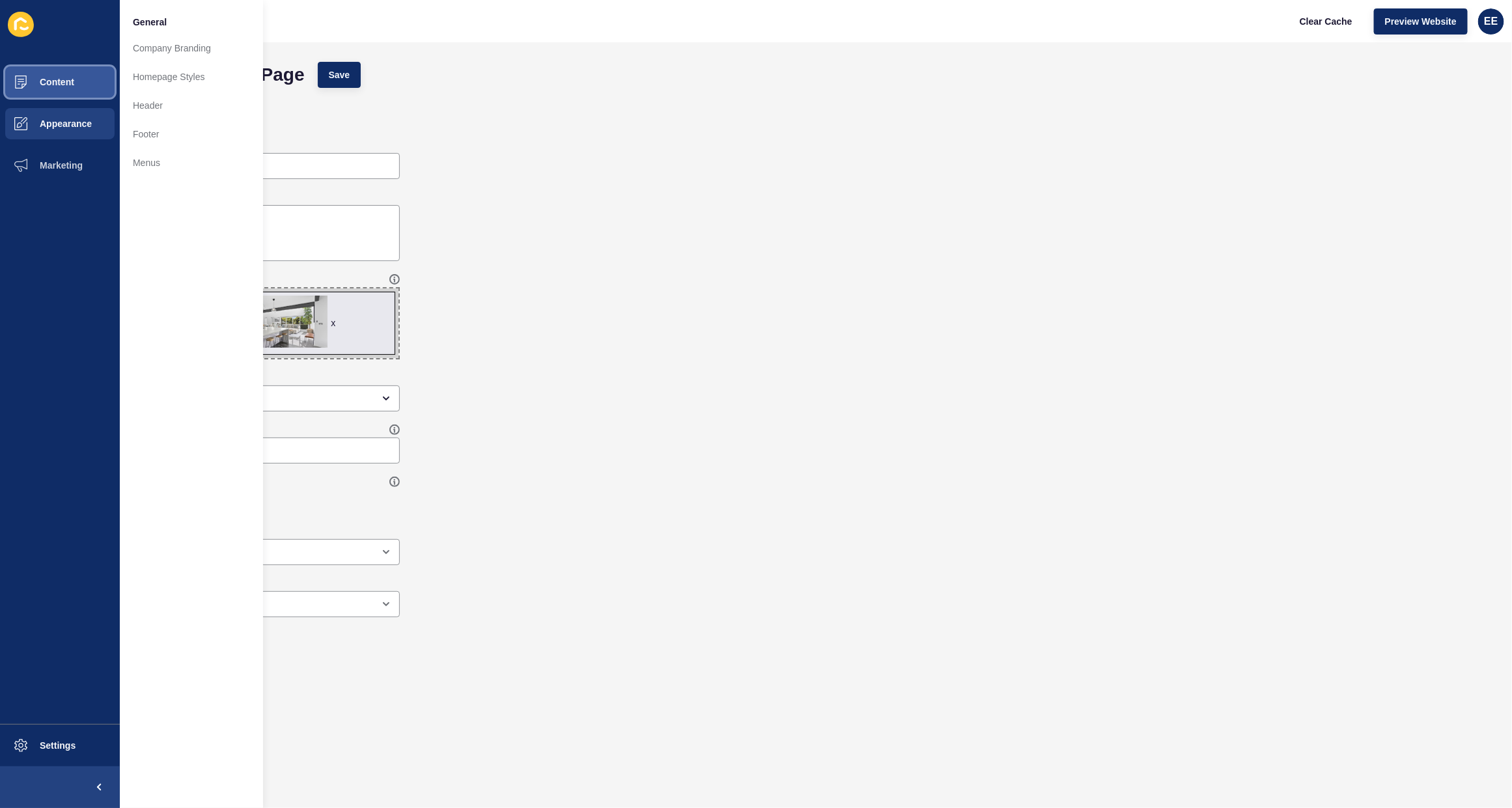 click on "Content" at bounding box center (36, 82) 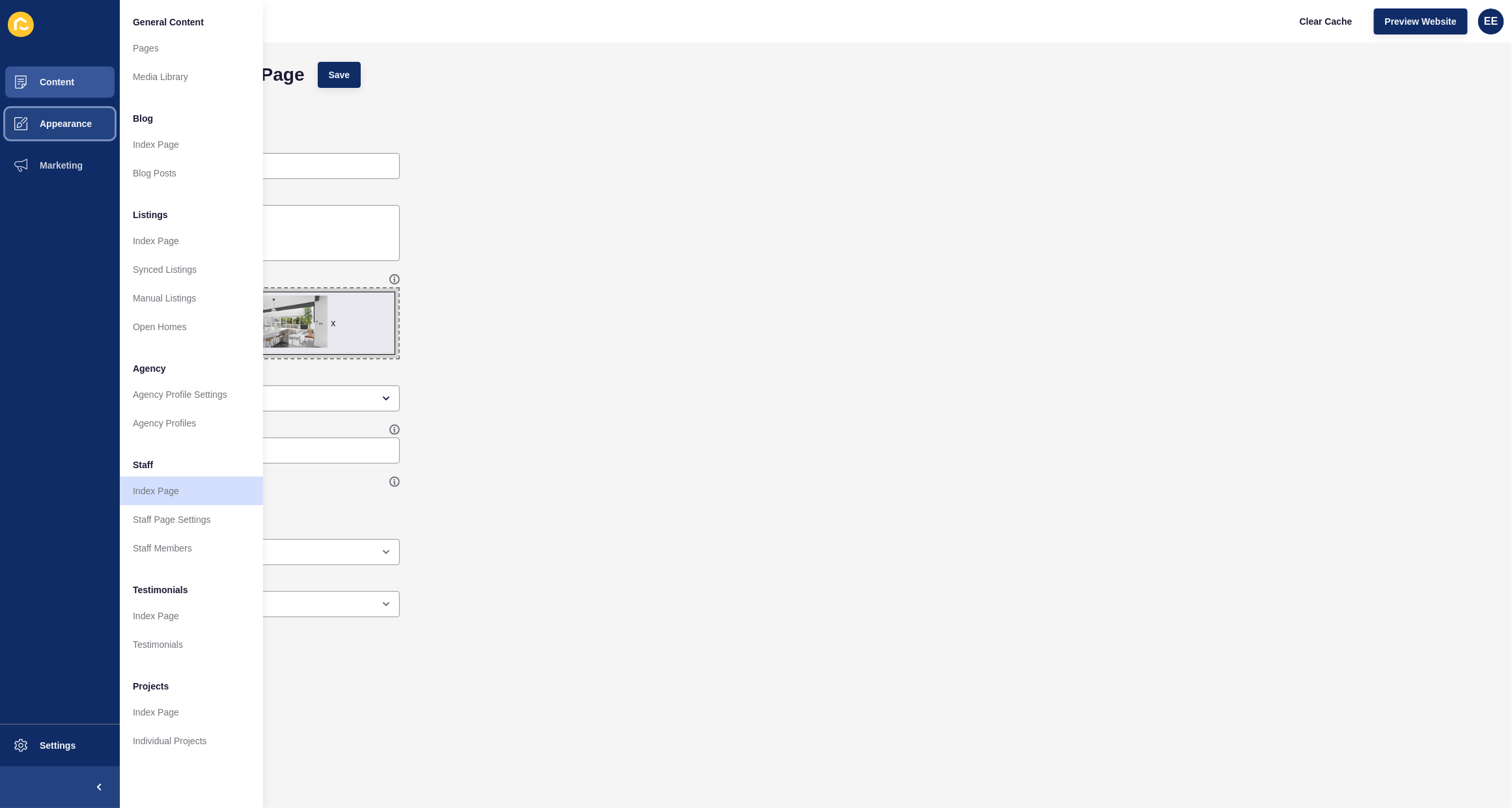 drag, startPoint x: 63, startPoint y: 119, endPoint x: 75, endPoint y: 120, distance: 12.041595 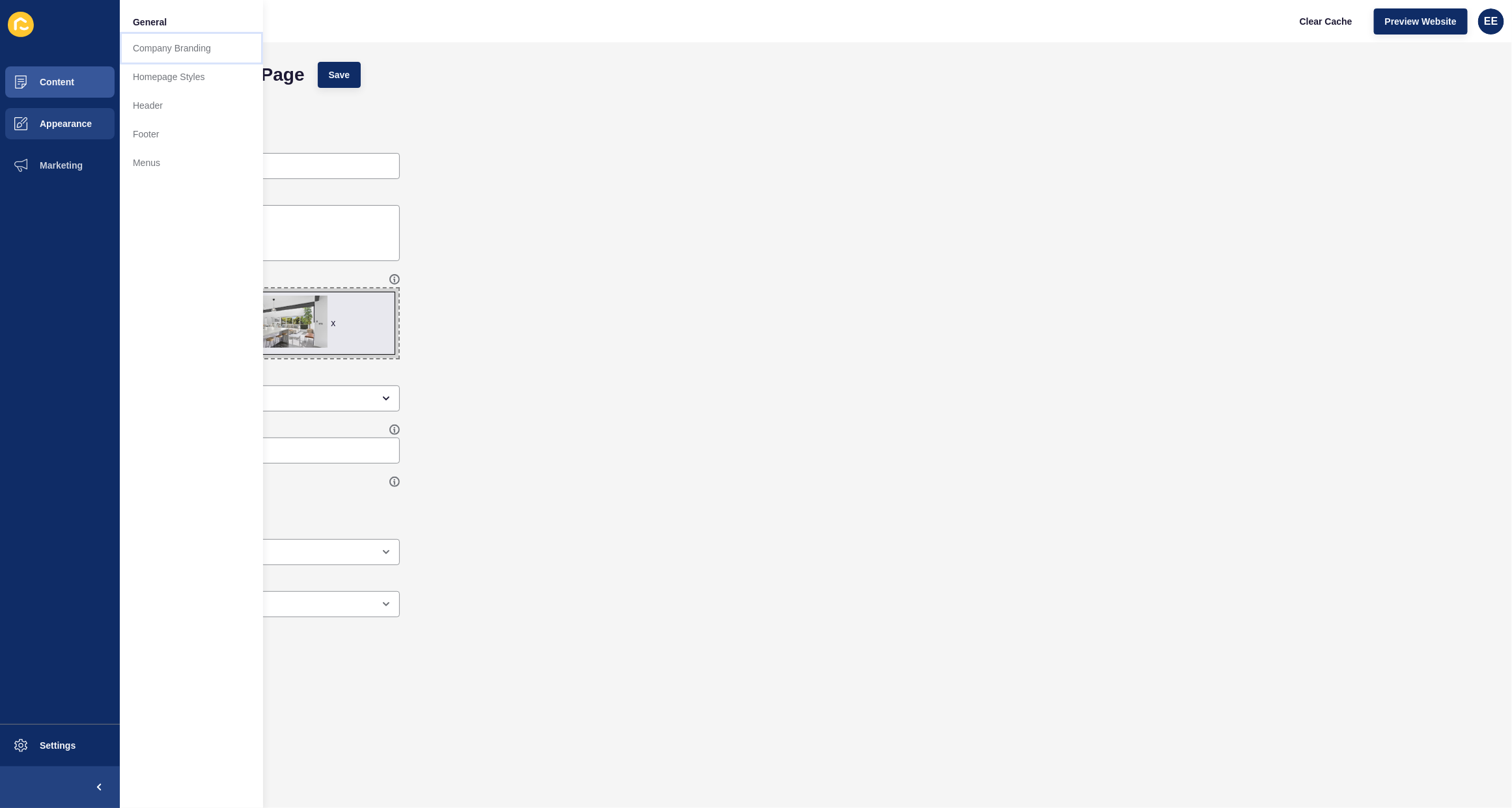 click on "Company Branding" at bounding box center [191, 48] 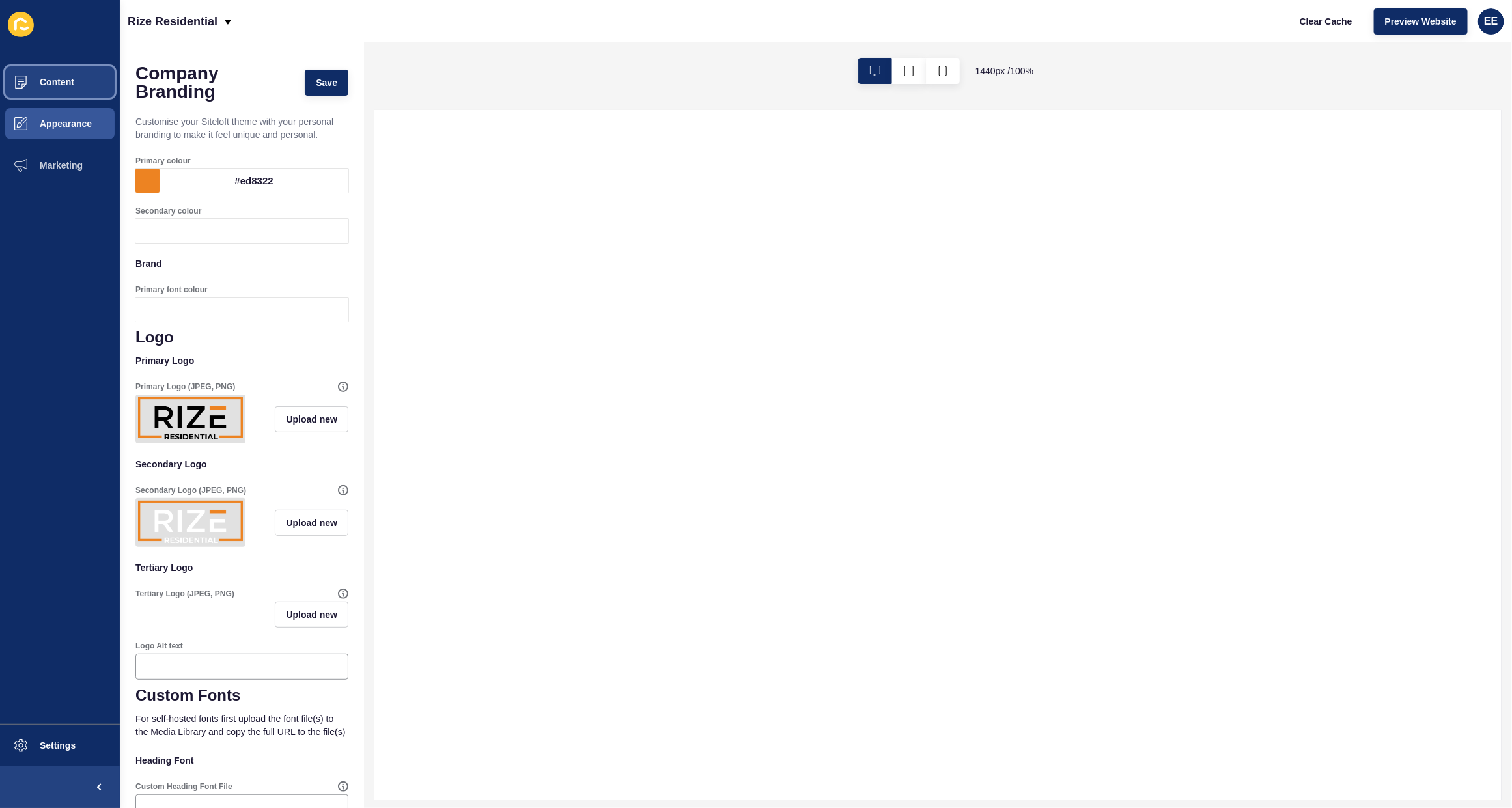 click on "Content" at bounding box center (36, 82) 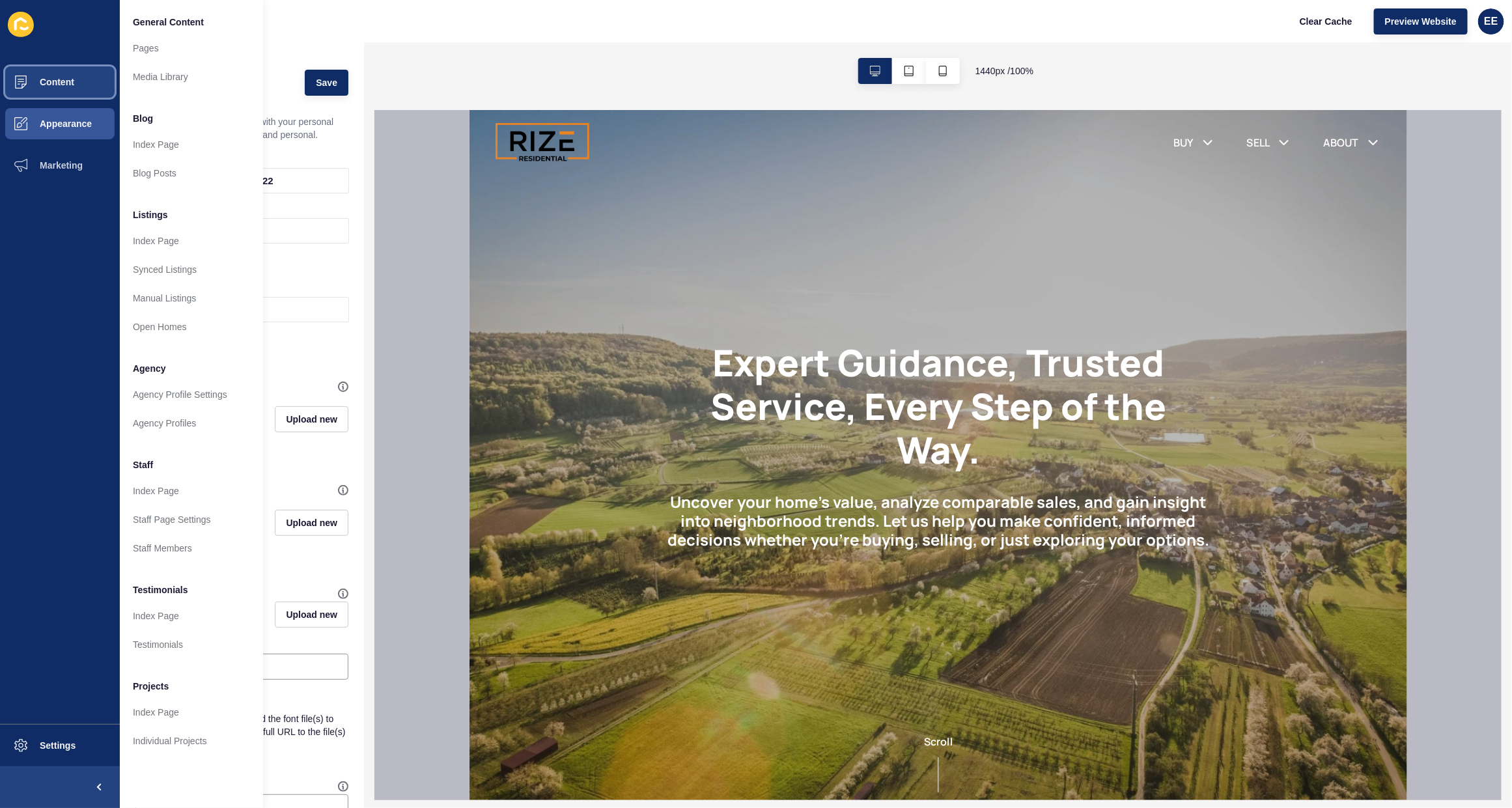 scroll, scrollTop: 0, scrollLeft: 0, axis: both 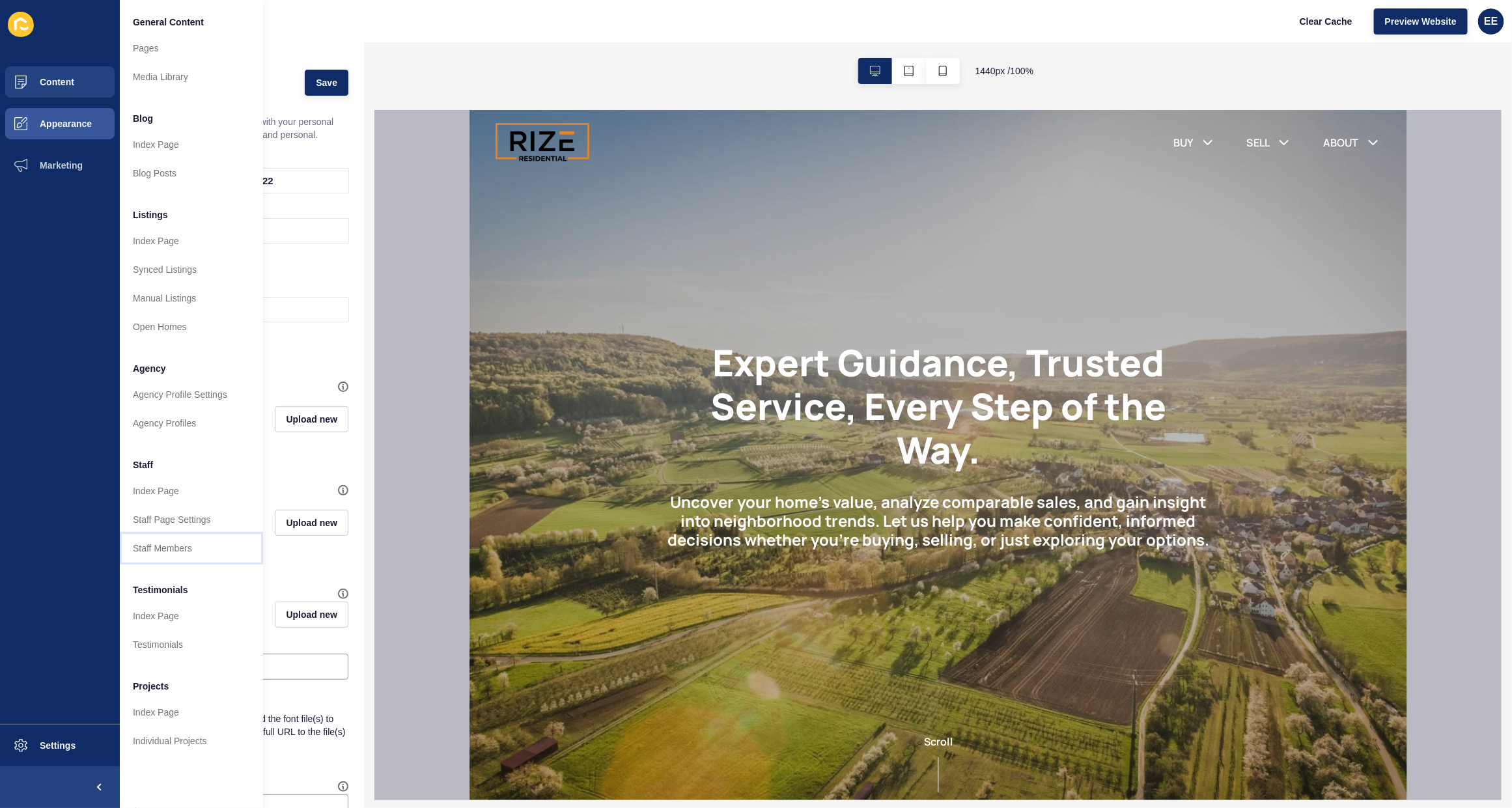 click on "Staff Members" at bounding box center (191, 548) 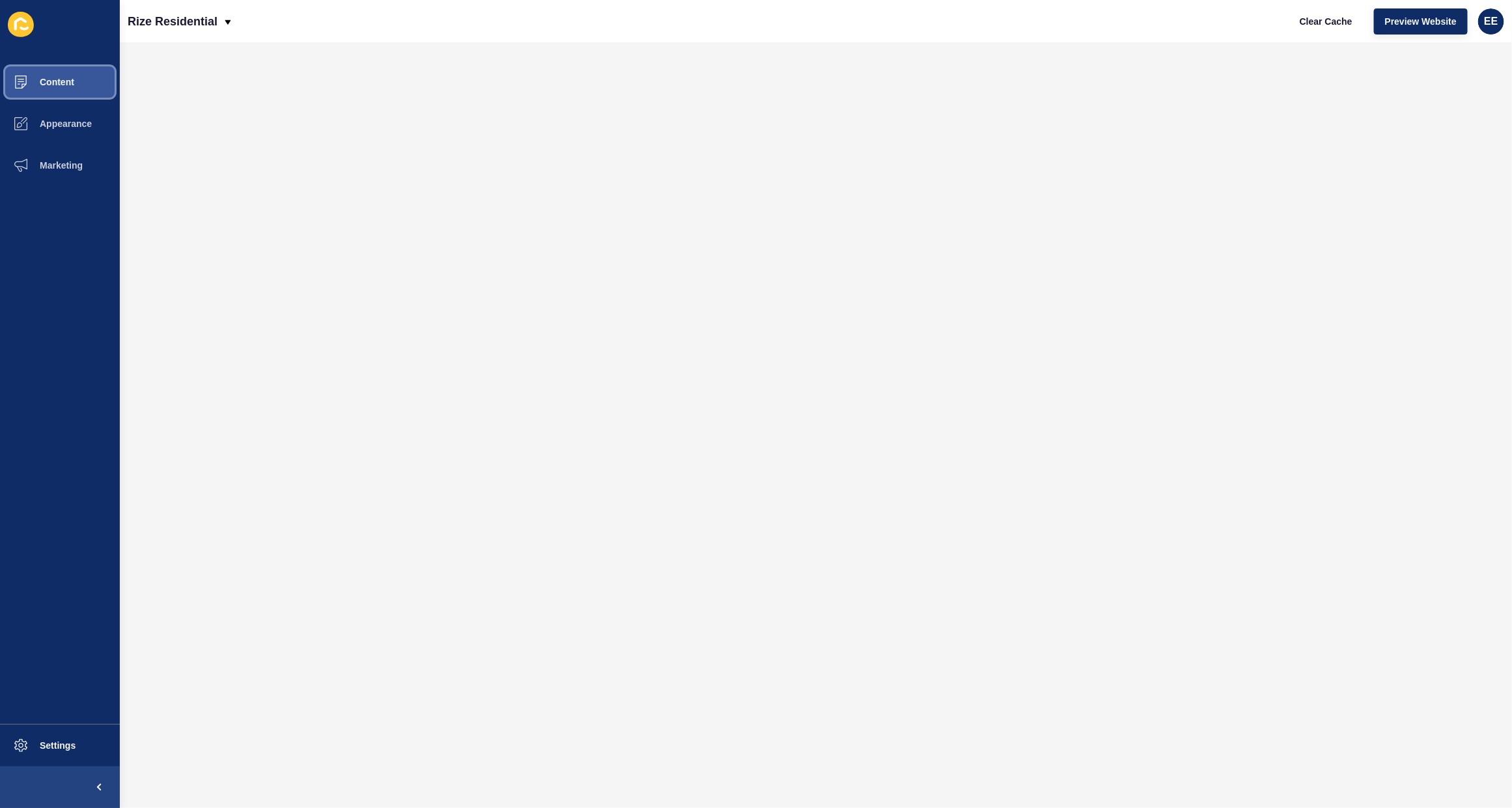 drag, startPoint x: 44, startPoint y: 77, endPoint x: 80, endPoint y: 76, distance: 36.0139 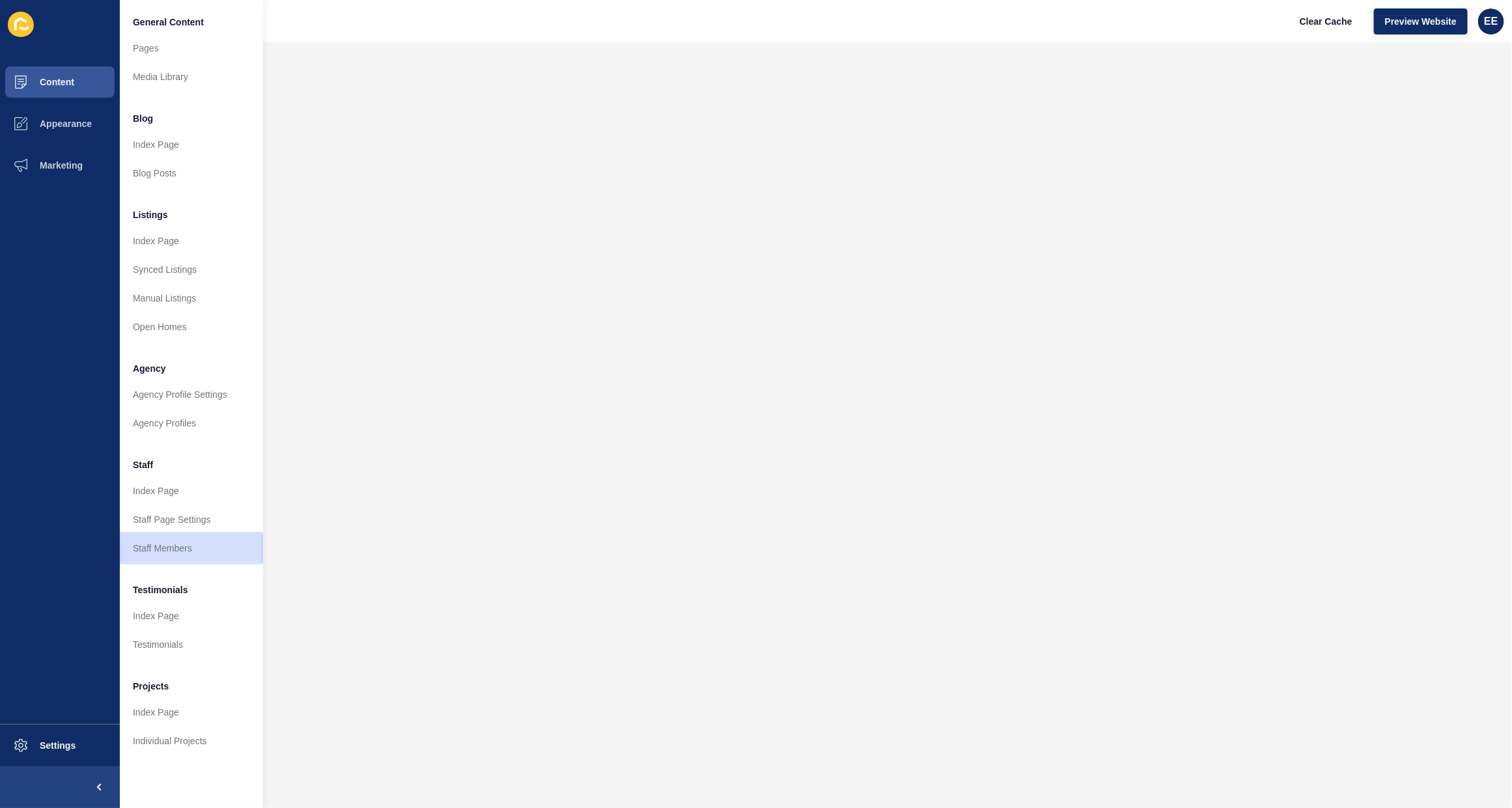 drag, startPoint x: 171, startPoint y: 545, endPoint x: 216, endPoint y: 541, distance: 45.177428 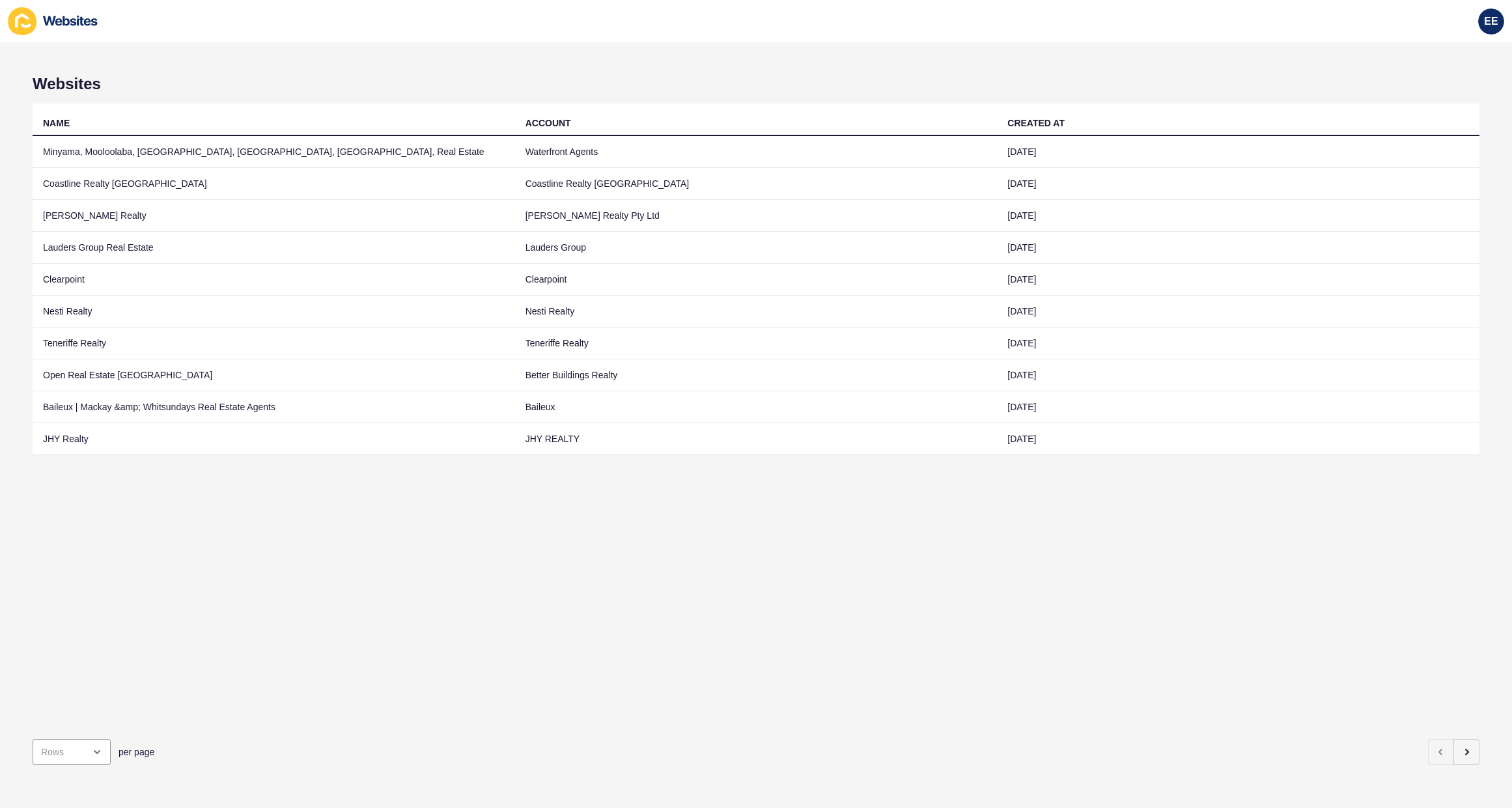scroll, scrollTop: 0, scrollLeft: 0, axis: both 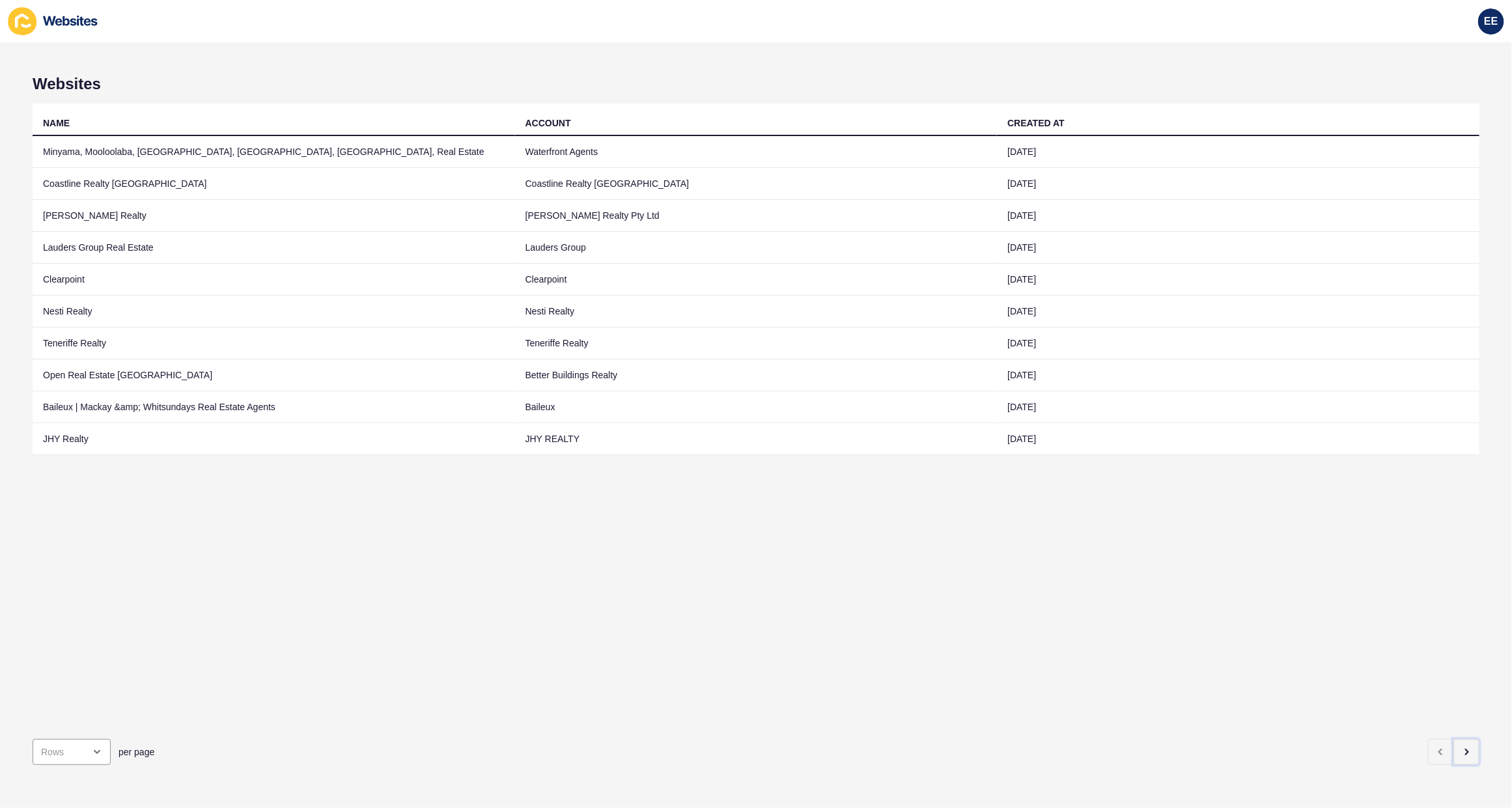 click 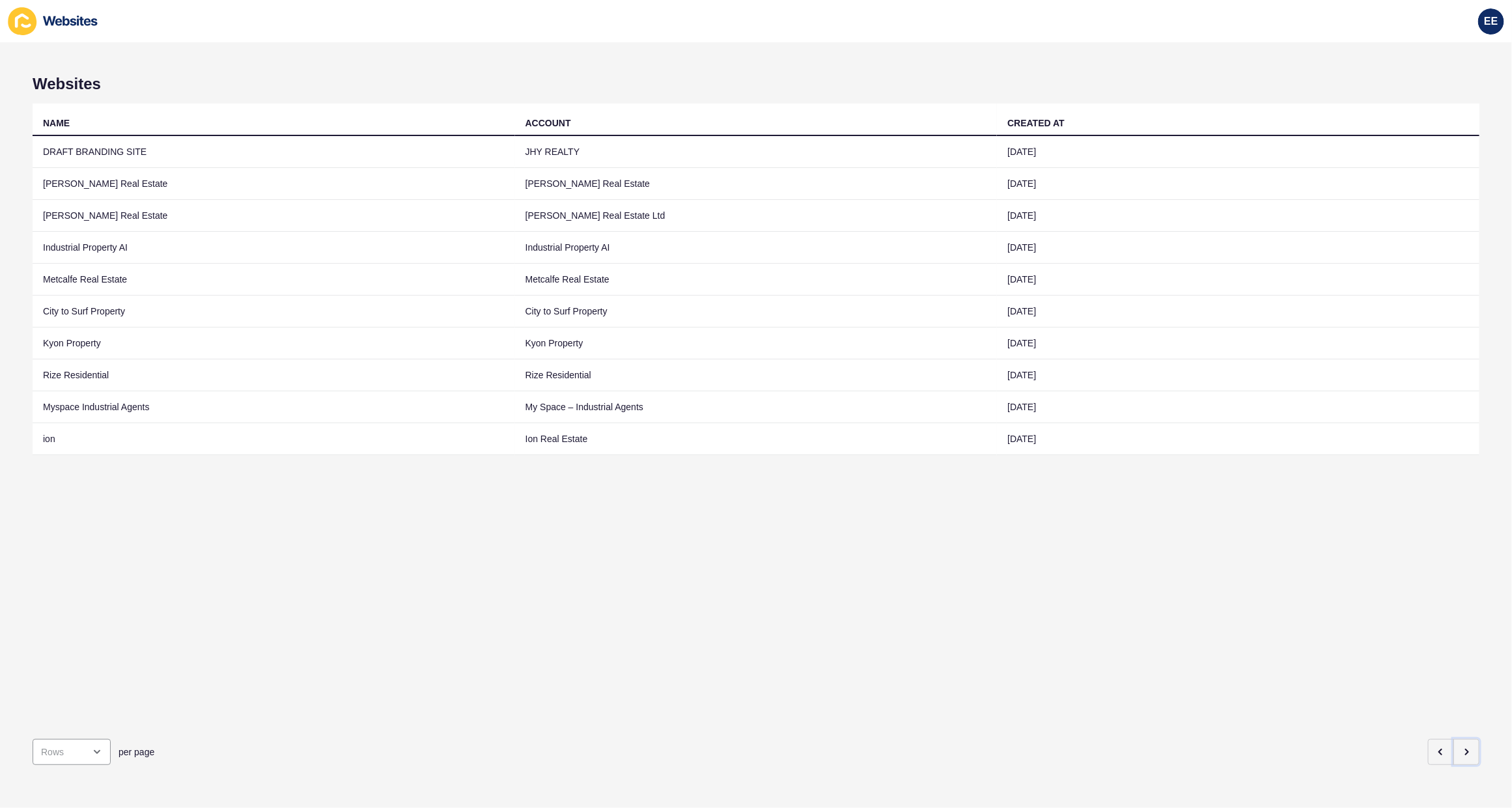 click at bounding box center [1466, 752] 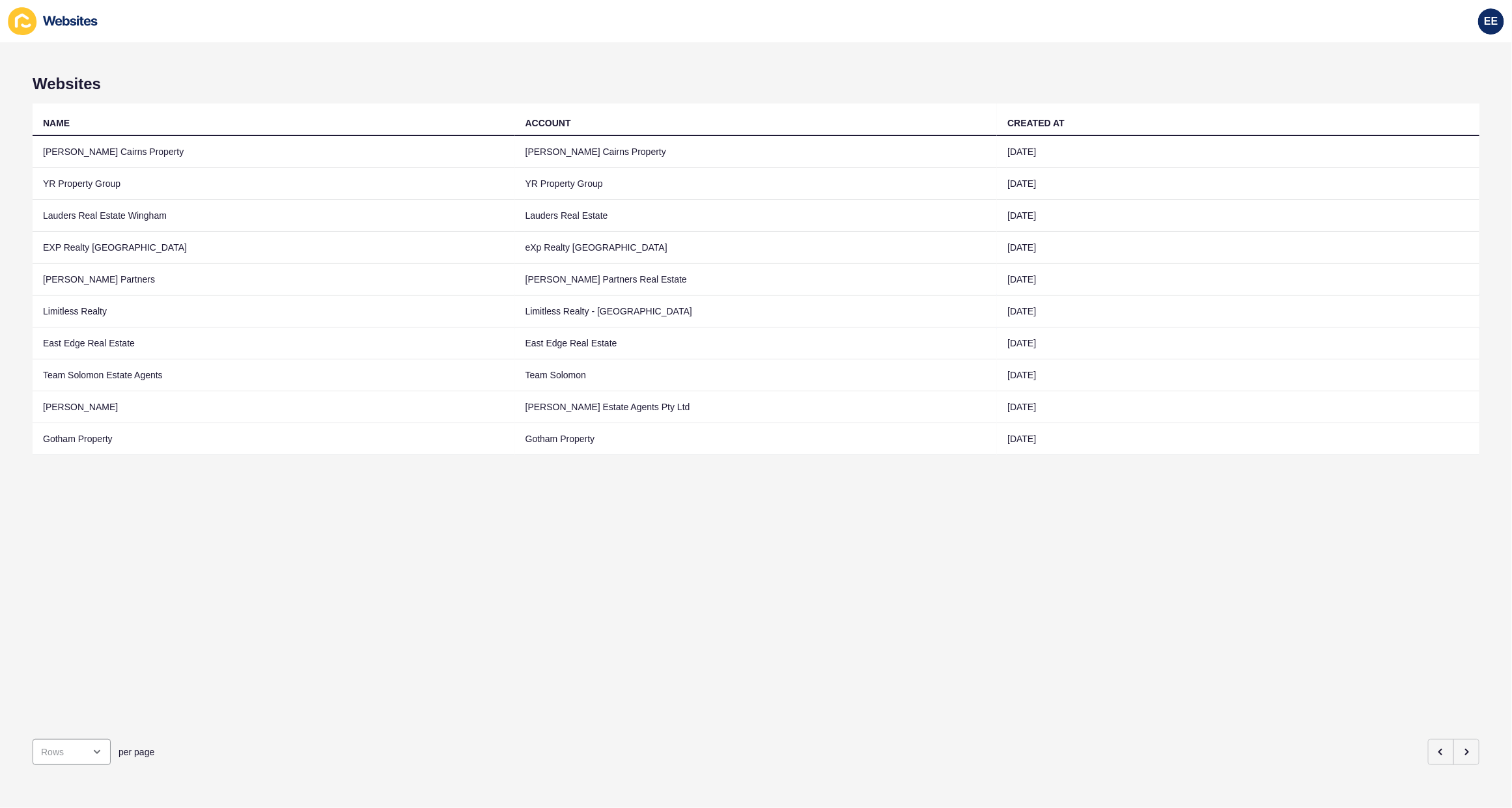 click on "Limitless Realty" at bounding box center (273, 311) 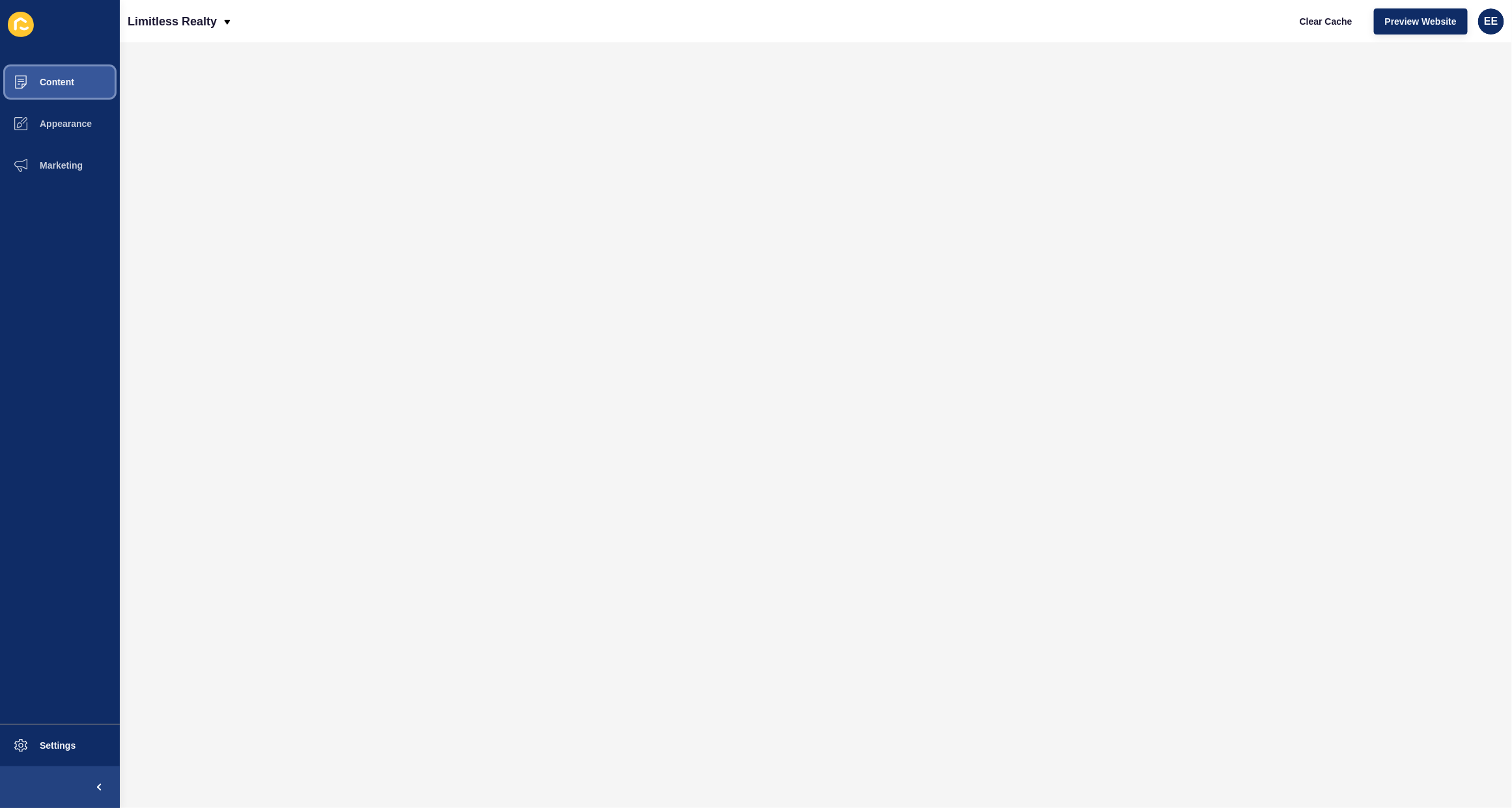 click on "Content" at bounding box center (36, 82) 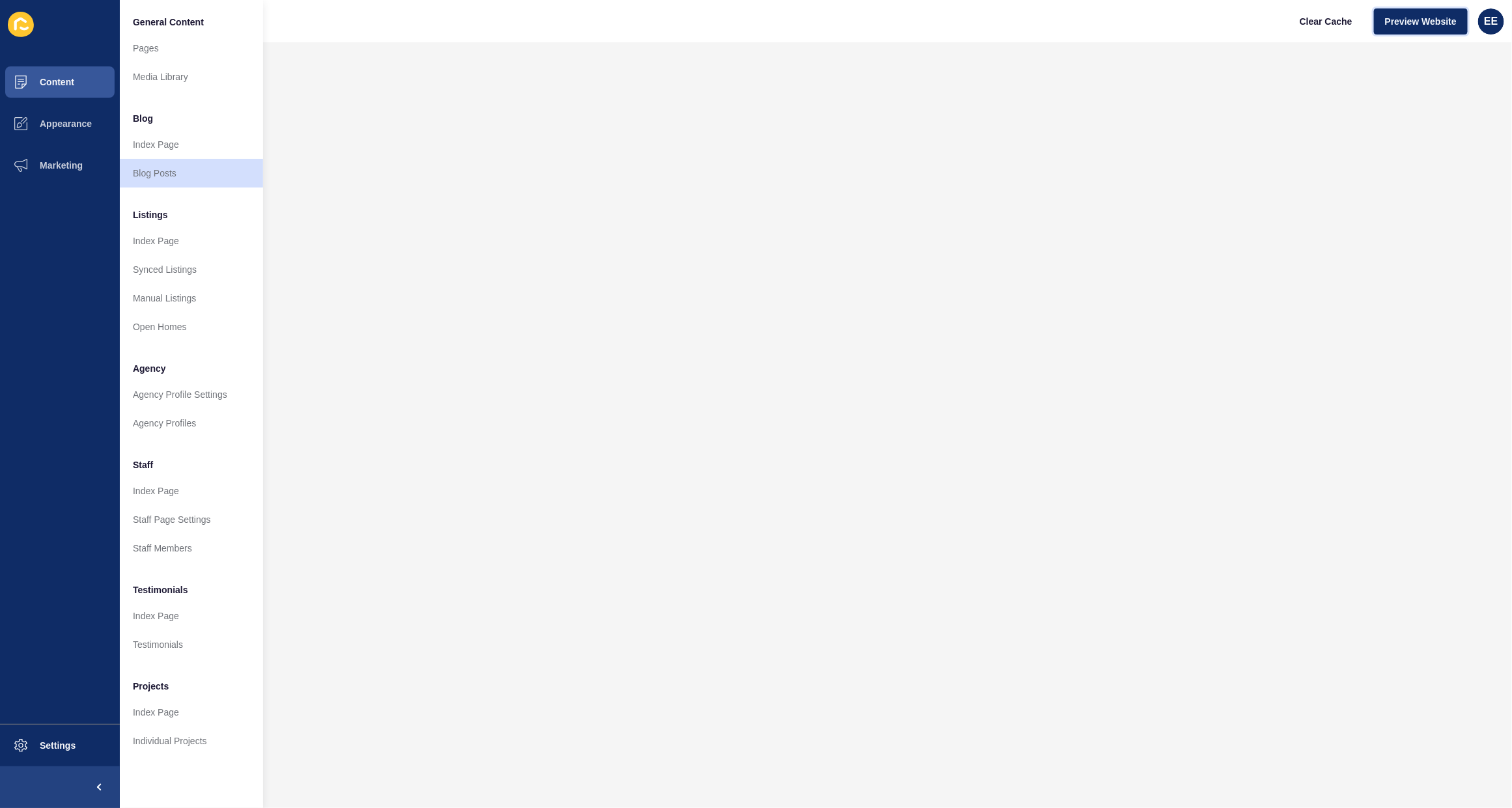 click on "Preview Website" at bounding box center (1421, 21) 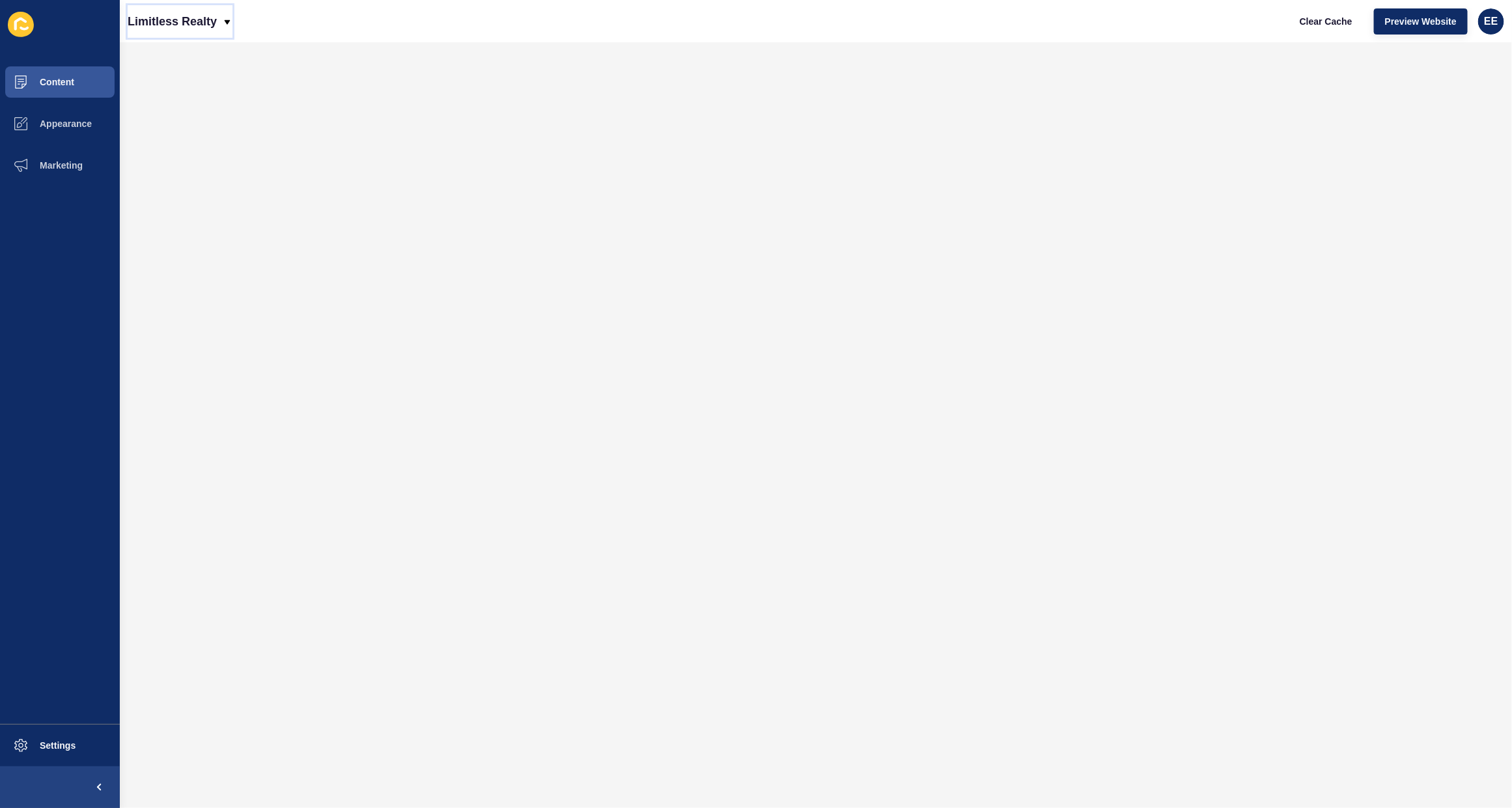 click on "Limitless Realty" at bounding box center [172, 21] 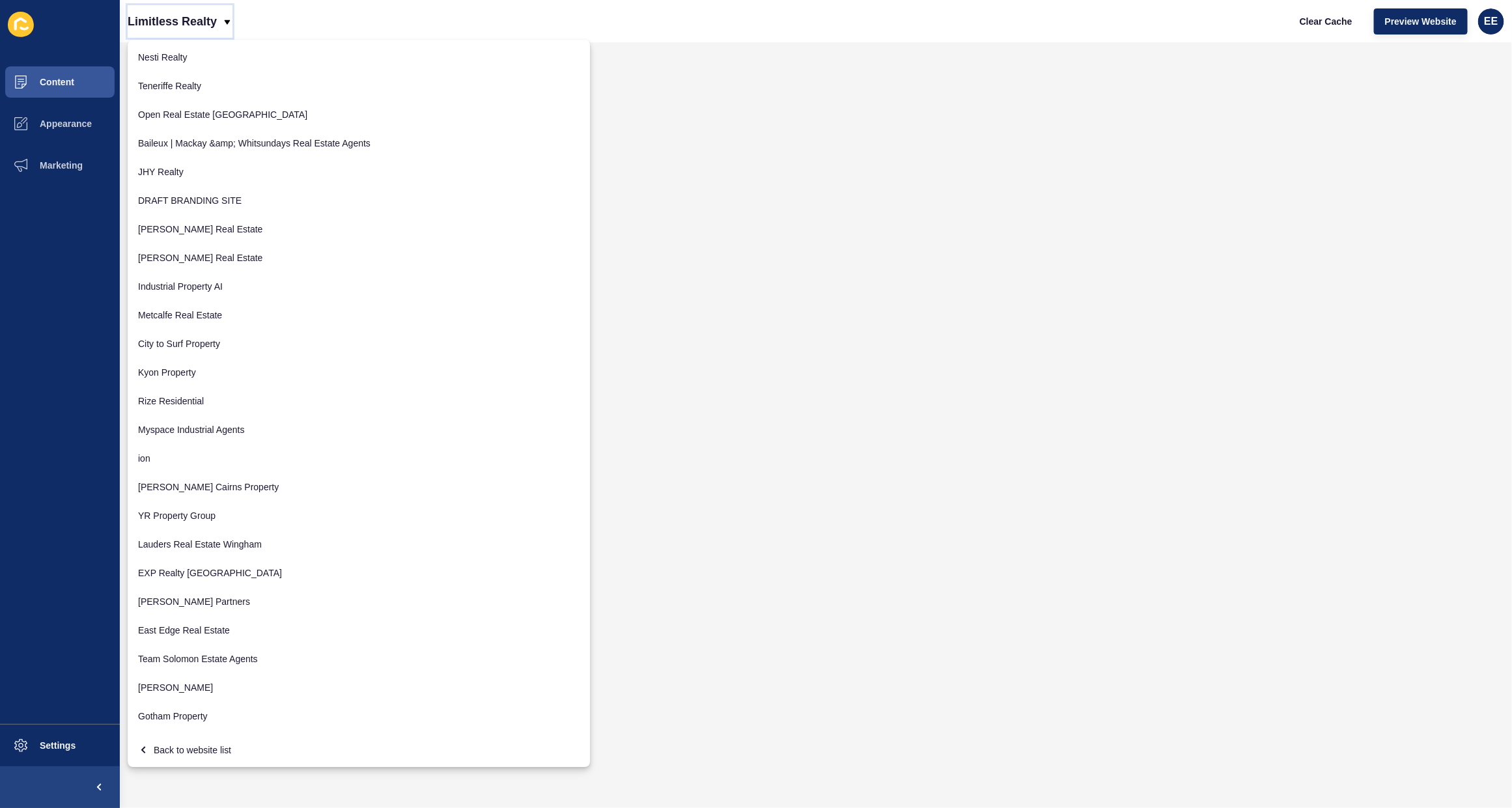scroll, scrollTop: 141, scrollLeft: 0, axis: vertical 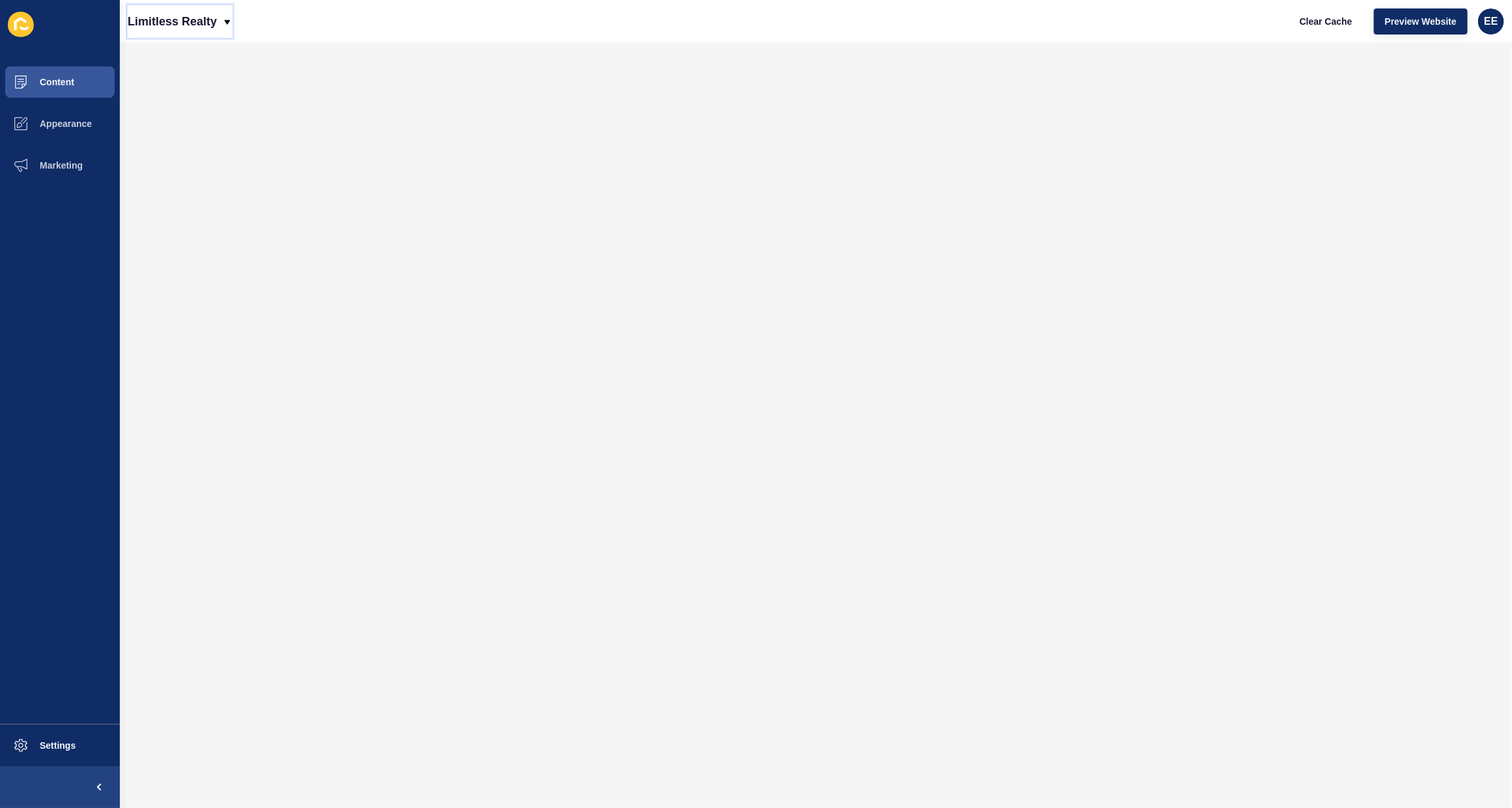 click on "Limitless Realty" at bounding box center [172, 21] 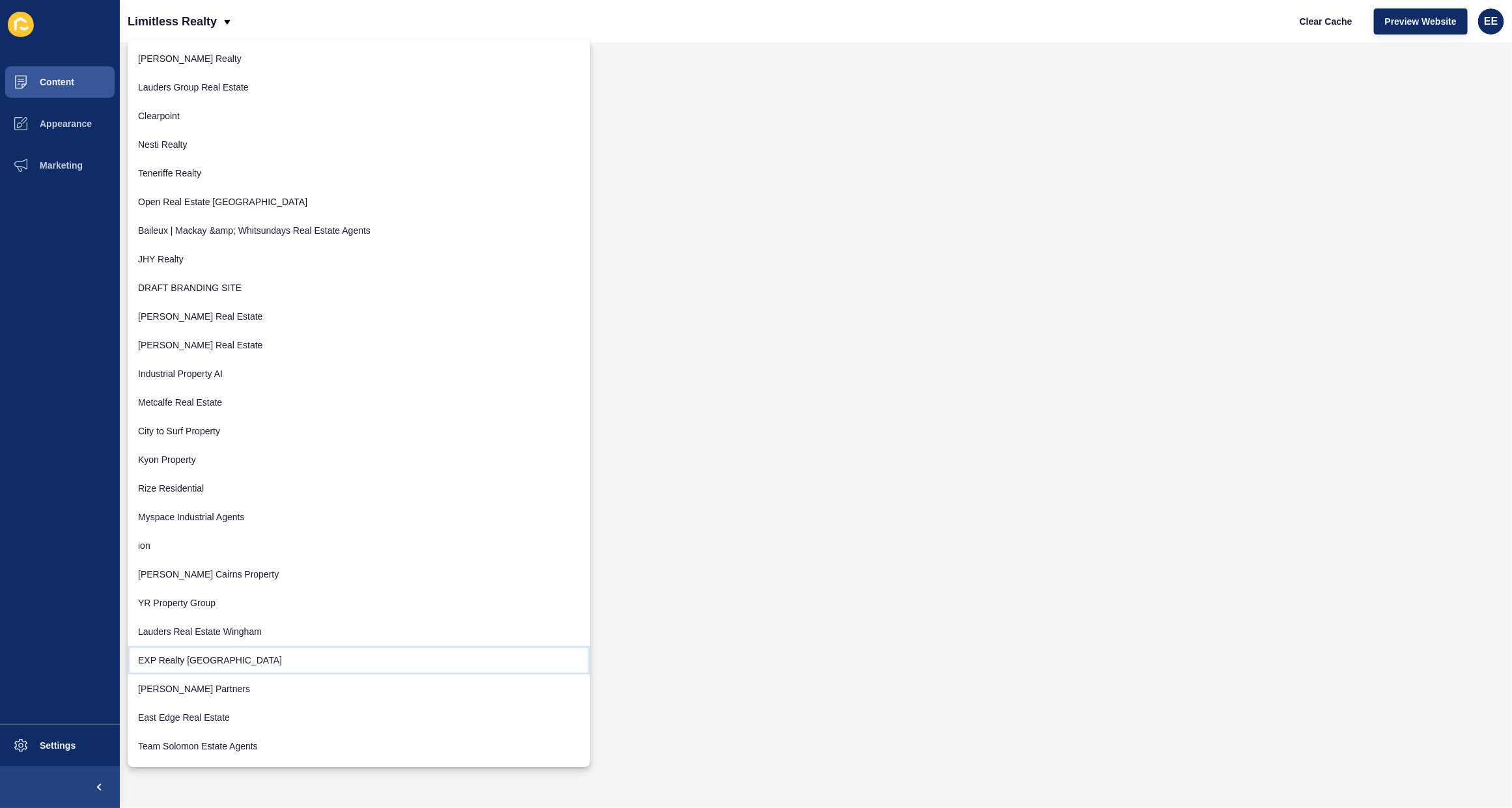 scroll, scrollTop: 81, scrollLeft: 0, axis: vertical 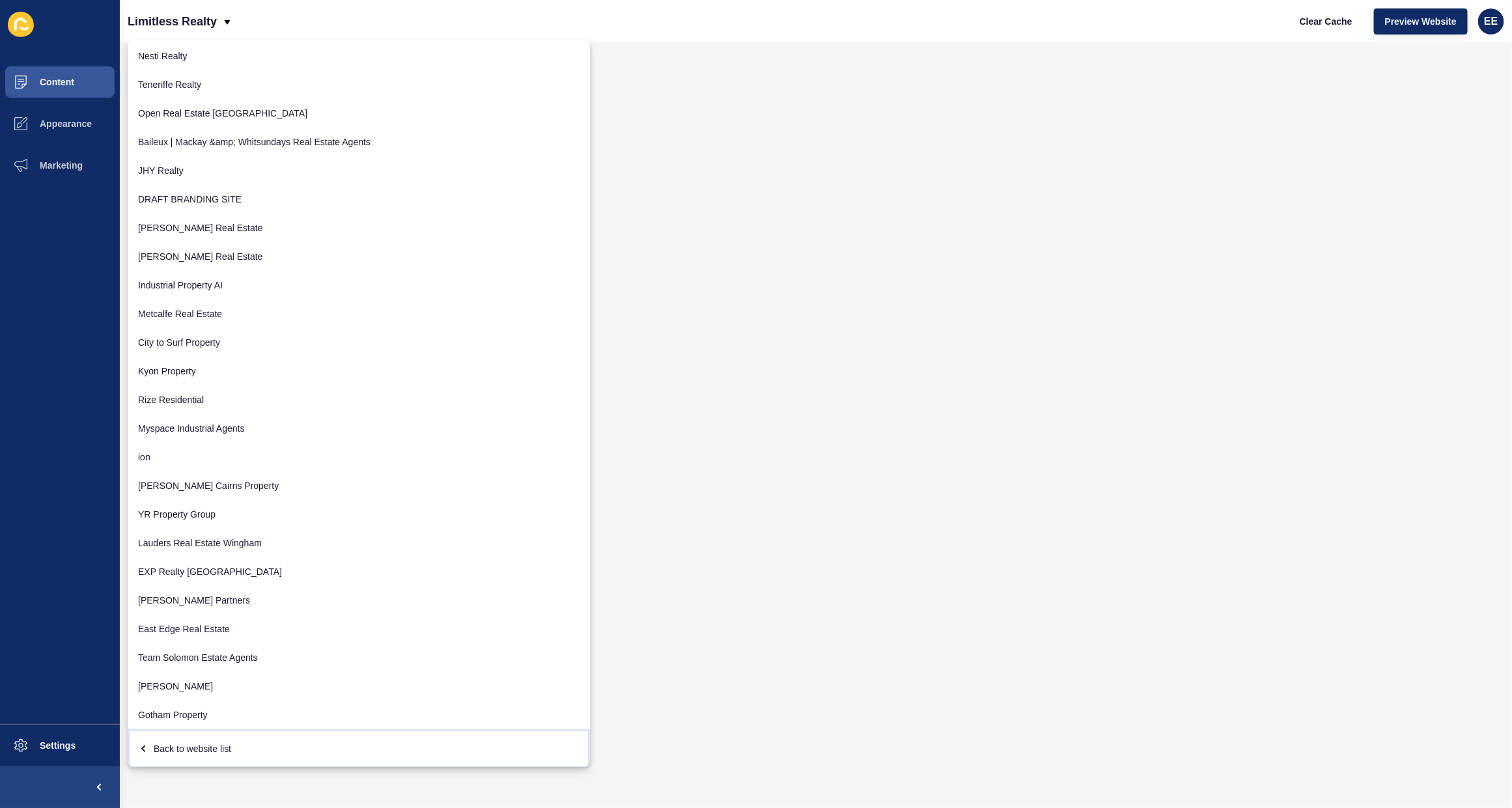 click on "Back to website list" at bounding box center (359, 749) 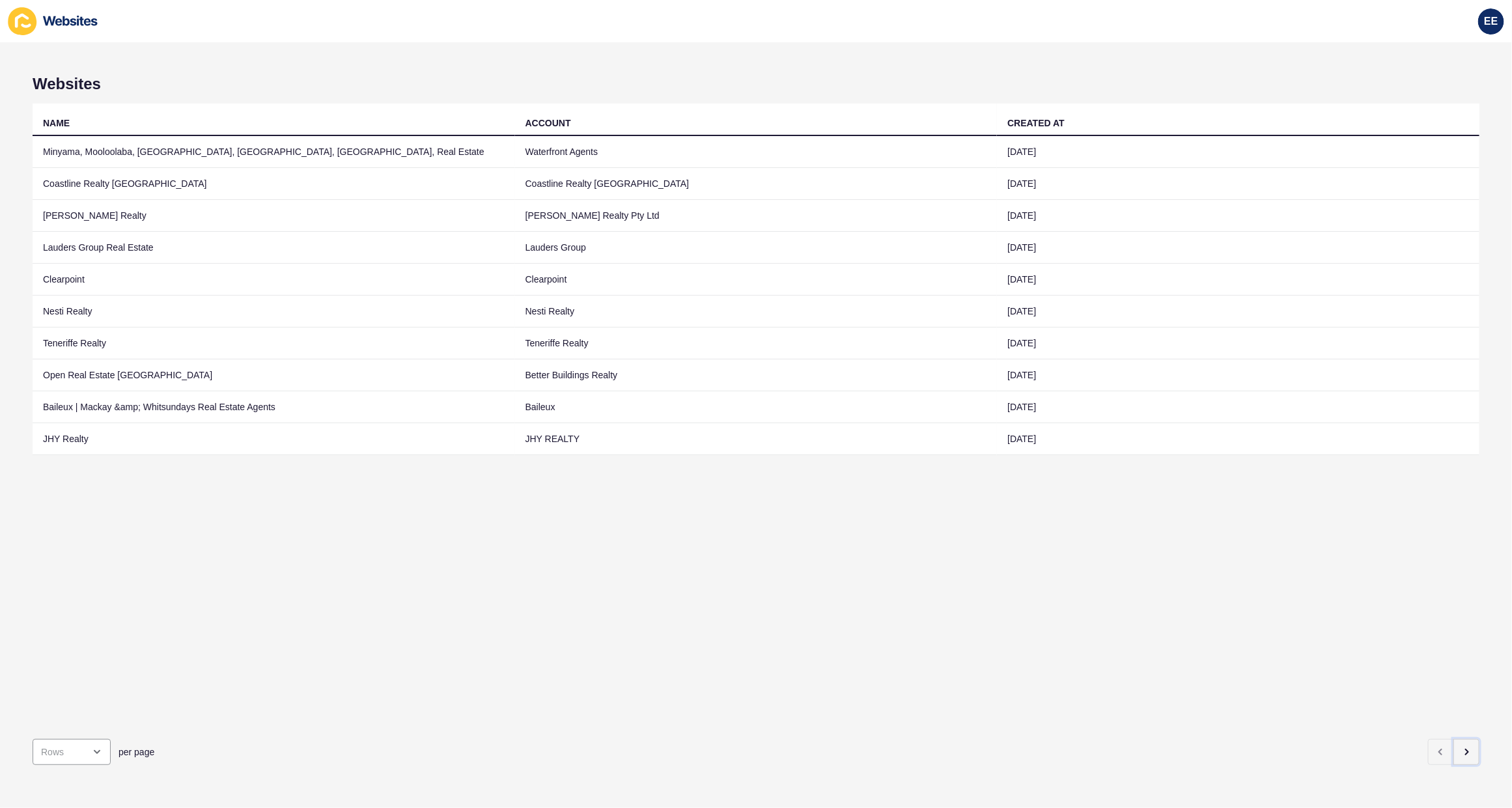 click at bounding box center (1466, 752) 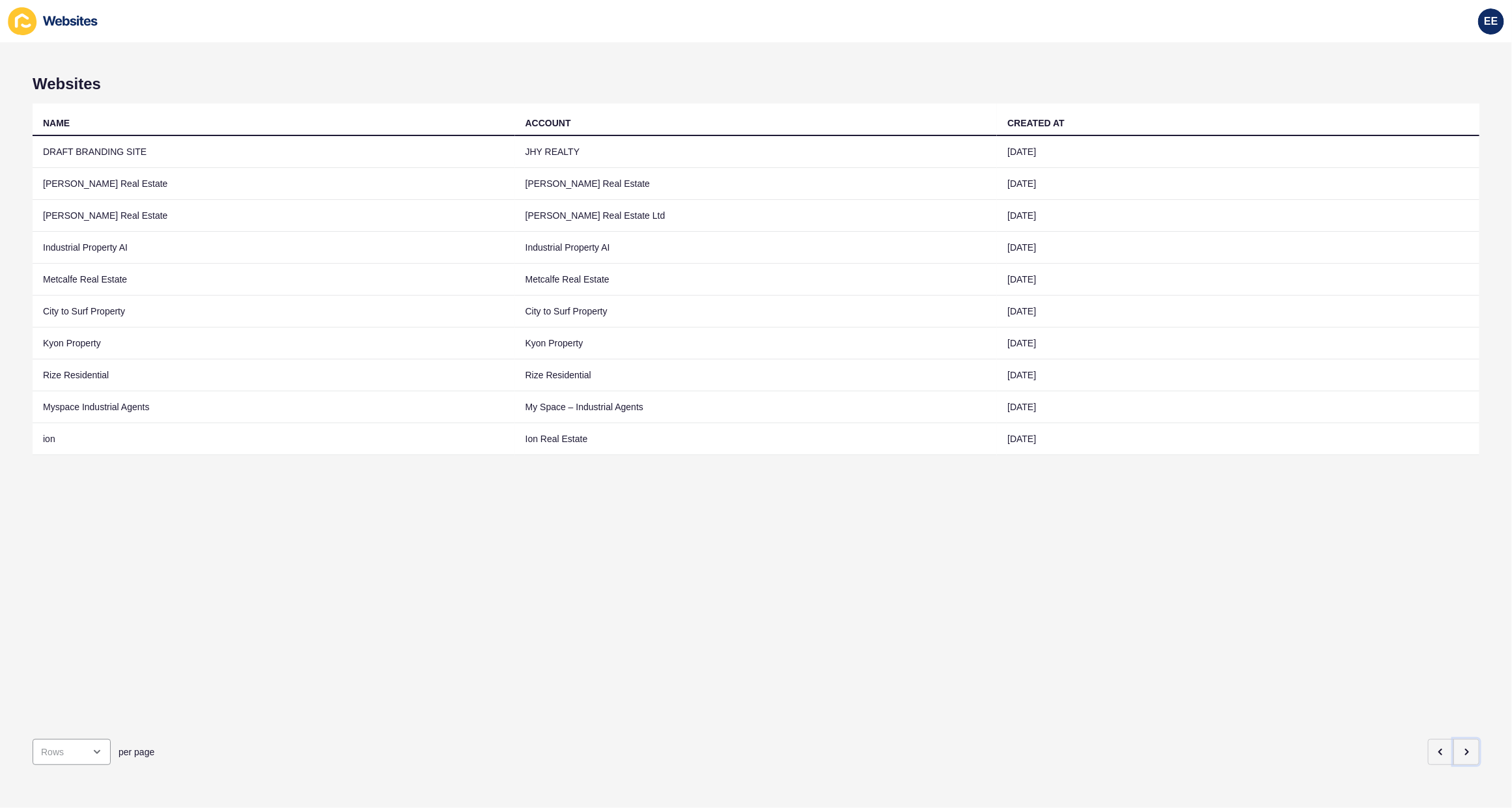 click 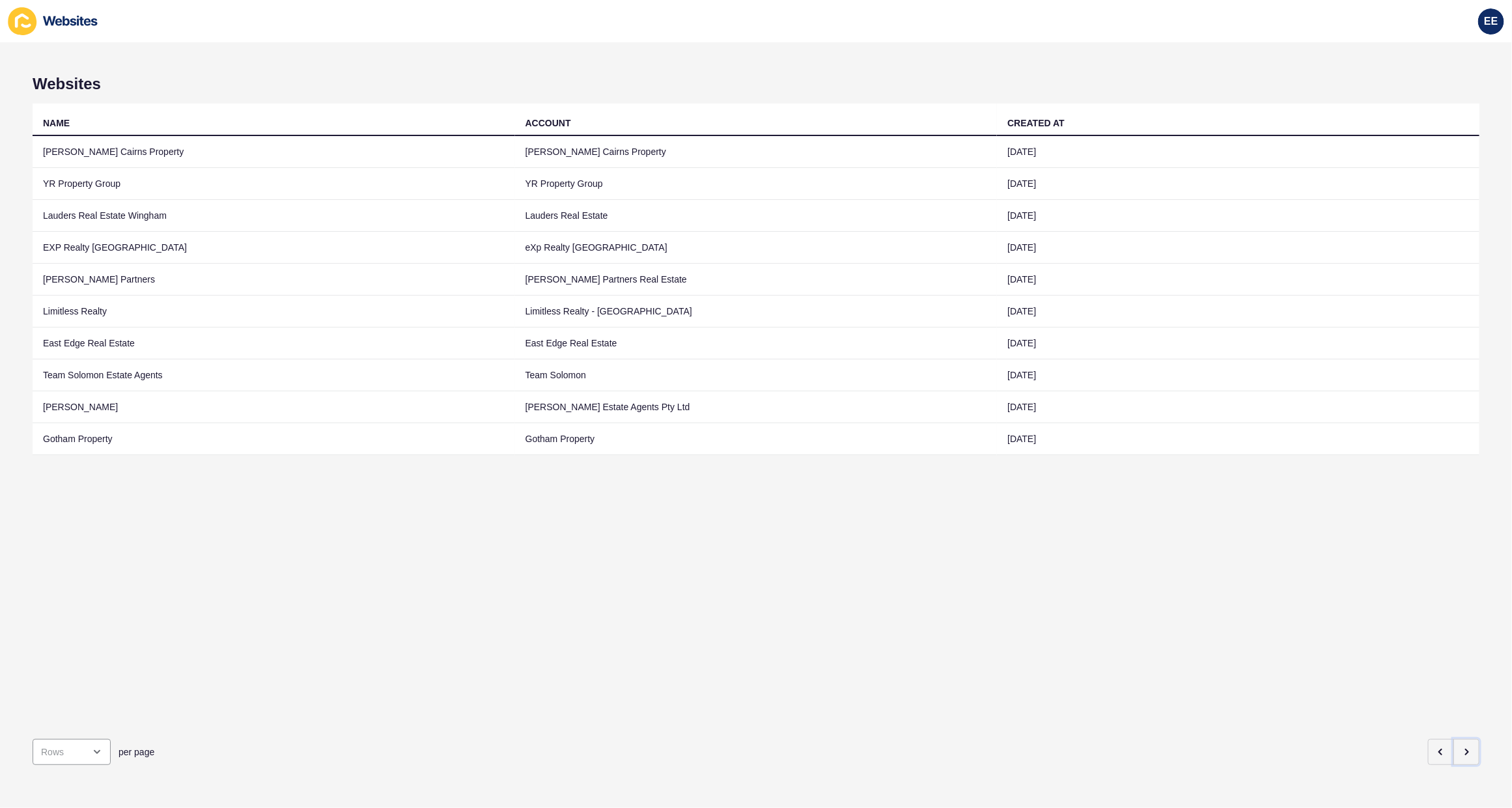 click 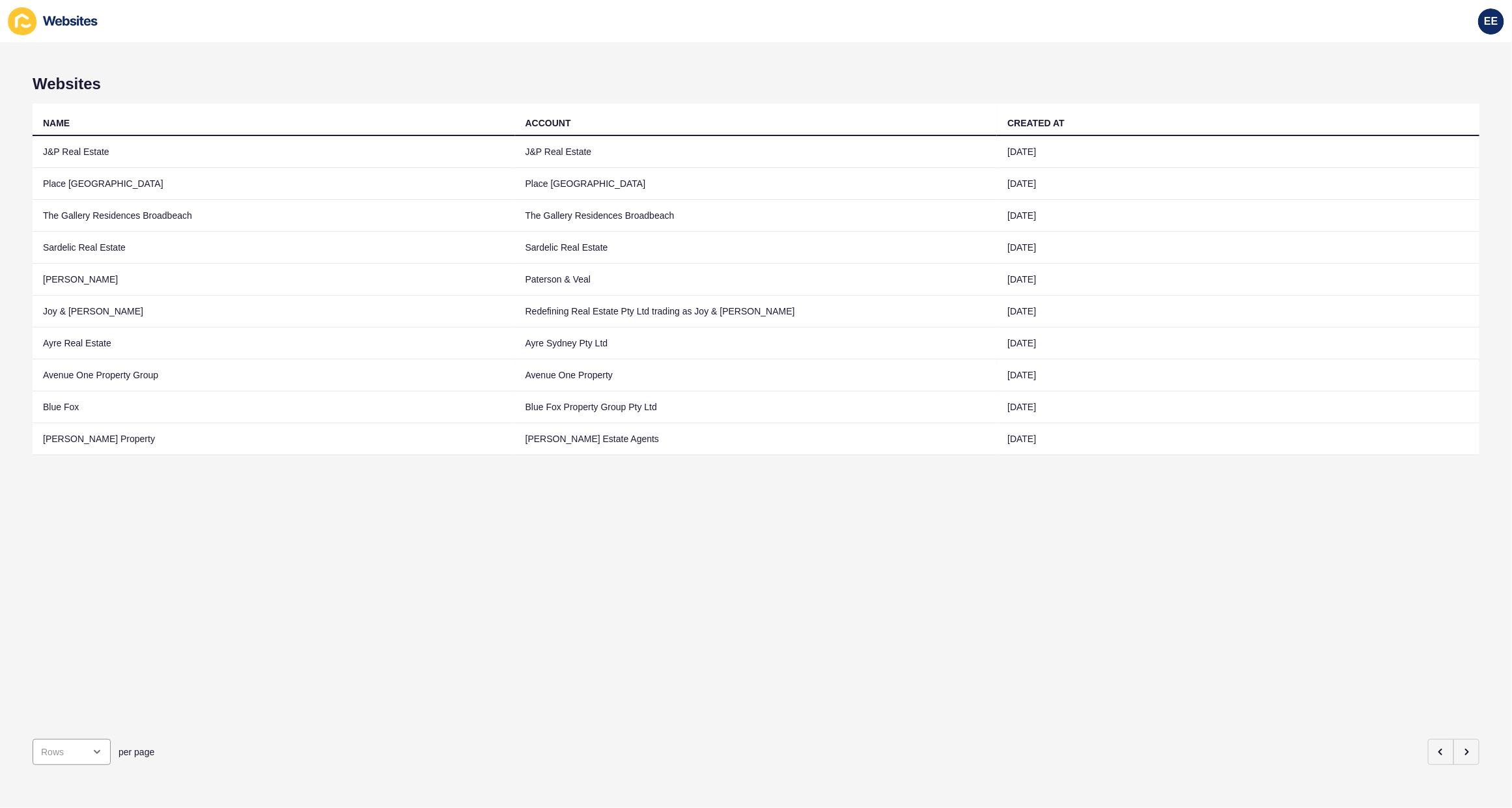 click on "Ayre Real Estate" at bounding box center (273, 343) 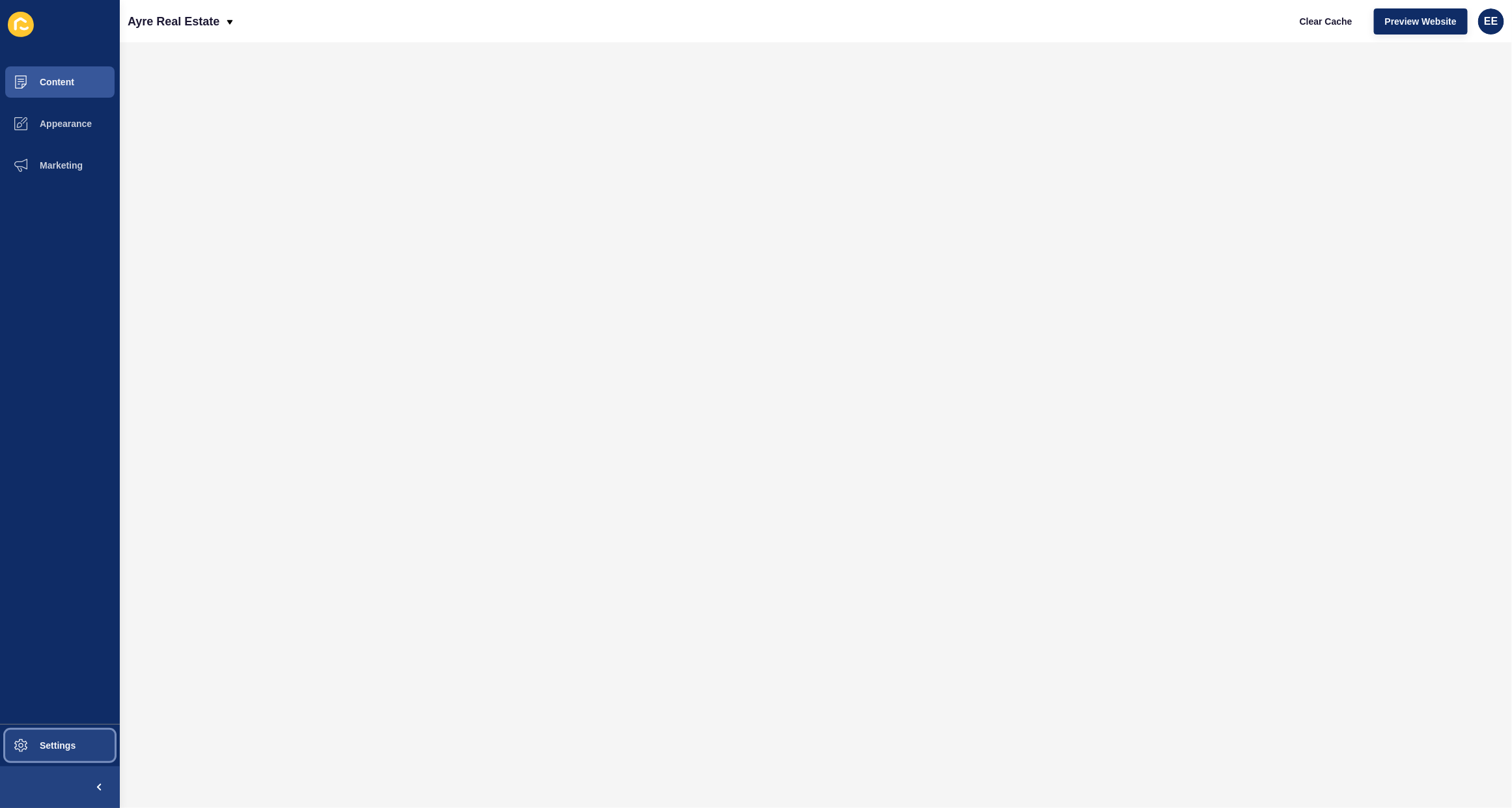 click on "Settings" at bounding box center (36, 745) 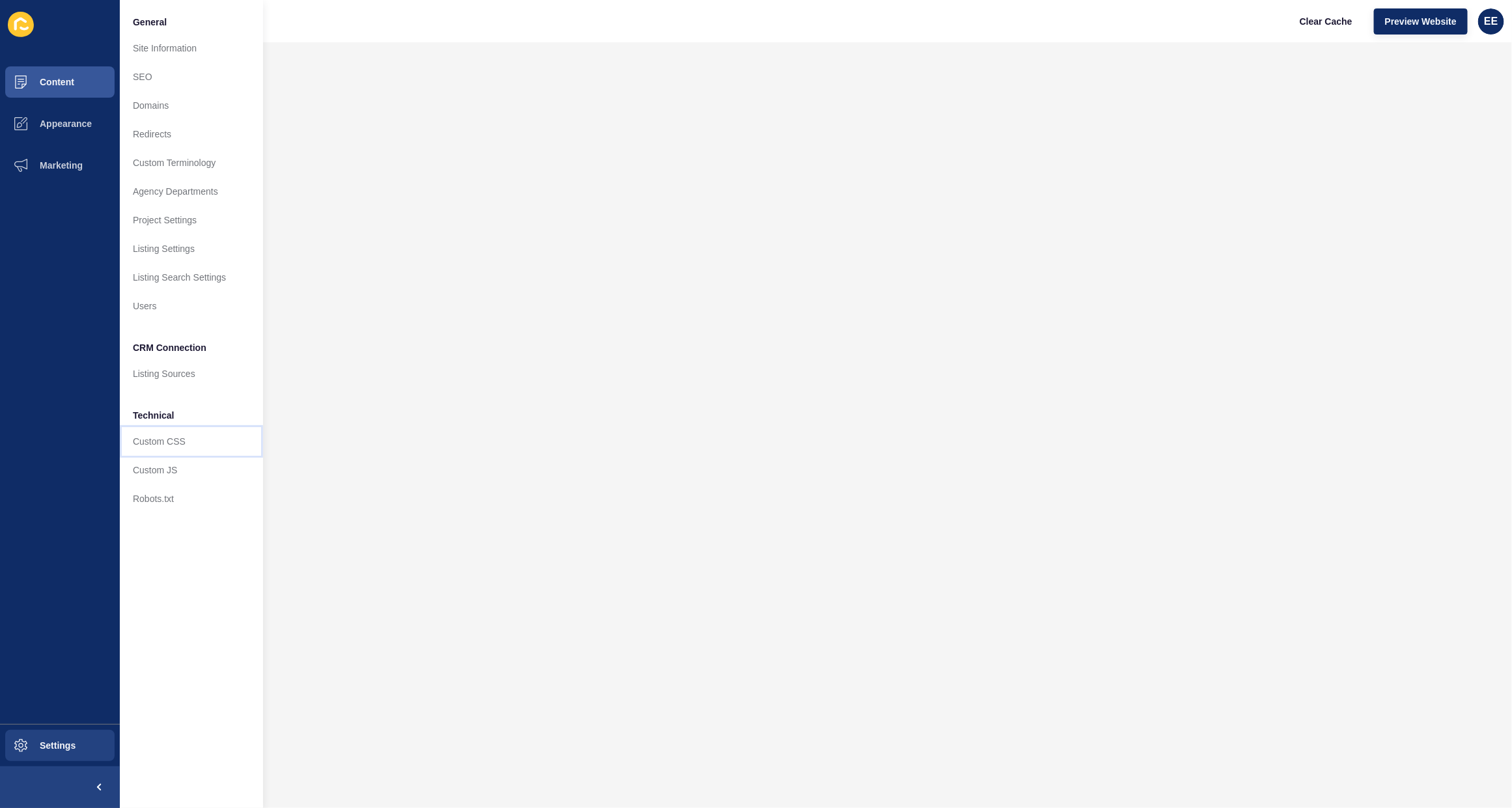 click on "Custom CSS" at bounding box center [191, 441] 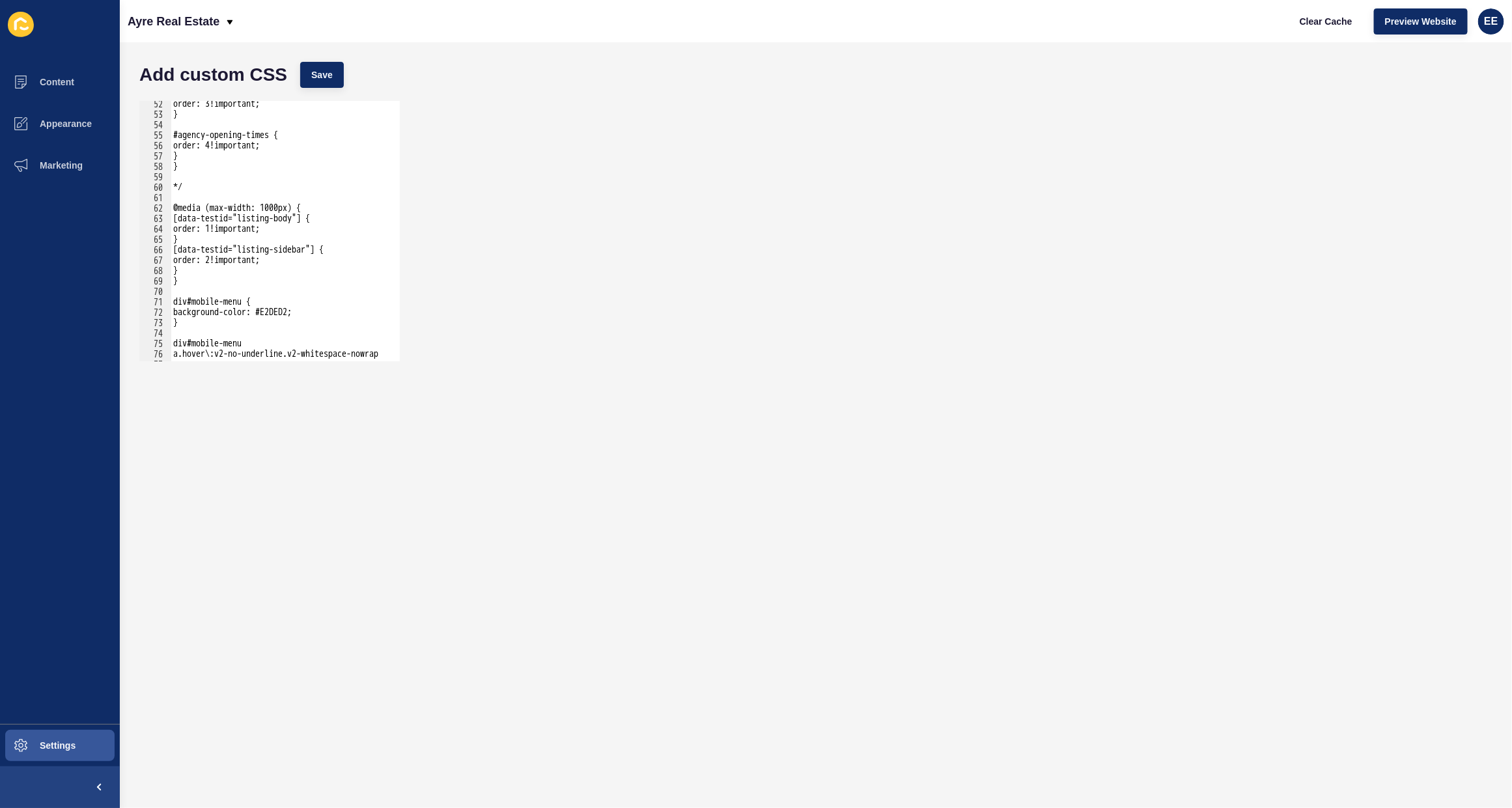 scroll, scrollTop: 581, scrollLeft: 0, axis: vertical 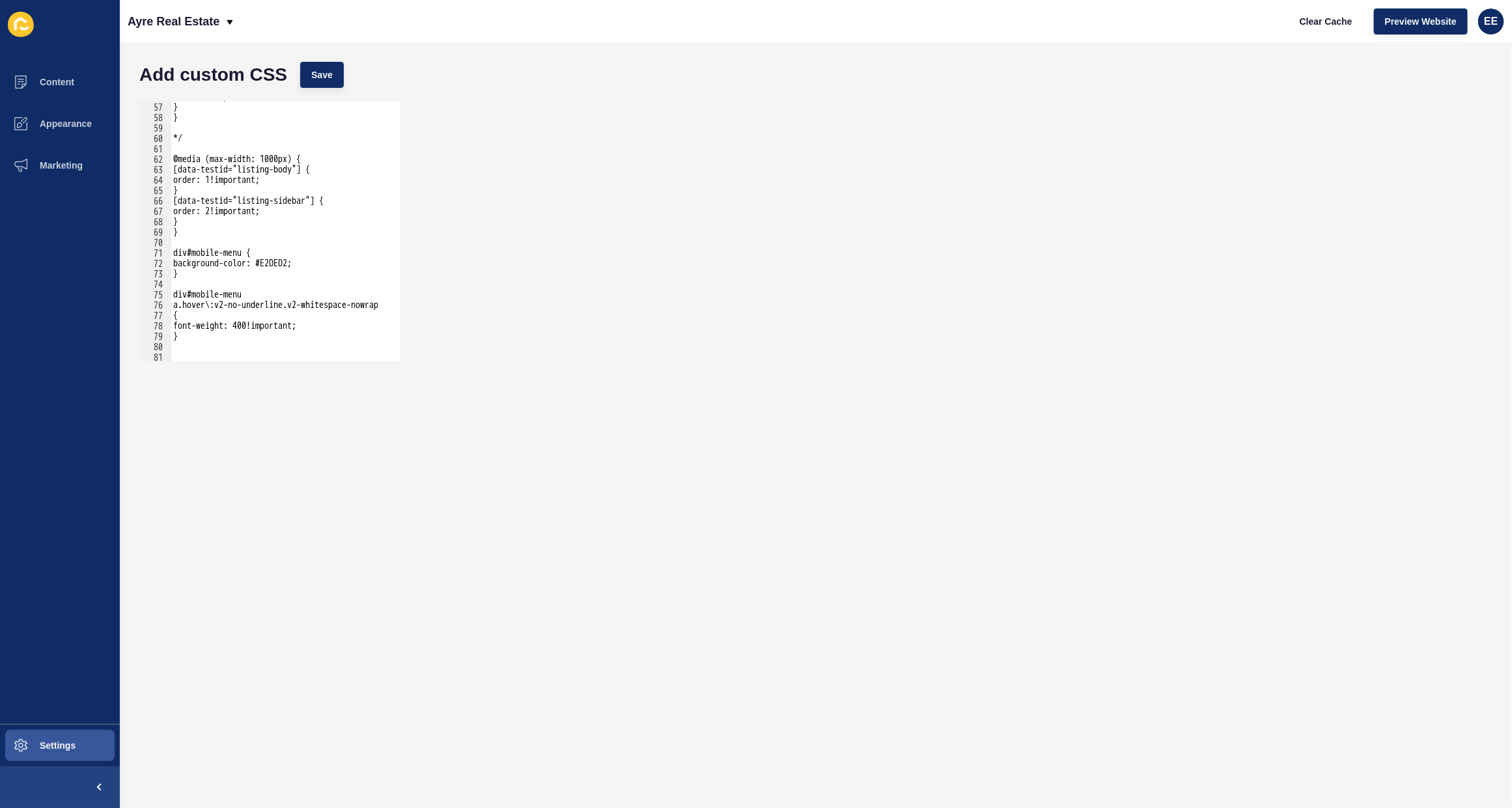 click on "order: 4!important; } } */ @media (max-width: 1000px) { [data-testid="listing-body"] { order: 1!important; } [data-testid="listing-sidebar"] { order: 2!important; } } div#mobile-menu { background-color: #E2DED2; } div#mobile-menu a.hover\:v2-no-underline.v2-whitespace-nowrap { font-weight: 400!important; }" at bounding box center [1815, 226] 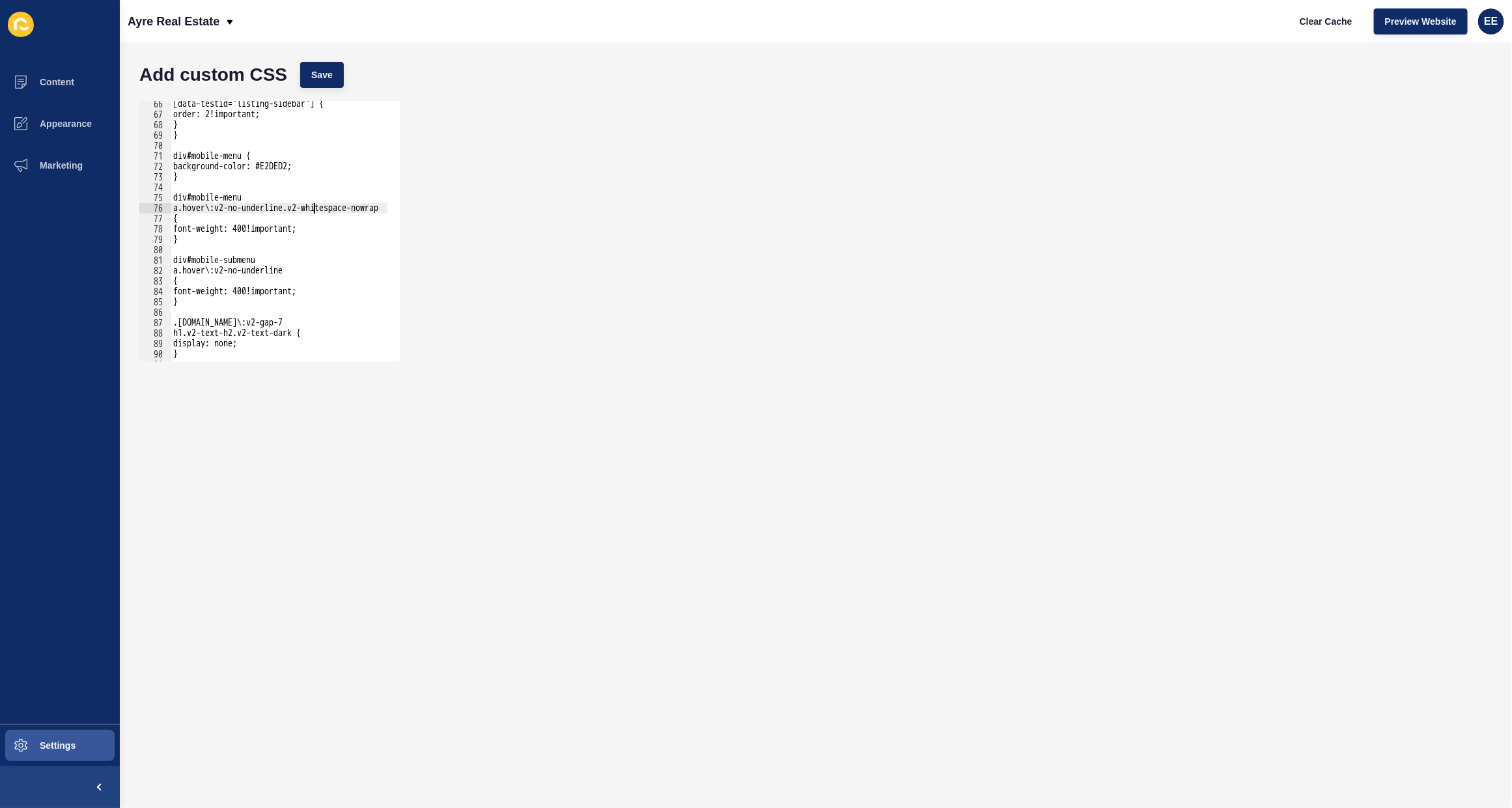 scroll, scrollTop: 678, scrollLeft: 0, axis: vertical 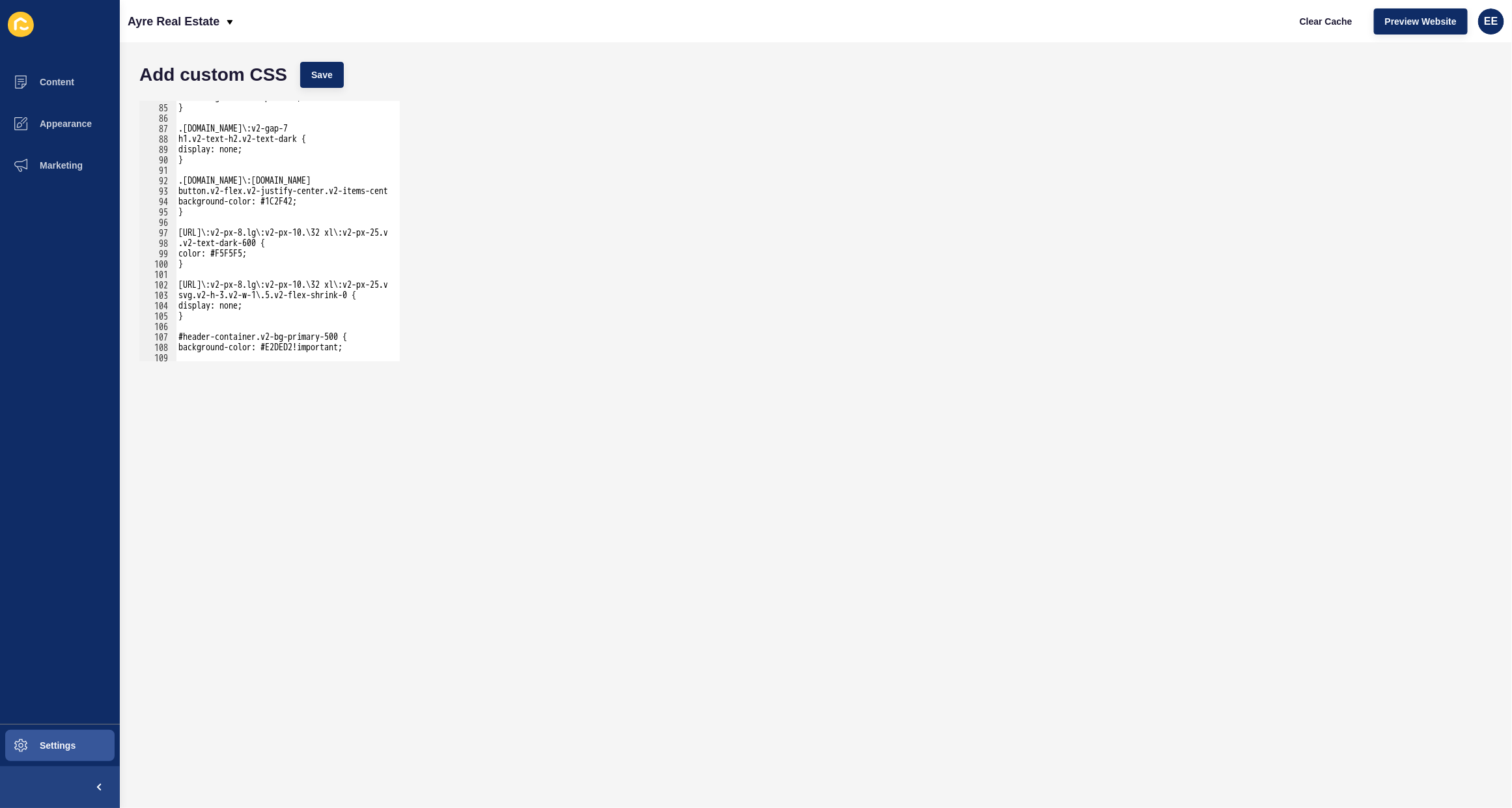 type on "}" 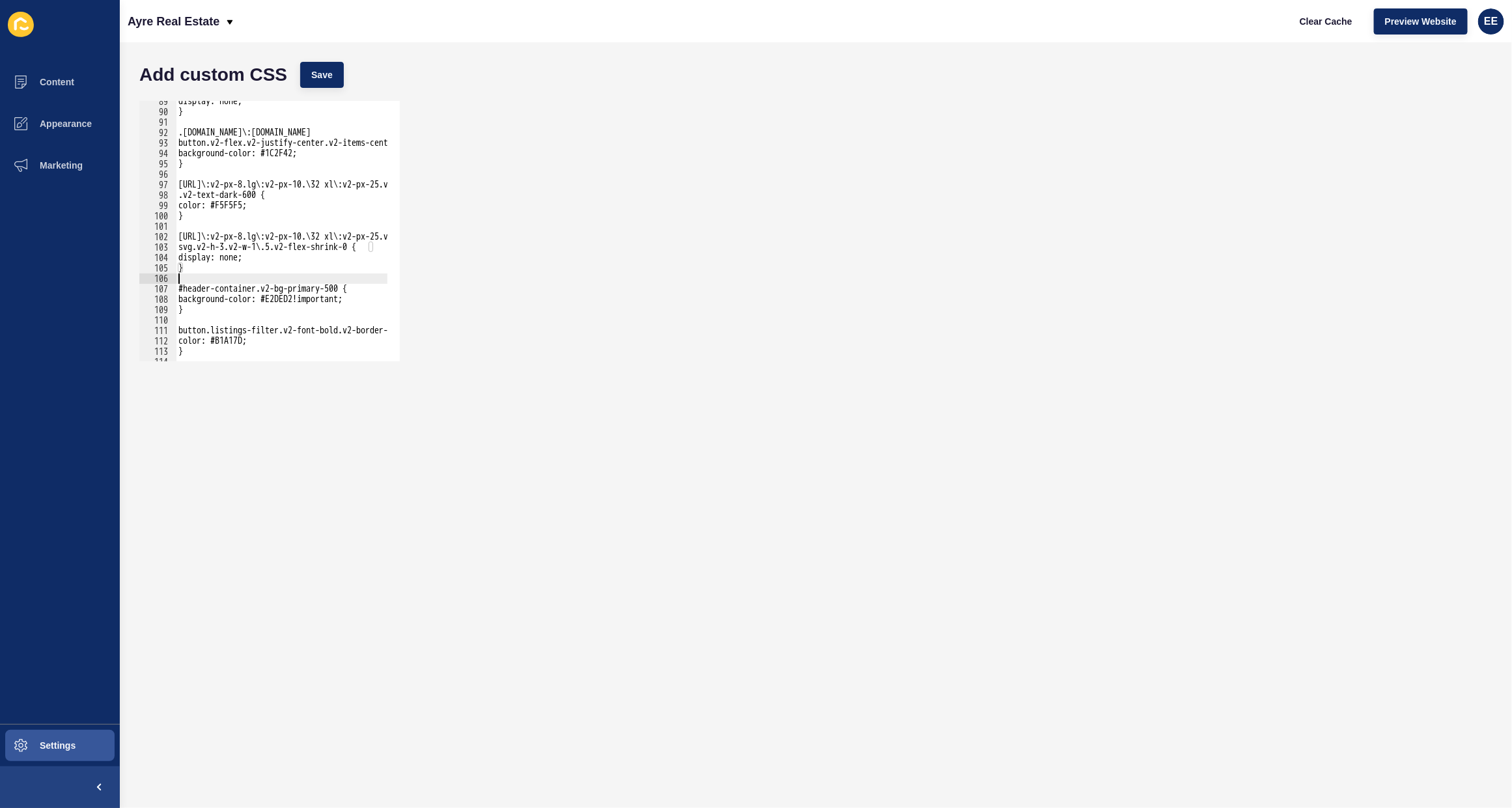 drag, startPoint x: 352, startPoint y: 282, endPoint x: 380, endPoint y: 262, distance: 34.409301 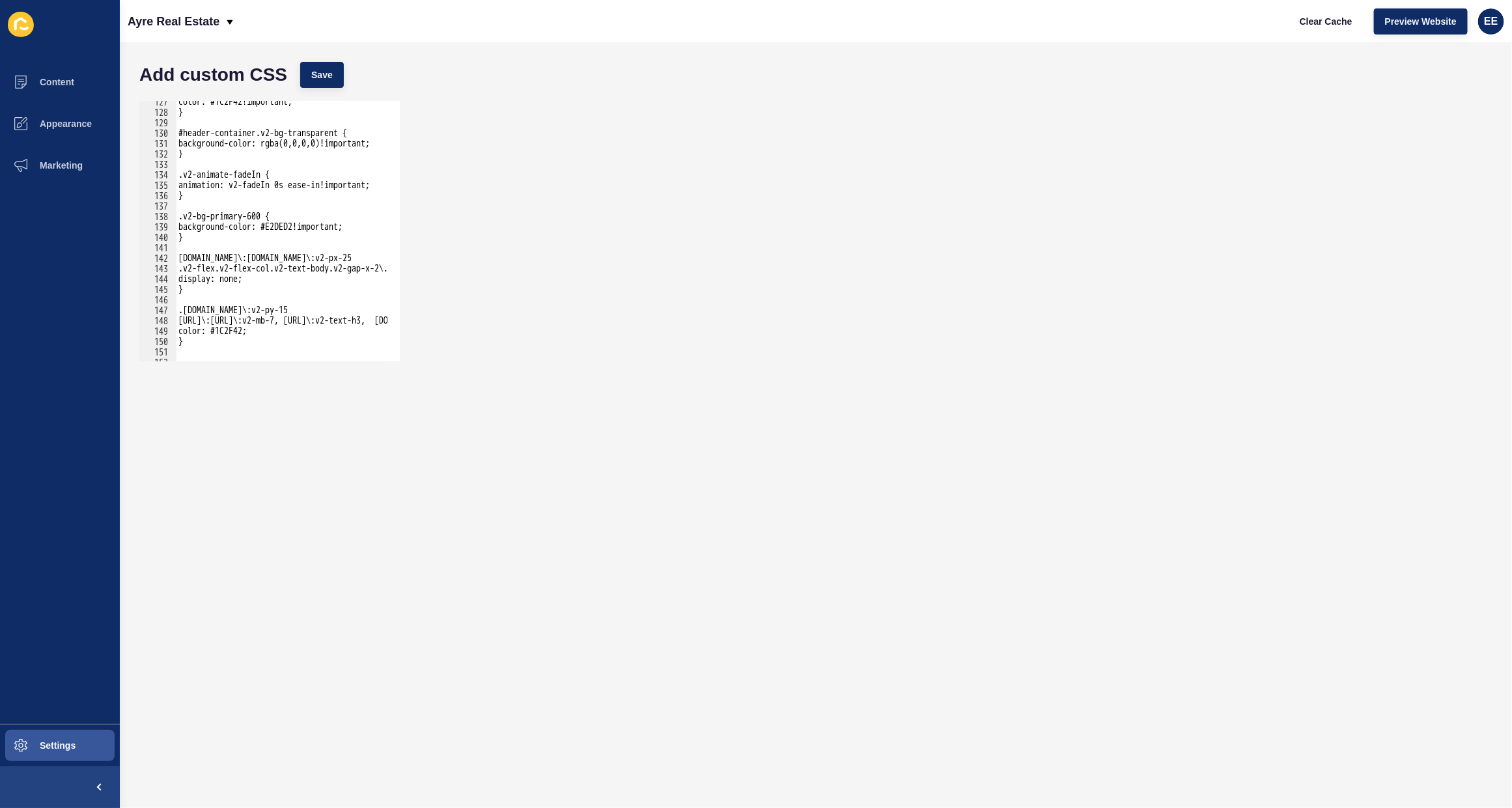 scroll, scrollTop: 1316, scrollLeft: 0, axis: vertical 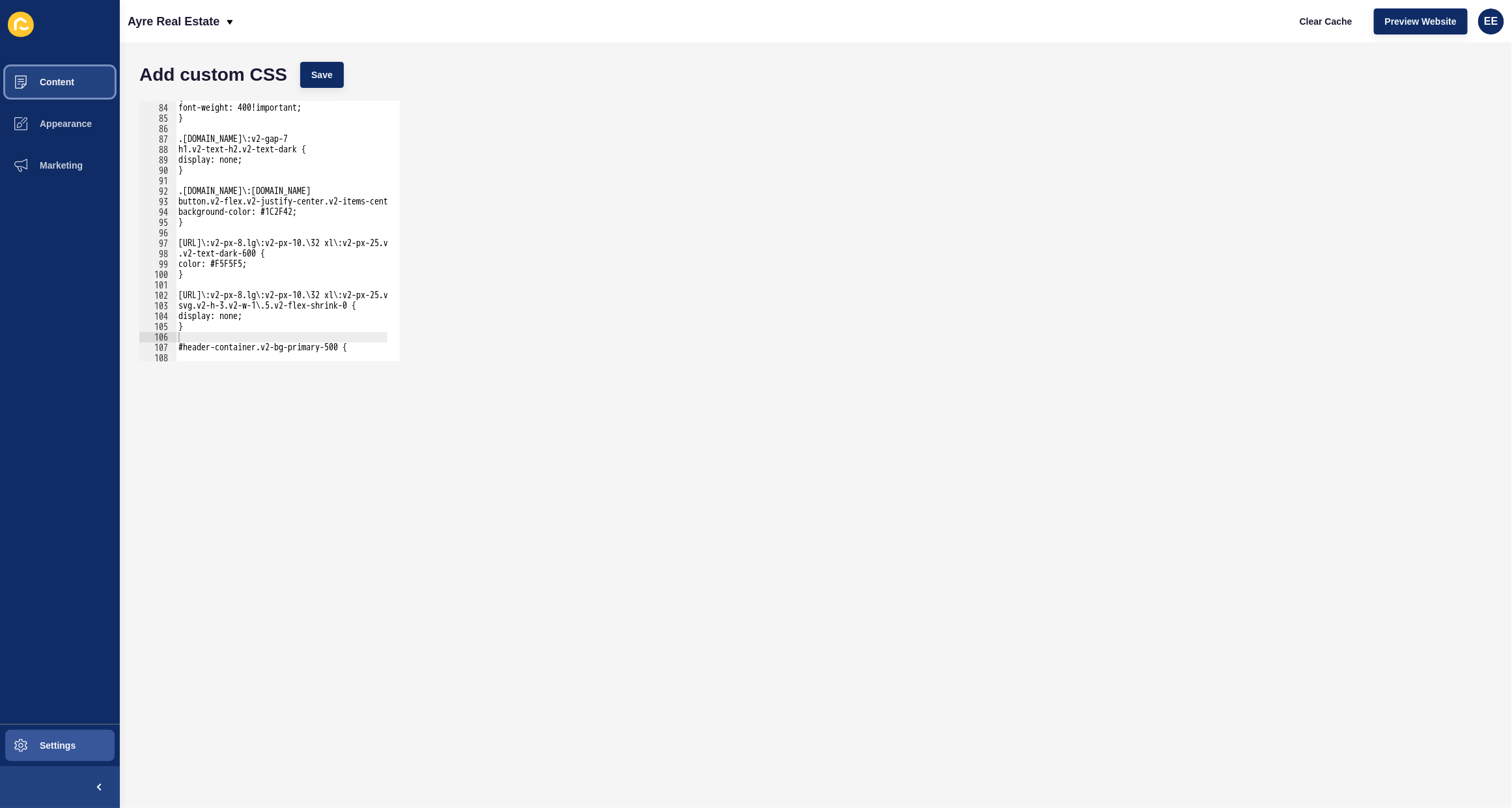 click on "Content" at bounding box center [36, 82] 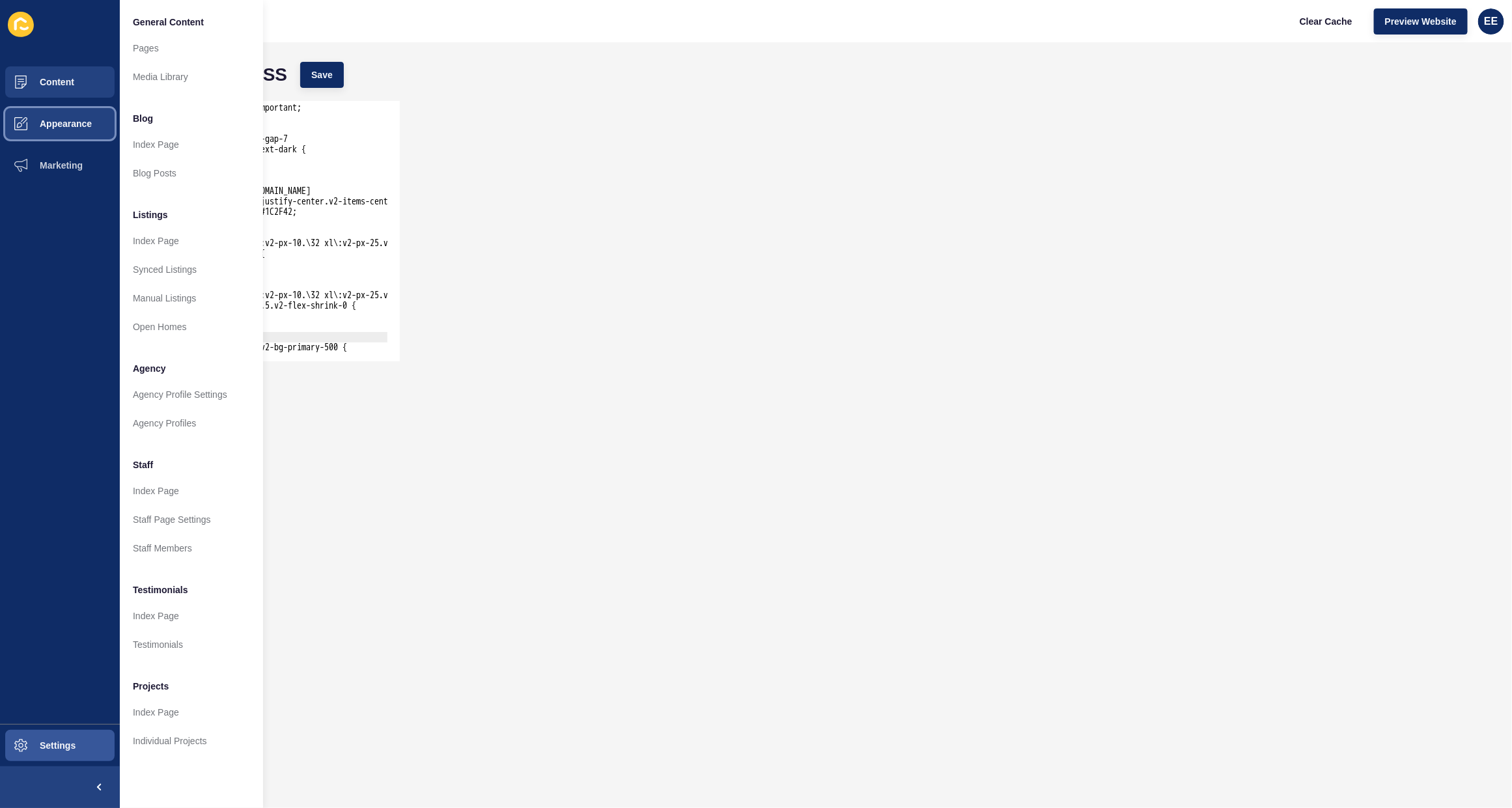 click on "Appearance" at bounding box center [45, 124] 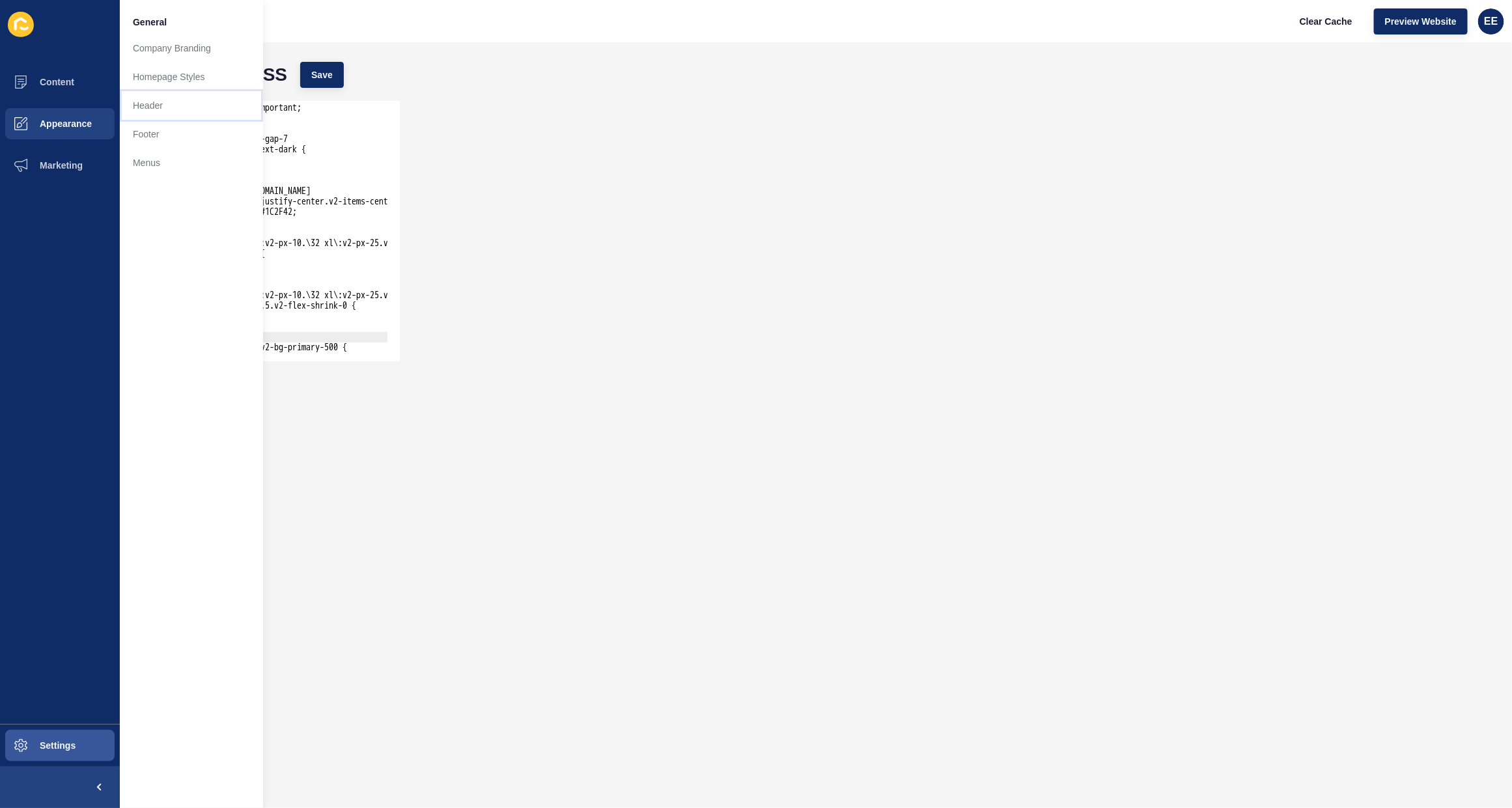 drag, startPoint x: 155, startPoint y: 106, endPoint x: 209, endPoint y: 122, distance: 56.320511 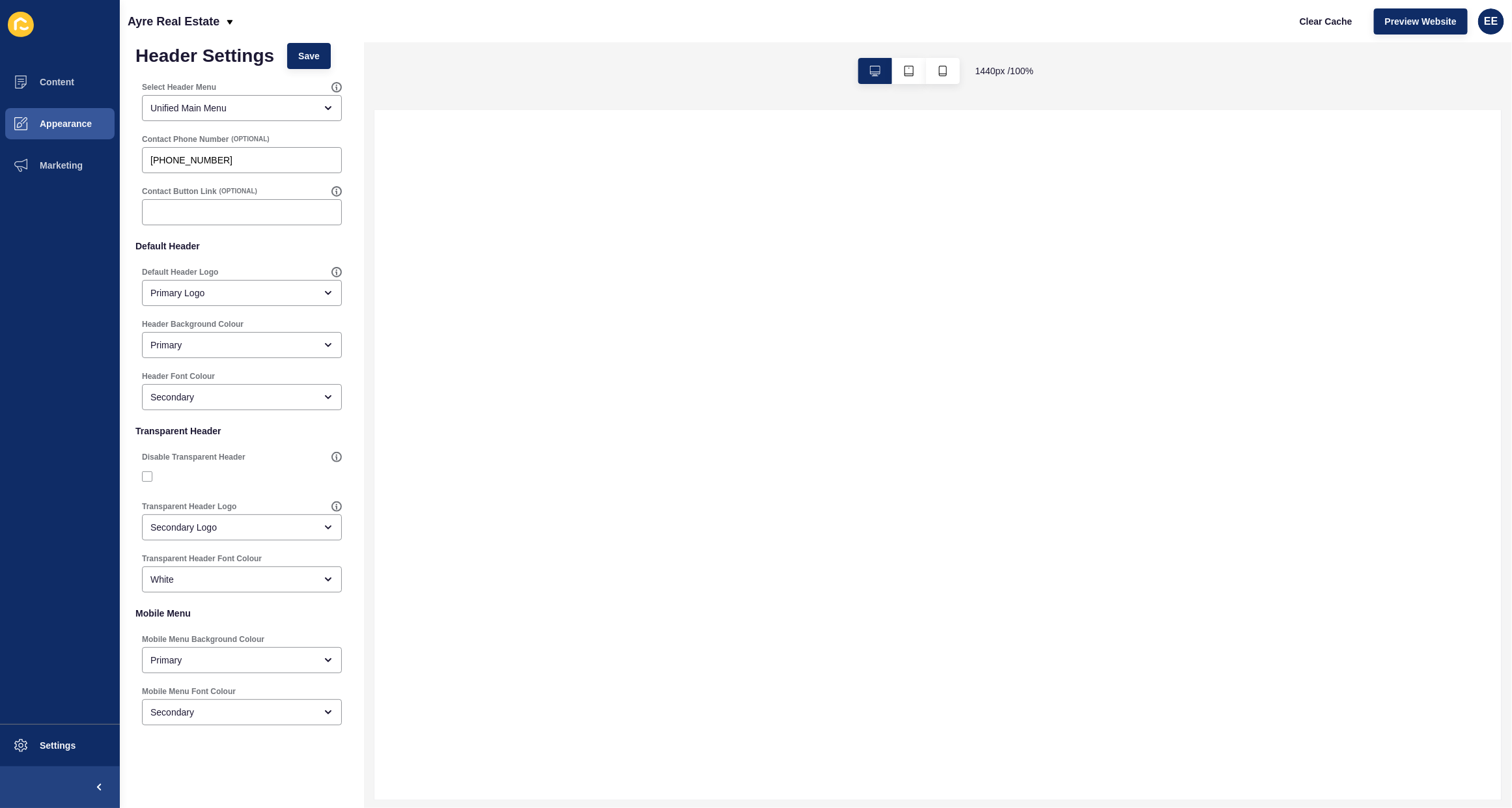 scroll, scrollTop: 20, scrollLeft: 0, axis: vertical 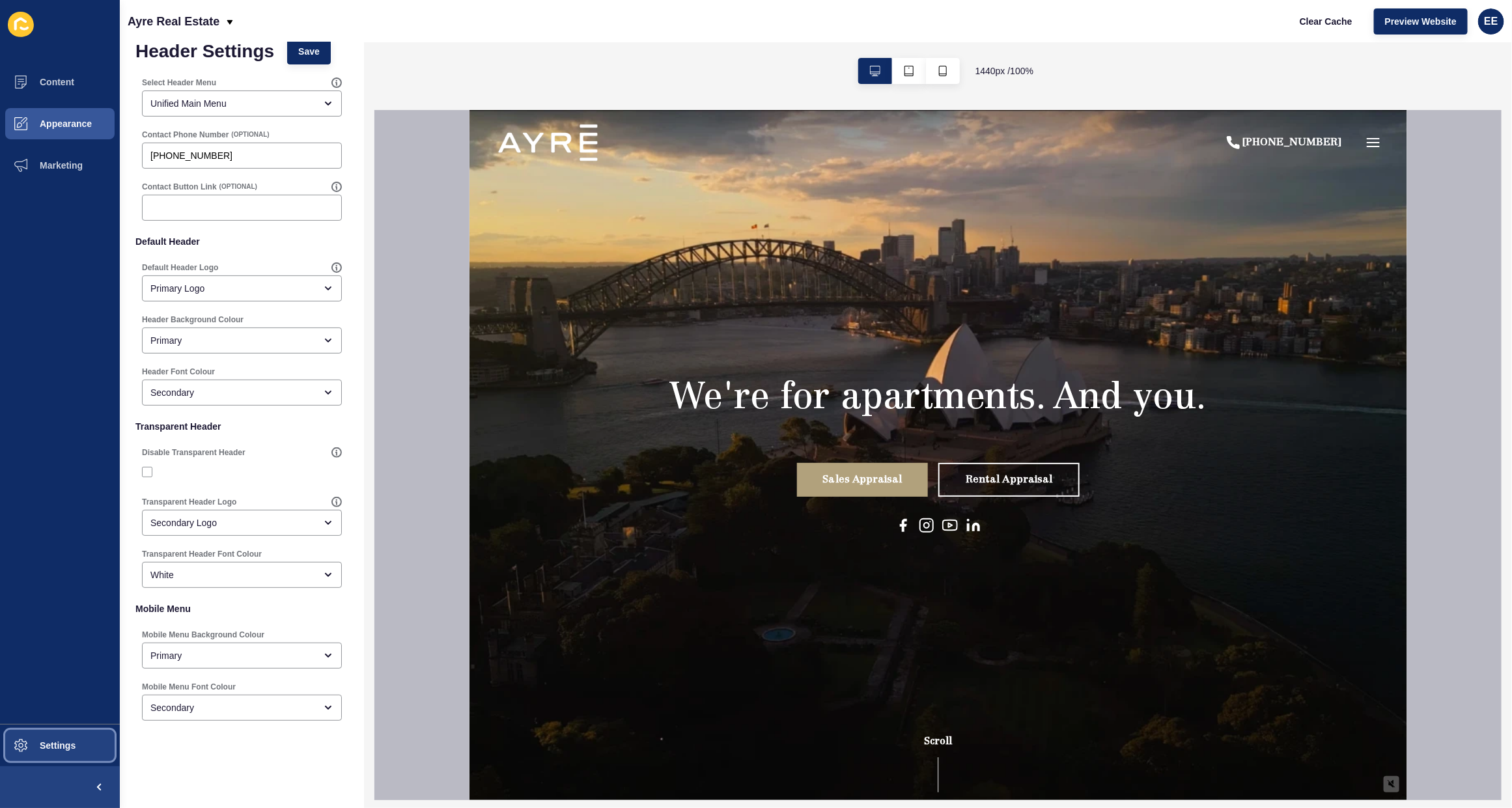 drag, startPoint x: 46, startPoint y: 750, endPoint x: 81, endPoint y: 742, distance: 35.90265 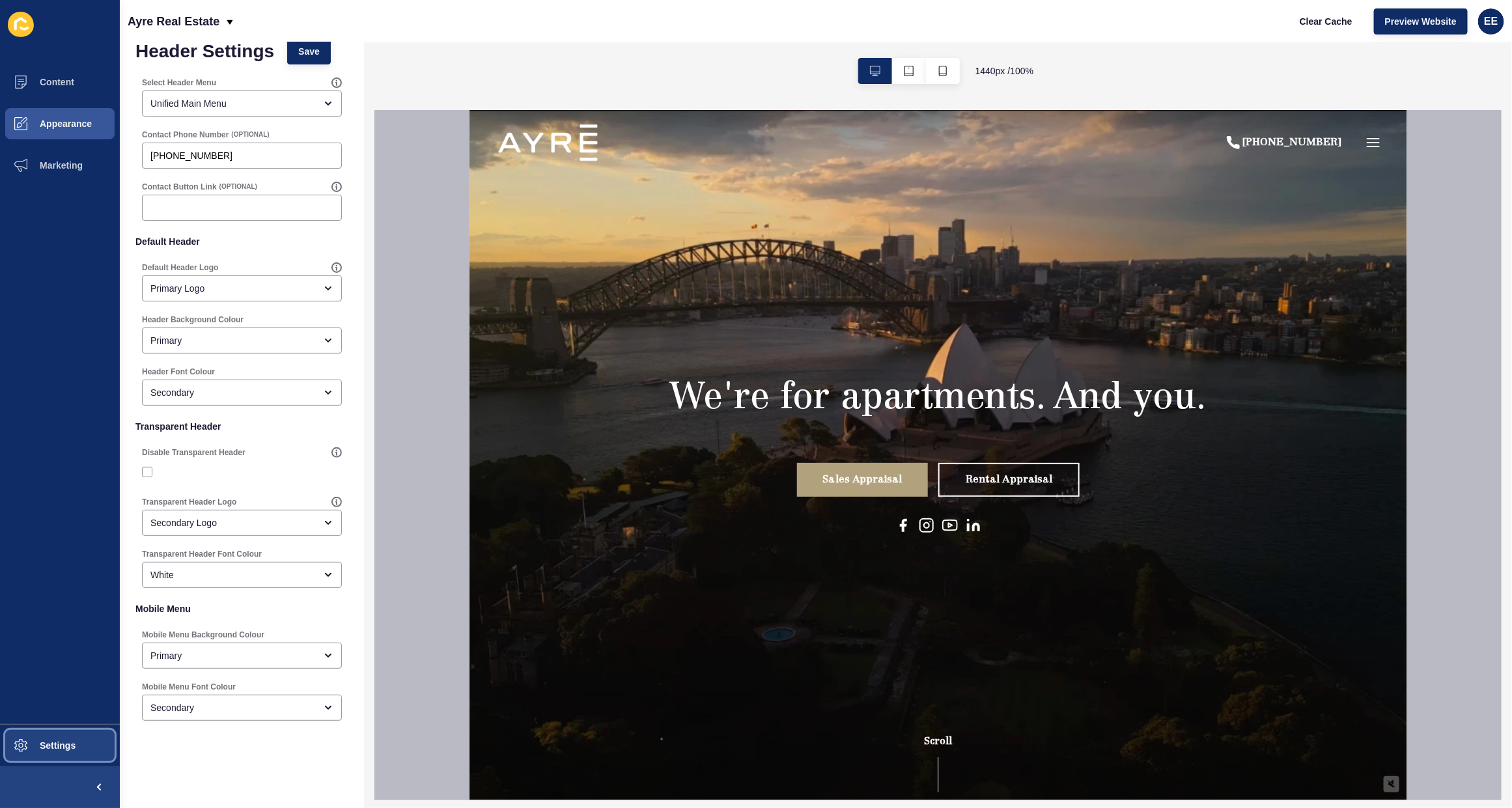 click on "Settings" at bounding box center [36, 745] 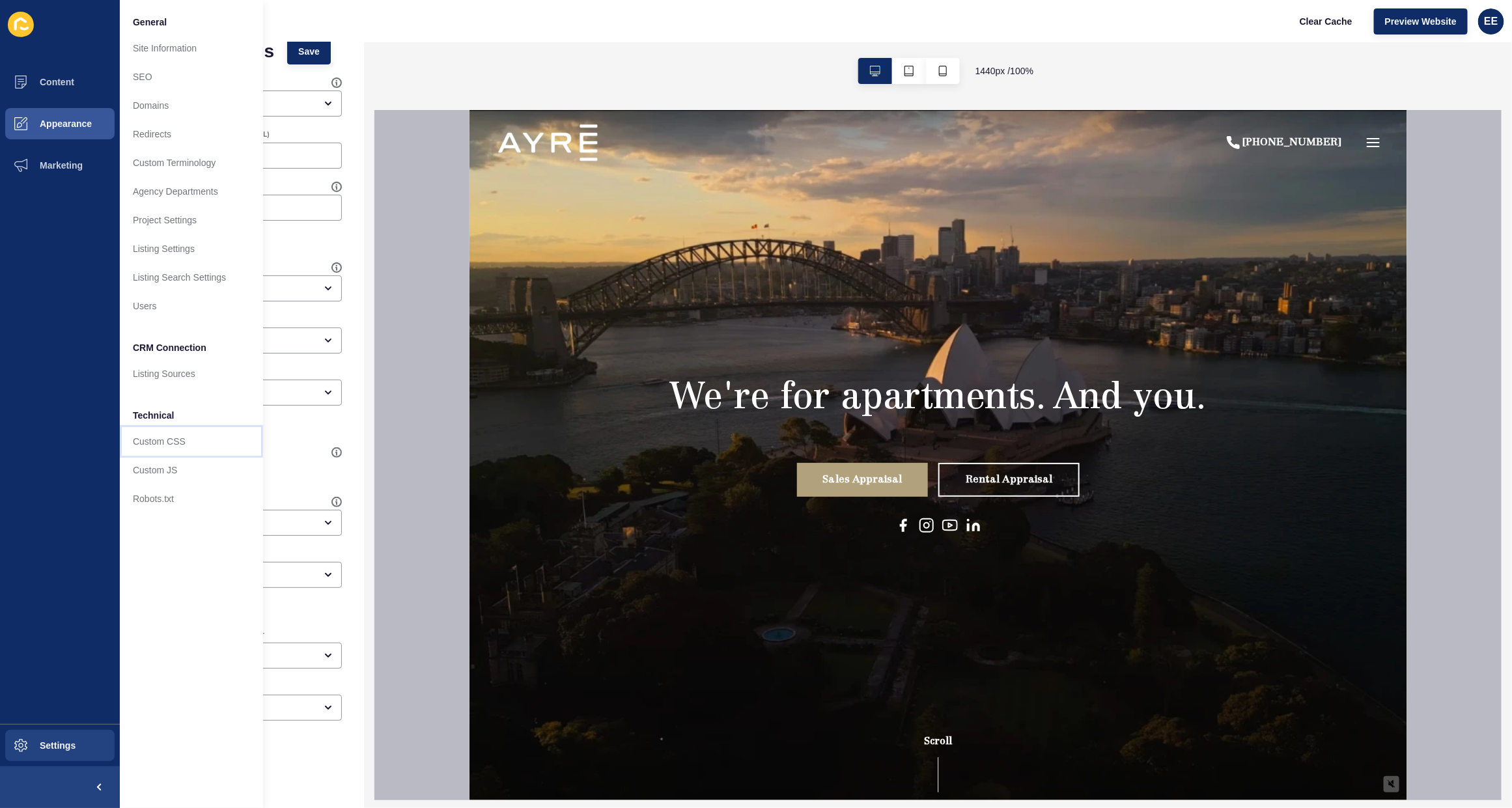 click on "Custom CSS" at bounding box center (191, 441) 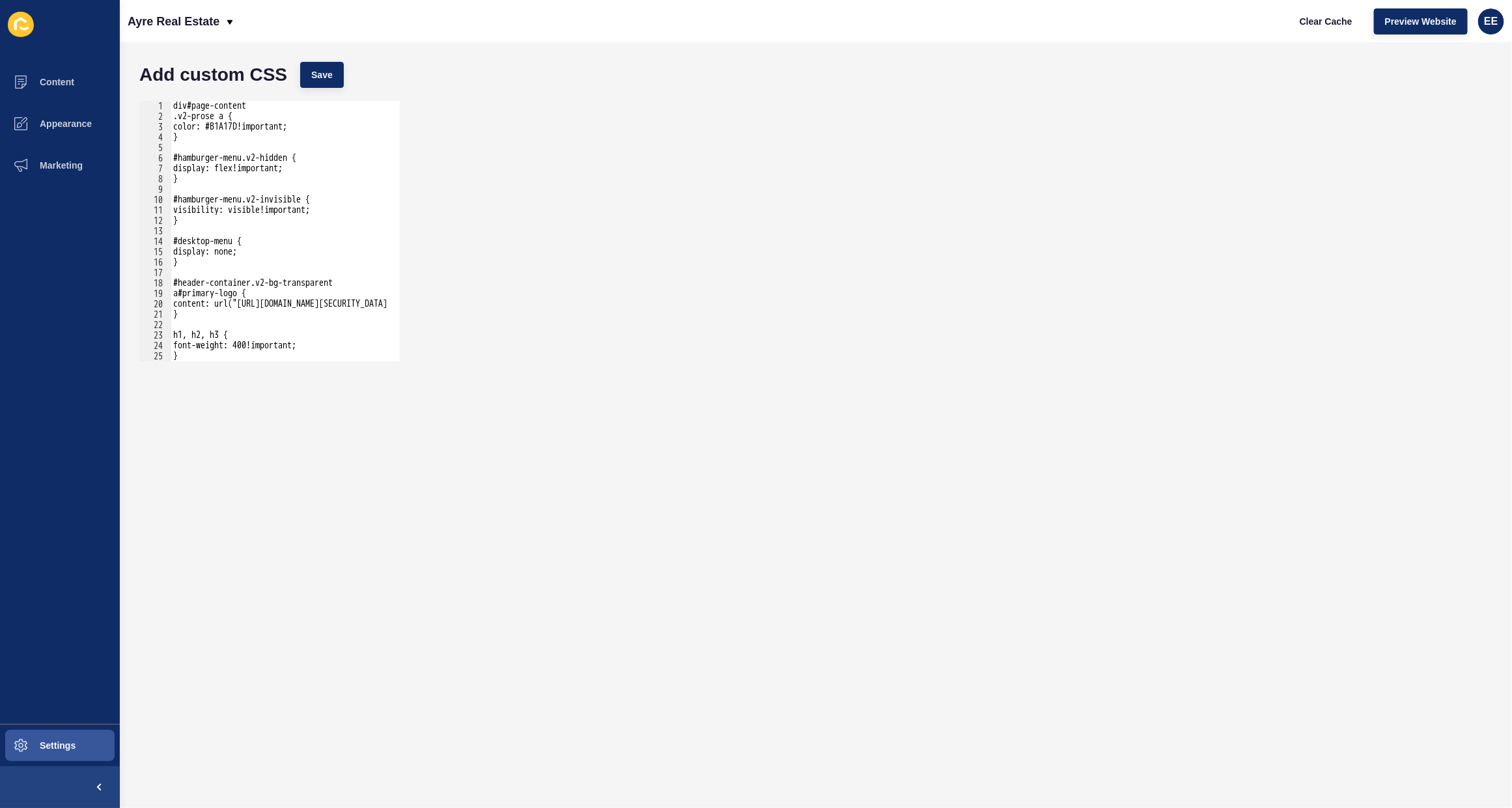 scroll, scrollTop: 0, scrollLeft: 0, axis: both 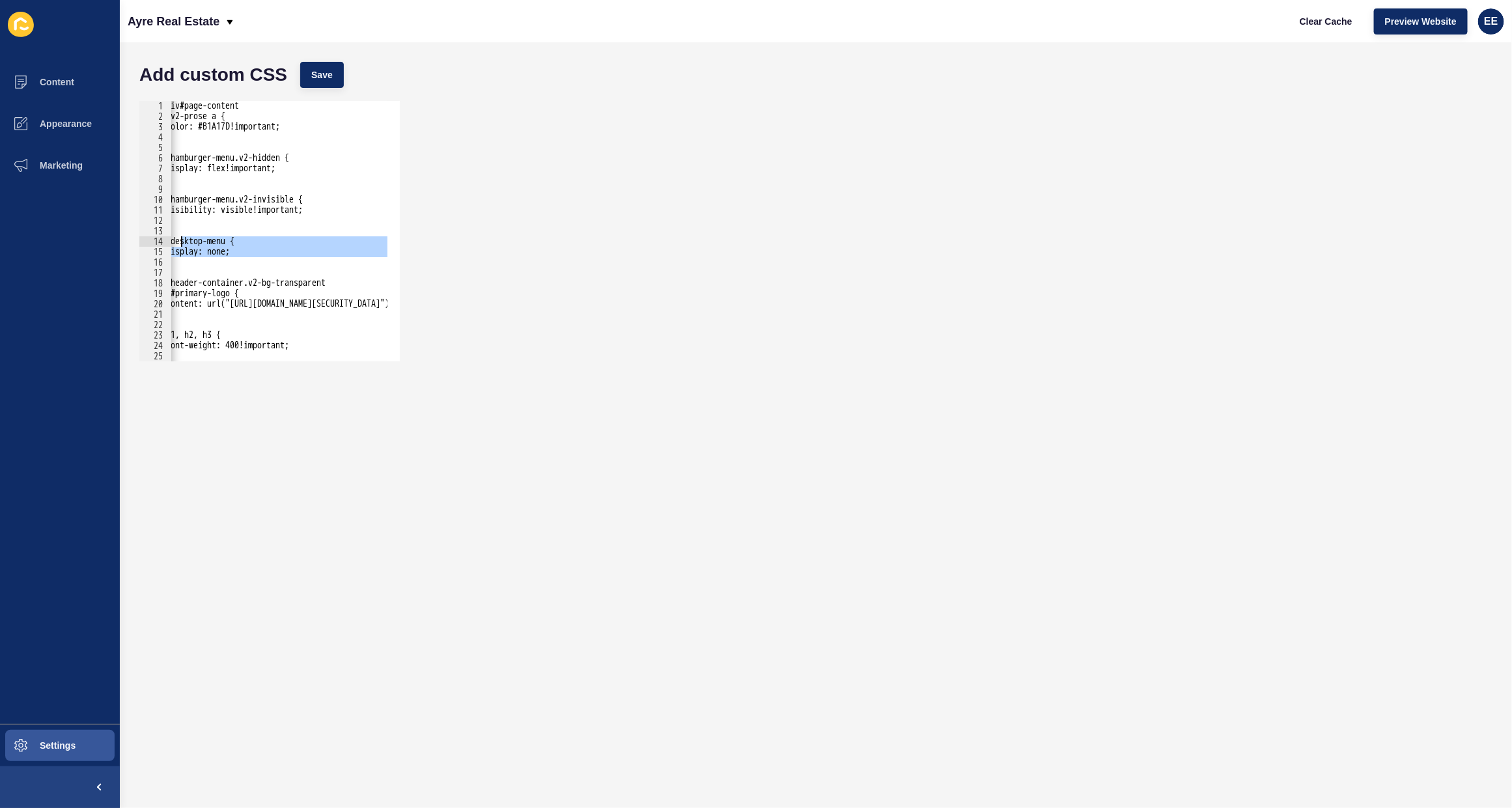 drag, startPoint x: 184, startPoint y: 266, endPoint x: 181, endPoint y: 243, distance: 23.19483 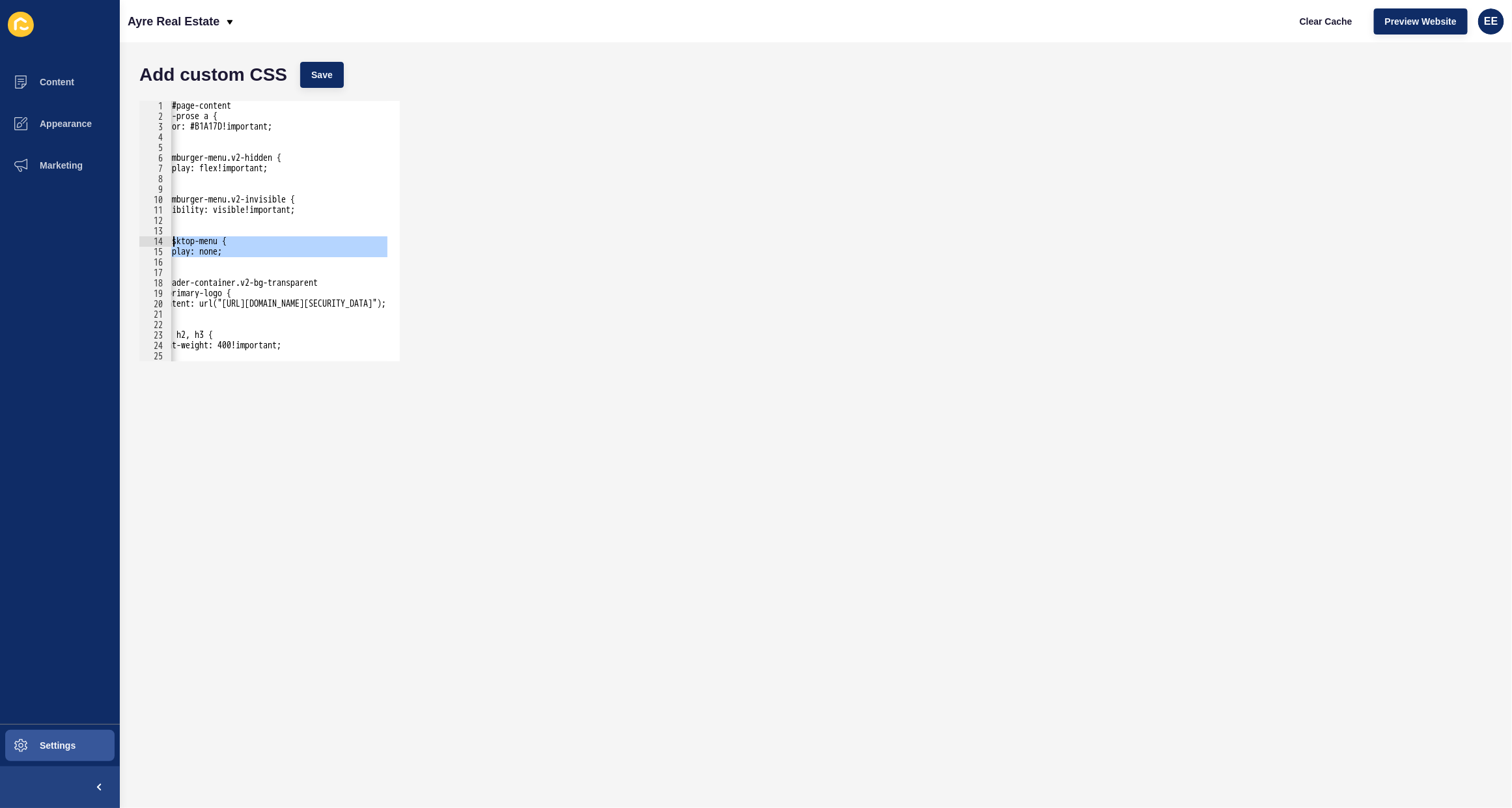 scroll, scrollTop: 0, scrollLeft: 17, axis: horizontal 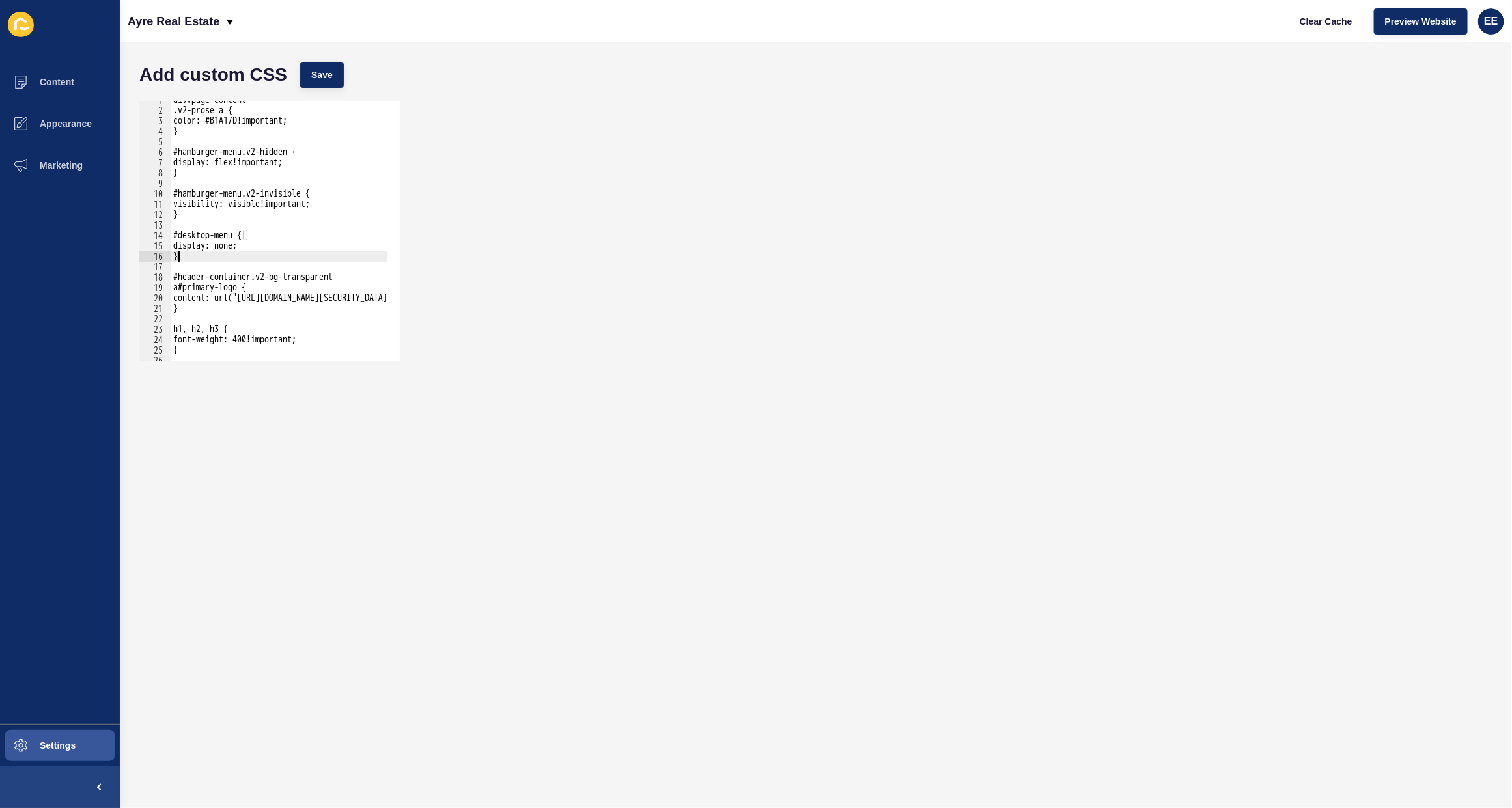 click on "div#page-content .v2-prose a { color: #B1A17D!important; } #hamburger-menu.v2-hidden { display: flex!important; } #hamburger-menu.v2-invisible { visibility: visible!important; } #desktop-menu { display: none; } #header-container.v2-bg-transparent a#primary-logo { content: url("https://au-mirage.cdns.rexsoftware.com/api/v1/output/eyJ0eXAiOiJKV1QiLCJhbGciOiJIUzI1NiJ9.eyJzdGciOltbNywiaHR0cHM6XC9cL3MzLmFwLXNvdXRoZWFzdC0yLmFtYXpvbmF3cy5jb21cL2FwcC1zcG9rZS1zaXRlcy1hdVwvMjcwXC84ZDAxOGMzZDQyZGFhZTFmNWI0ODA0ZTczOGI3YzhlZS5wbmciXSxbMTMsMTkwMCwxNDQwLDJdLFs0LCJ3ZWJwIiw5MF1dLCJpc3MiOiJiMGM0ZGU2MC05YWMxLTExZWQtOGY5Yy01ZDk4NTEwMjkxNzYifQ.XWp8Fz7GEnHl5J1k78lDXzagettBncRqwIv-_XMxaZo"); } h1, h2, h3 { font-weight: 400!important; }" at bounding box center [1815, 229] 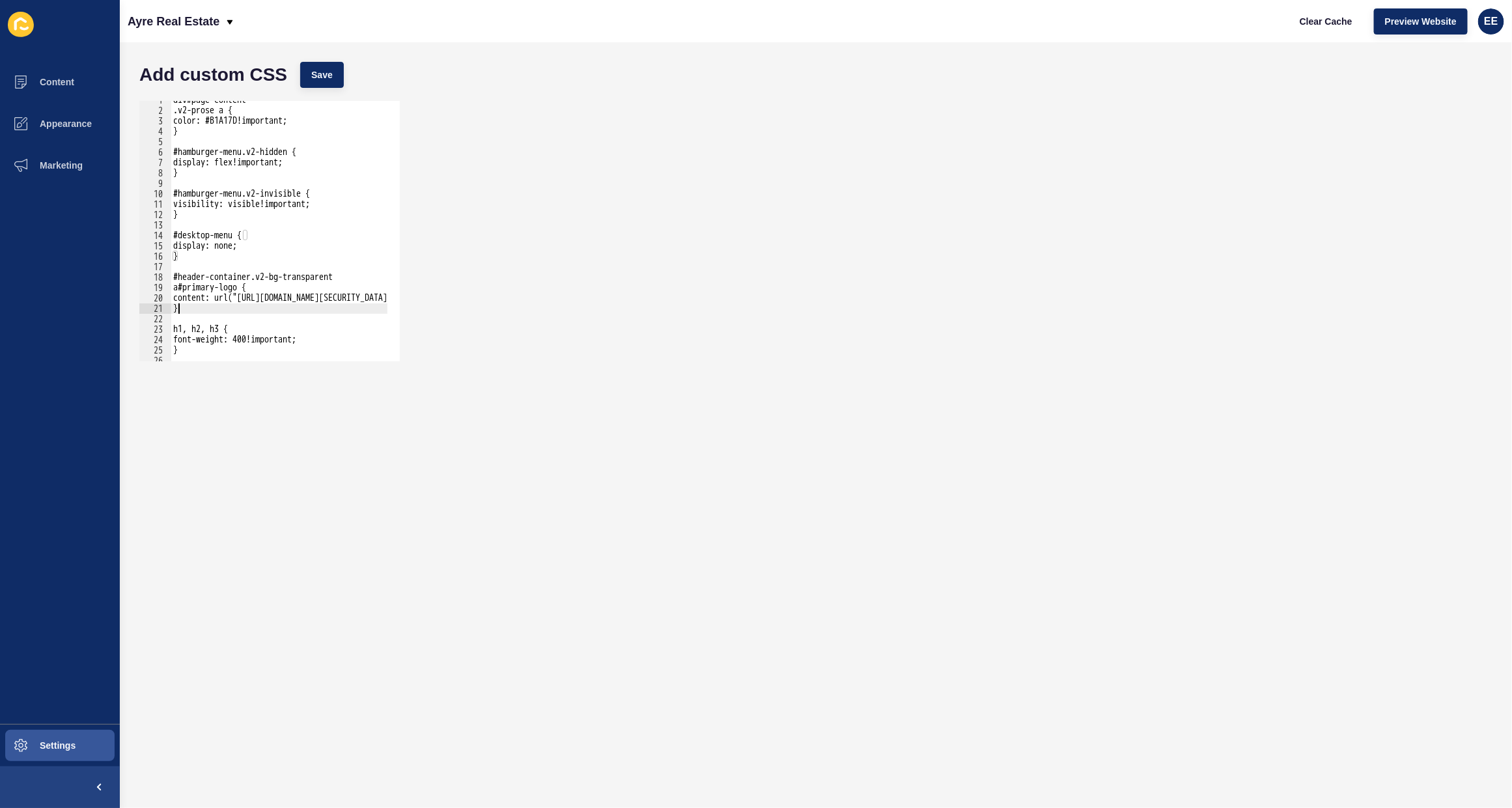 click on "div#page-content .v2-prose a { color: #B1A17D!important; } #hamburger-menu.v2-hidden { display: flex!important; } #hamburger-menu.v2-invisible { visibility: visible!important; } #desktop-menu { display: none; } #header-container.v2-bg-transparent a#primary-logo { content: url("https://au-mirage.cdns.rexsoftware.com/api/v1/output/eyJ0eXAiOiJKV1QiLCJhbGciOiJIUzI1NiJ9.eyJzdGciOltbNywiaHR0cHM6XC9cL3MzLmFwLXNvdXRoZWFzdC0yLmFtYXpvbmF3cy5jb21cL2FwcC1zcG9rZS1zaXRlcy1hdVwvMjcwXC84ZDAxOGMzZDQyZGFhZTFmNWI0ODA0ZTczOGI3YzhlZS5wbmciXSxbMTMsMTkwMCwxNDQwLDJdLFs0LCJ3ZWJwIiw5MF1dLCJpc3MiOiJiMGM0ZGU2MC05YWMxLTExZWQtOGY5Yy01ZDk4NTEwMjkxNzYifQ.XWp8Fz7GEnHl5J1k78lDXzagettBncRqwIv-_XMxaZo"); } h1, h2, h3 { font-weight: 400!important; }" at bounding box center [1815, 229] 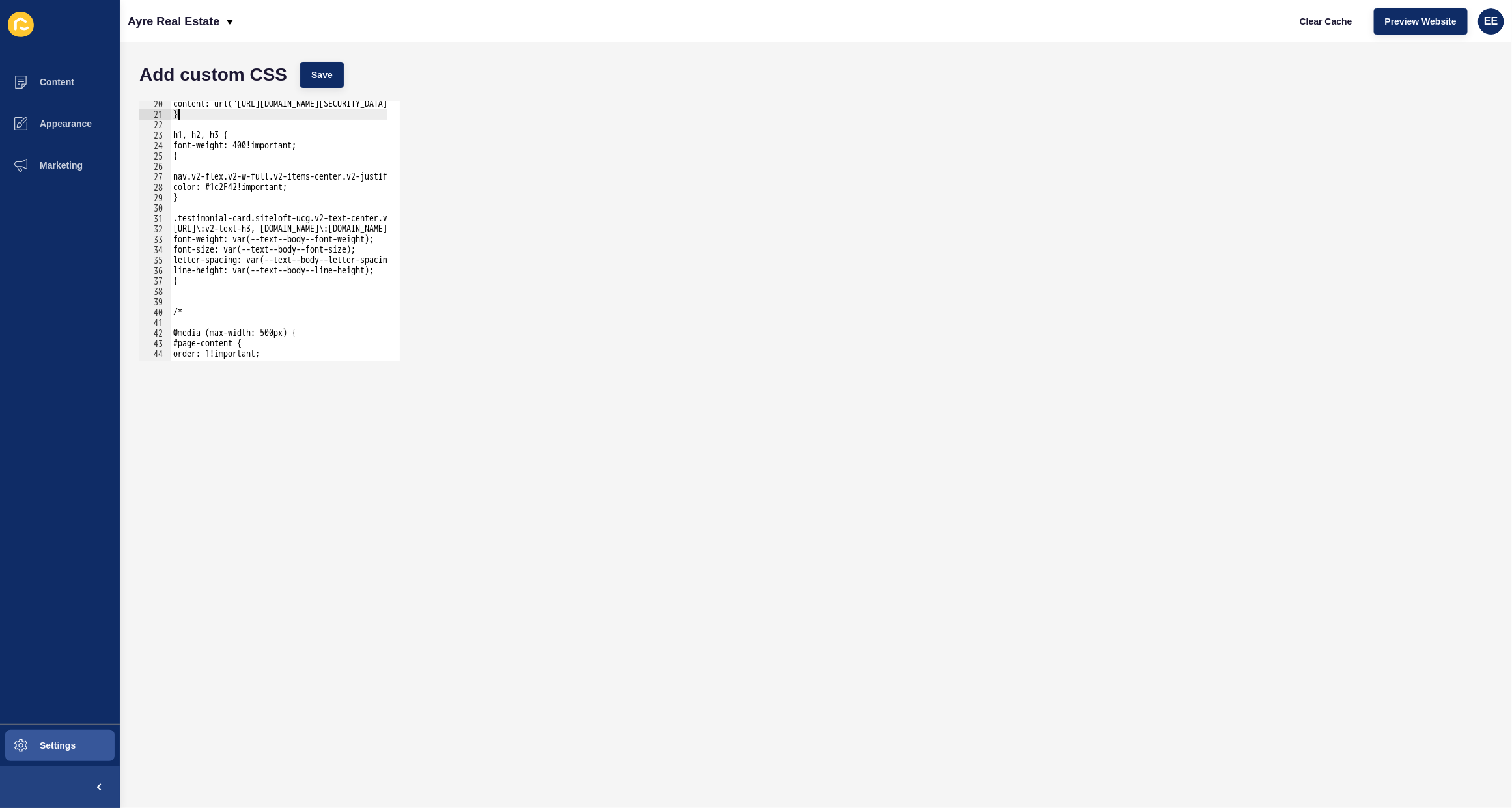 scroll, scrollTop: 102, scrollLeft: 0, axis: vertical 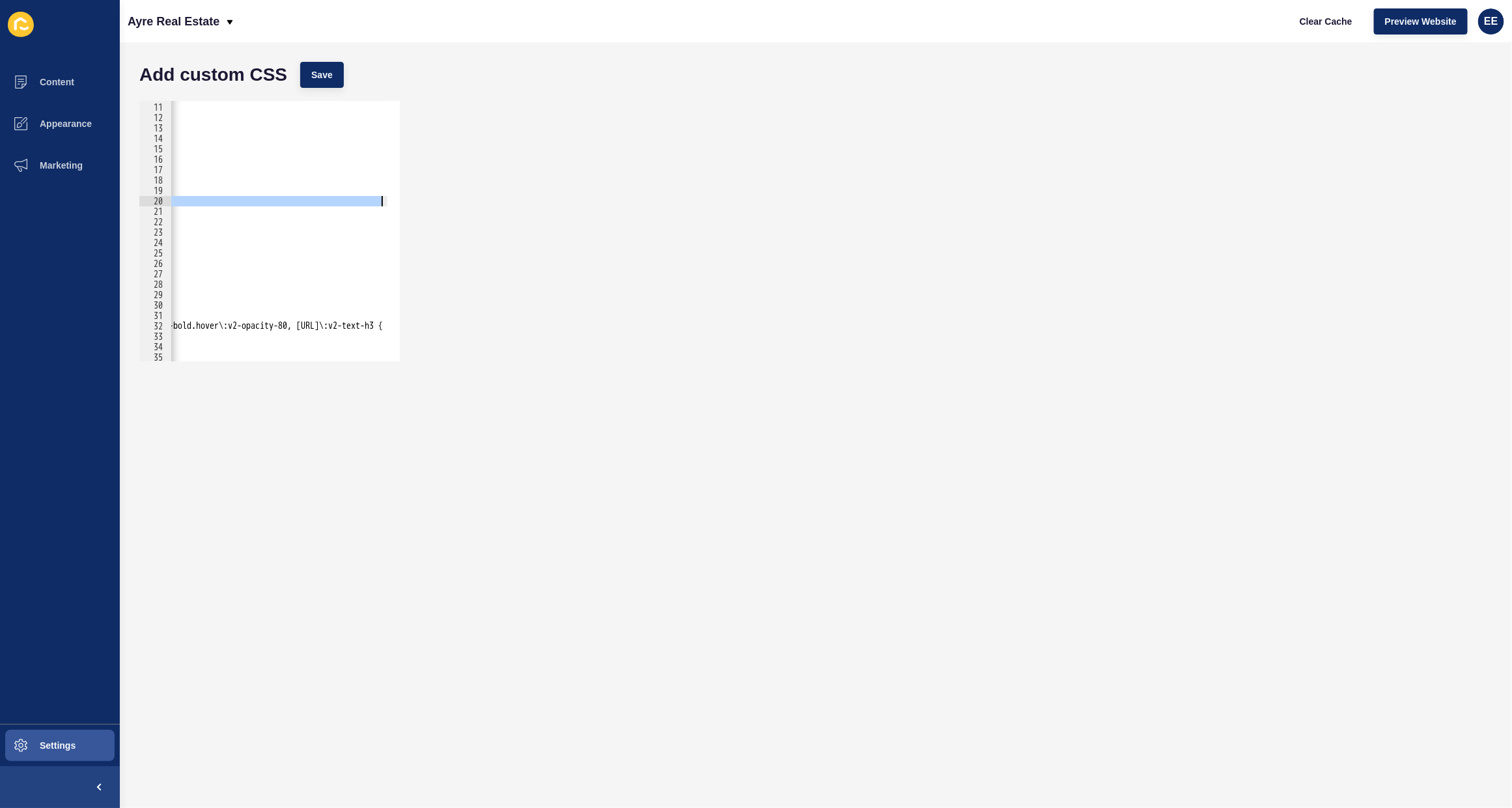 drag, startPoint x: 301, startPoint y: 200, endPoint x: 399, endPoint y: 197, distance: 98.04591 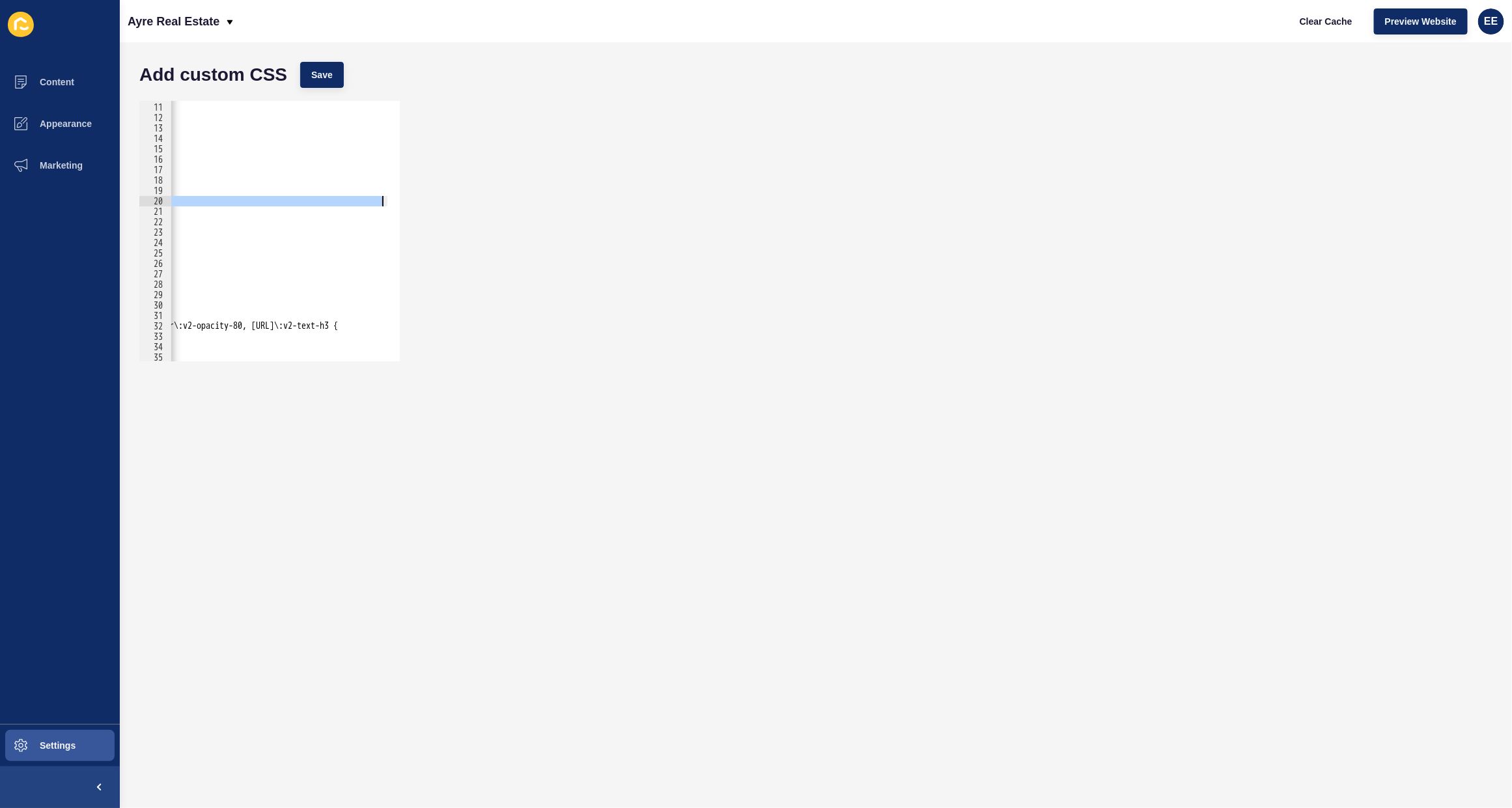 click on "#hamburger-menu.v2-invisible { visibility: visible!important; } #desktop-menu { display: none; } #header-container.v2-bg-transparent a#primary-logo { content: url("https://au-mirage.cdns.rexsoftware.com/api/v1/output/eyJ0eXAiOiJKV1QiLCJhbGciOiJIUzI1NiJ9.eyJzdGciOltbNywiaHR0cHM6XC9cL3MzLmFwLXNvdXRoZWFzdC0yLmFtYXpvbmF3cy5jb21cL2FwcC1zcG9rZS1zaXRlcy1hdVwvMjcwXC84ZDAxOGMzZDQyZGFhZTFmNWI0ODA0ZTczOGI3YzhlZS5wbmciXSxbMTMsMTkwMCwxNDQwLDJdLFs0LCJ3ZWJwIiw5MF1dLCJpc3MiOiJiMGM0ZGU2MC05YWMxLTExZWQtOGY5Yy01ZDk4NTEwMjkxNzYifQ.XWp8Fz7GEnHl5J1k78lDXzagettBncRqwIv-_XMxaZo"); } h1, h2, h3 { font-weight: 400!important; } nav.v2-flex.v2-w-full.v2-items-center.v2-justify-center .v2-text-h5, .v2-pagination-active { color: #1c2F42!important; } .testimonial-card.siteloft-ucg.v2-text-center.v2-text-white.slick-slide.slick-current.slick-active font-weight: var(--text--body--font-weight); font-size: var(--text--body--font-size);" at bounding box center [279, 231] 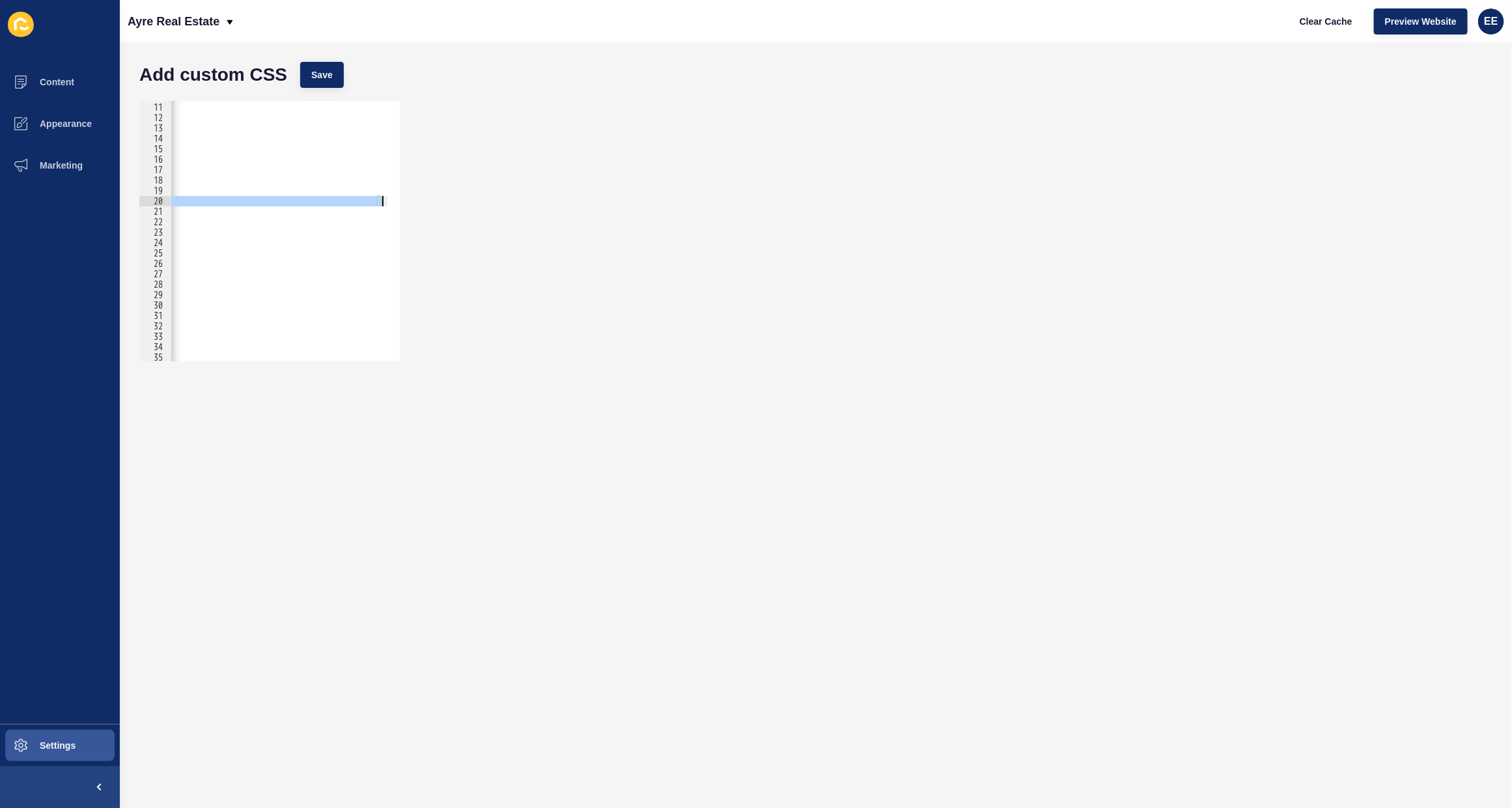 scroll, scrollTop: 0, scrollLeft: 1861, axis: horizontal 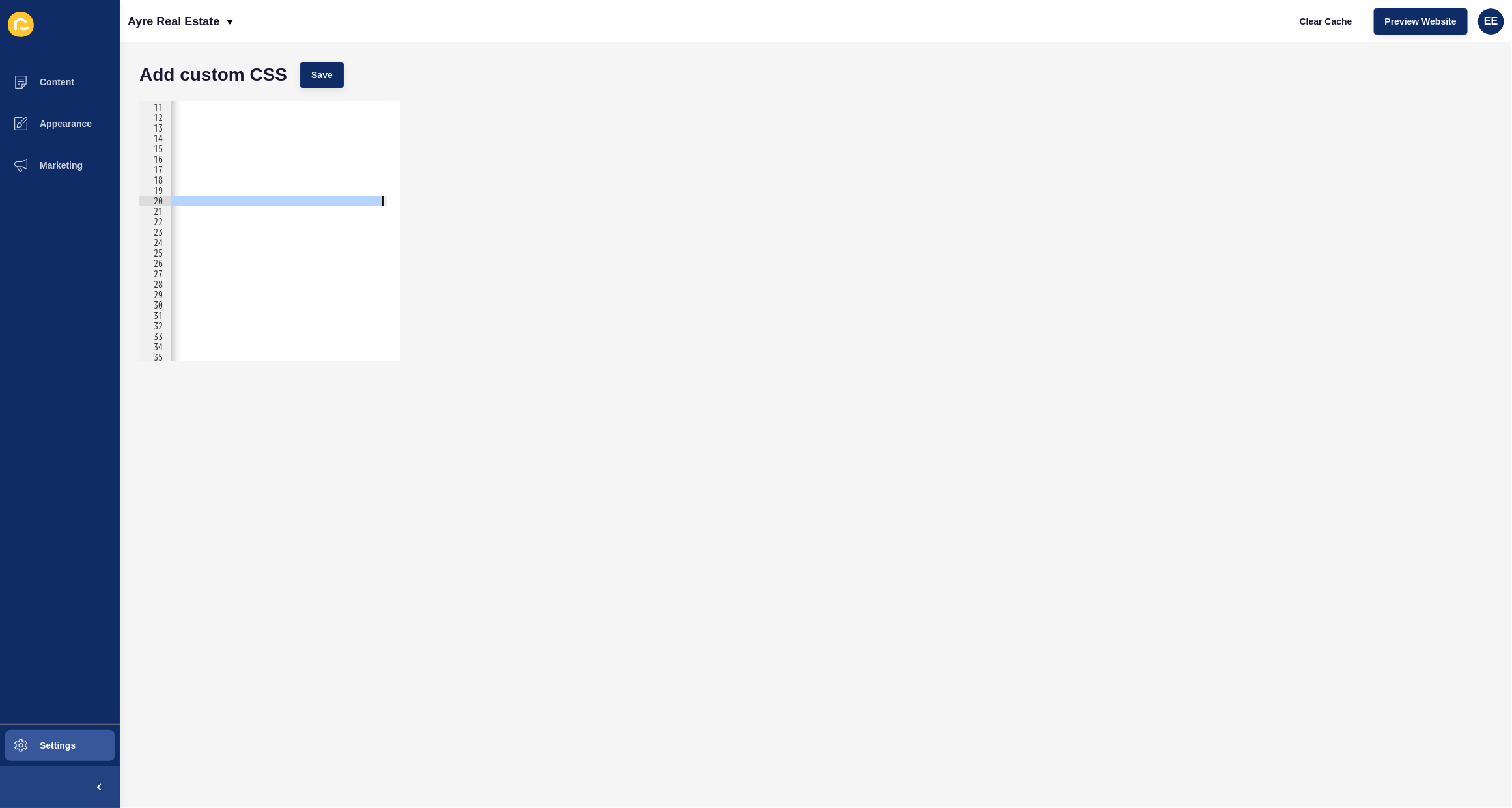 drag, startPoint x: 350, startPoint y: 197, endPoint x: 453, endPoint y: 201, distance: 103.0776 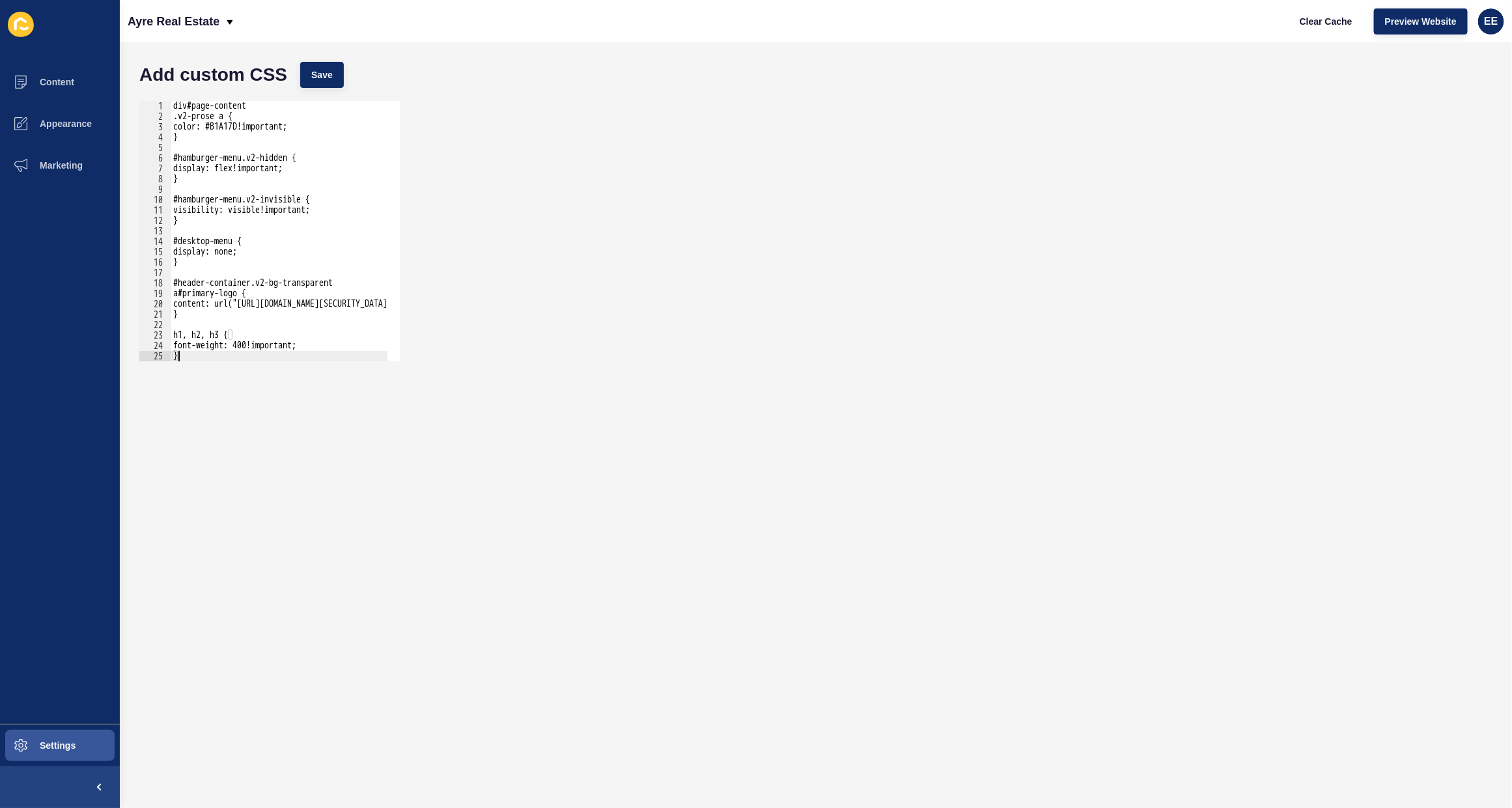 scroll, scrollTop: 0, scrollLeft: 0, axis: both 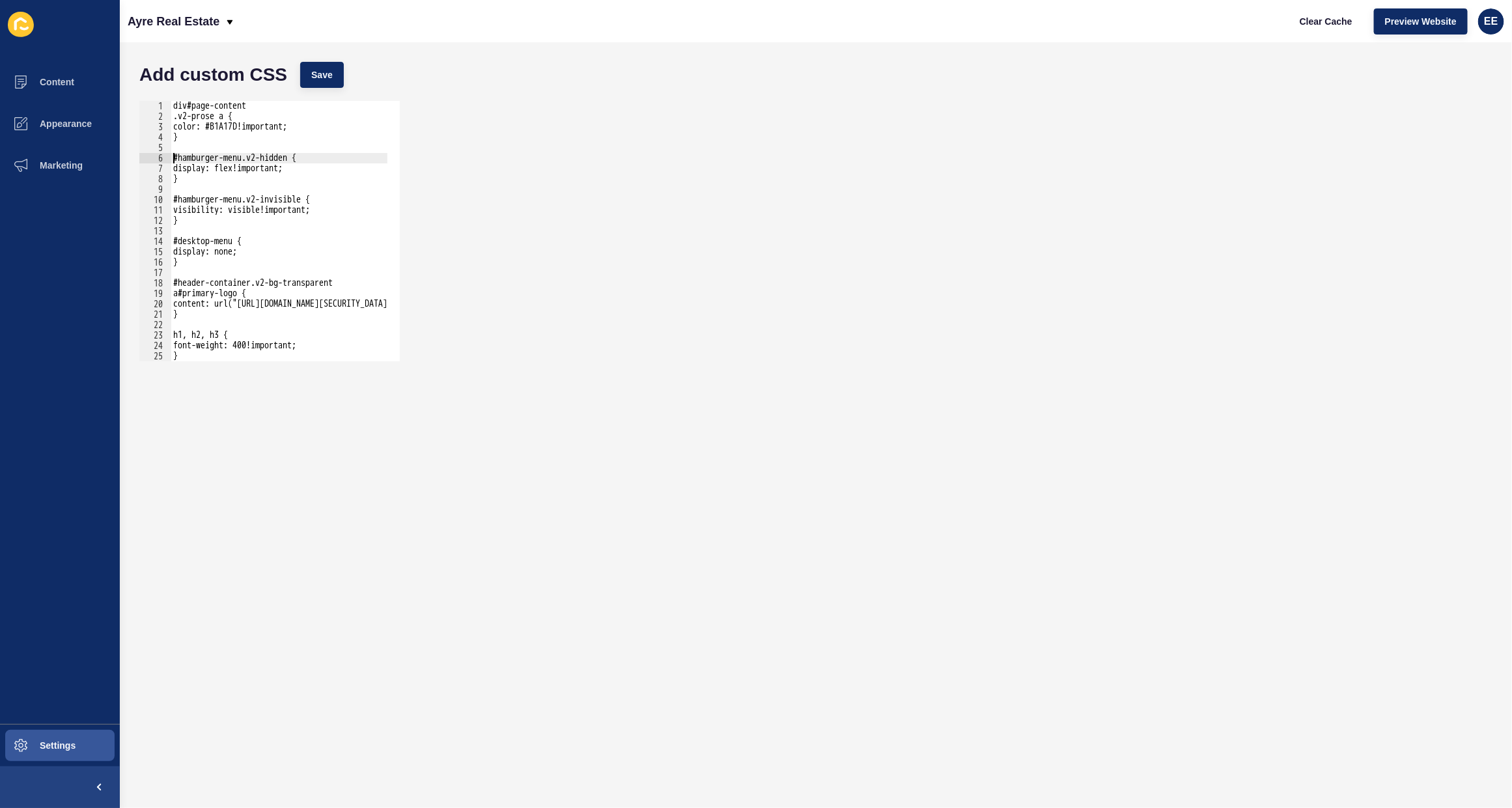 click on "div#page-content .v2-prose a { color: #B1A17D!important; } #hamburger-menu.v2-hidden { display: flex!important; } #hamburger-menu.v2-invisible { visibility: visible!important; } #desktop-menu { display: none; } #header-container.v2-bg-transparent a#primary-logo { content: url("https://au-mirage.cdns.rexsoftware.com/api/v1/output/eyJ0eXAiOiJKV1QiLCJhbGciOiJIUzI1NiJ9.eyJzdGciOltbNywiaHR0cHM6XC9cL3MzLmFwLXNvdXRoZWFzdC0yLmFtYXpvbmF3cy5jb21cL2FwcC1zcG9rZS1zaXRlcy1hdVwvMjcwXC84ZDAxOGMzZDQyZGFhZTFmNWI0ODA0ZTczOGI3YzhlZS5wbmciXSxbMTMsMTkwMCwxNDQwLDJdLFs0LCJ3ZWJwIiw5MF1dLCJpc3MiOiJiMGM0ZGU2MC05YWMxLTExZWQtOGY5Yy01ZDk4NTEwMjkxNzYifQ.XWp8Fz7GEnHl5J1k78lDXzagettBncRqwIv-_XMxaZo"); } h1, h2, h3 { font-weight: 400!important; }" at bounding box center [1815, 235] 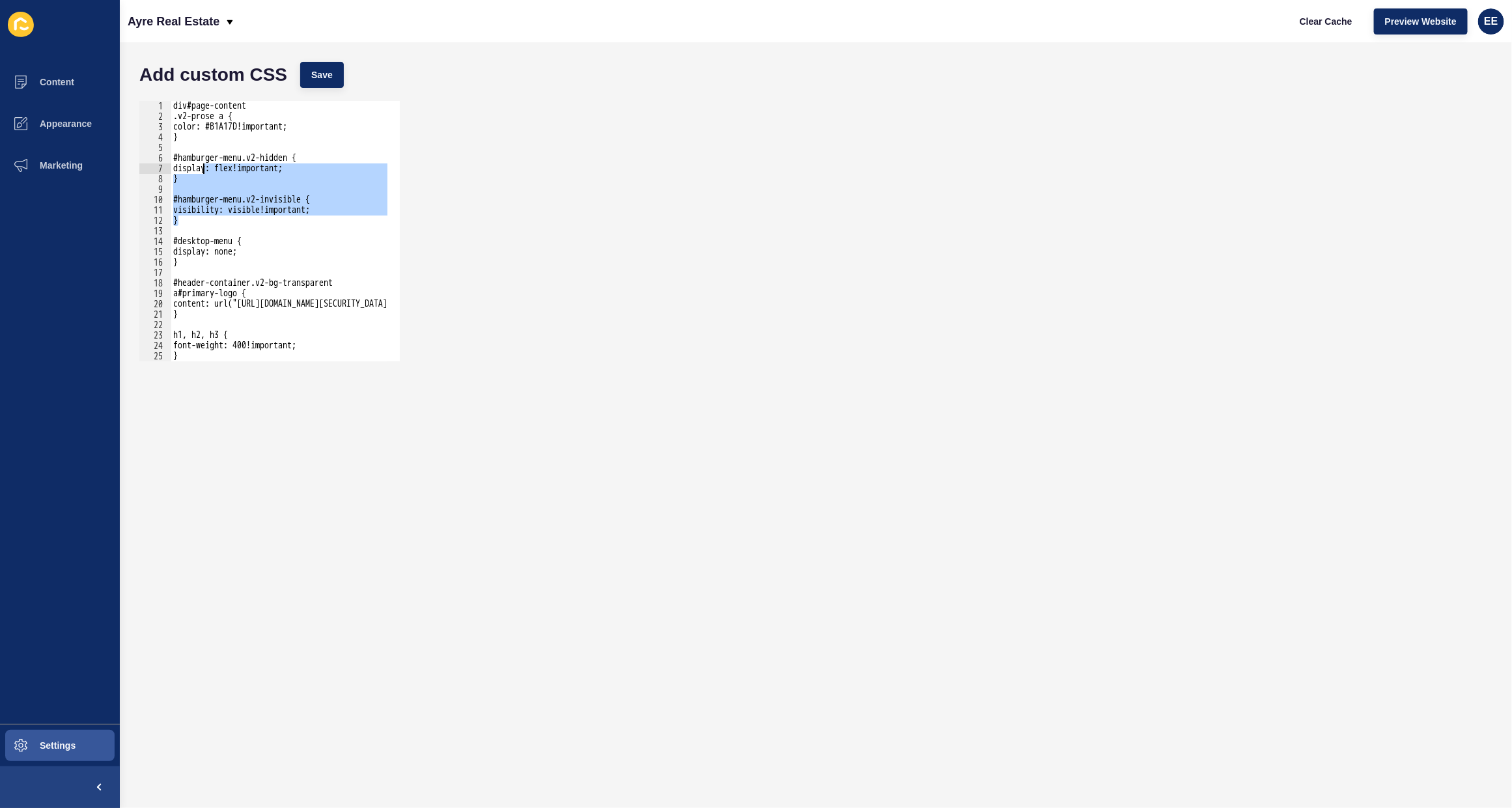 drag, startPoint x: 180, startPoint y: 219, endPoint x: 421, endPoint y: 158, distance: 248.60008 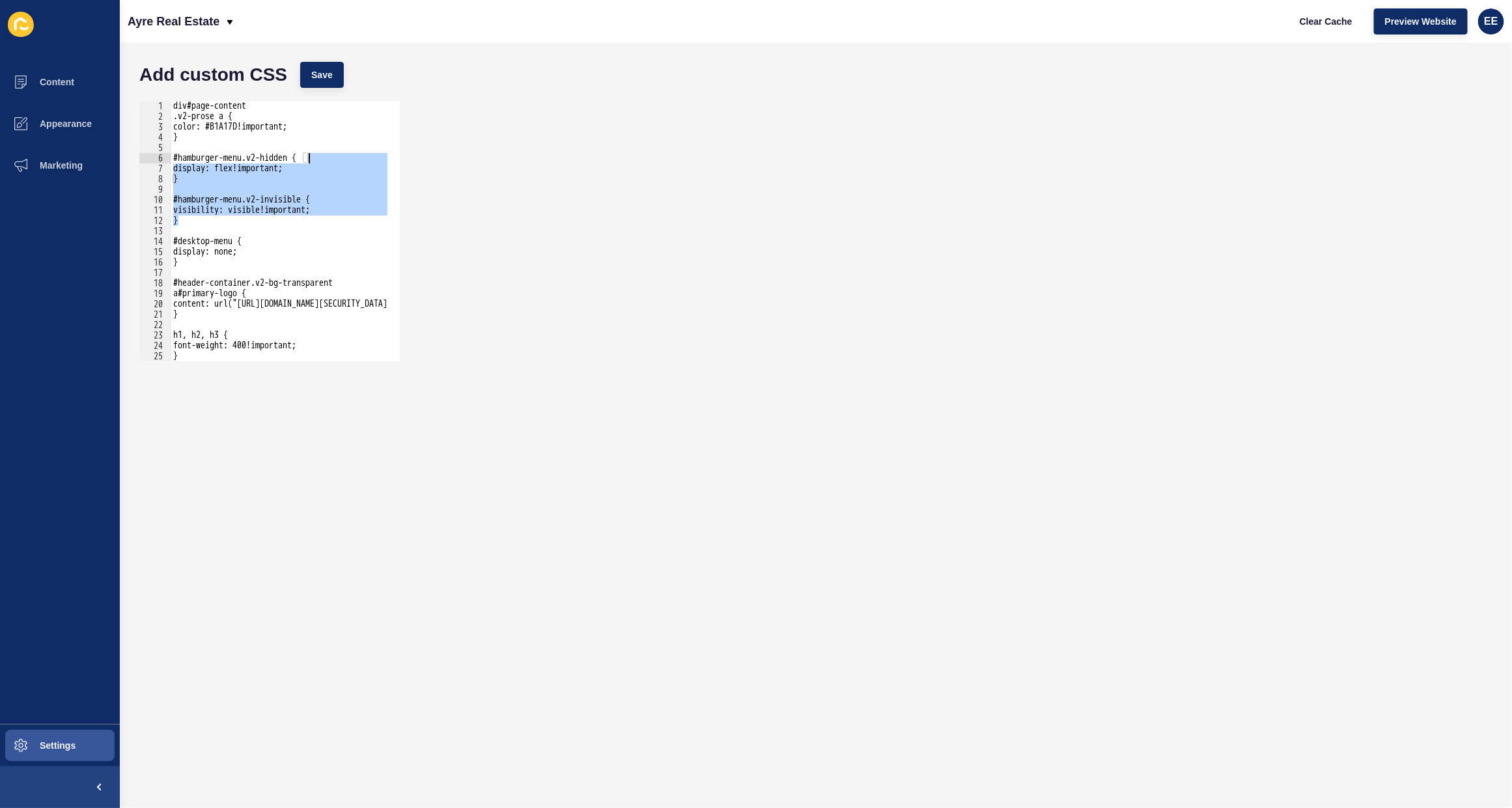 drag, startPoint x: 176, startPoint y: 257, endPoint x: 190, endPoint y: 256, distance: 14.035669 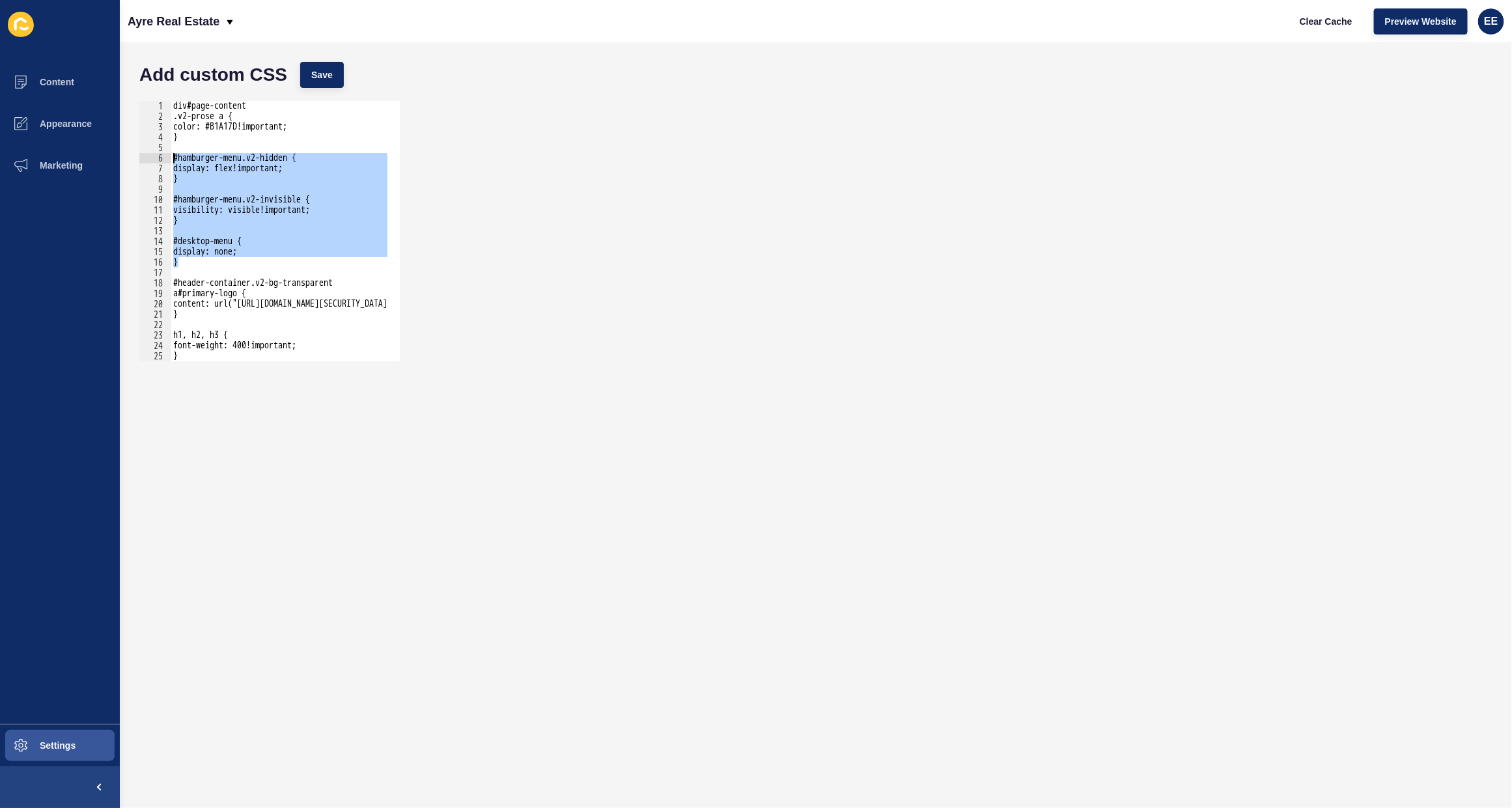 drag, startPoint x: 193, startPoint y: 262, endPoint x: 163, endPoint y: 160, distance: 106.3203 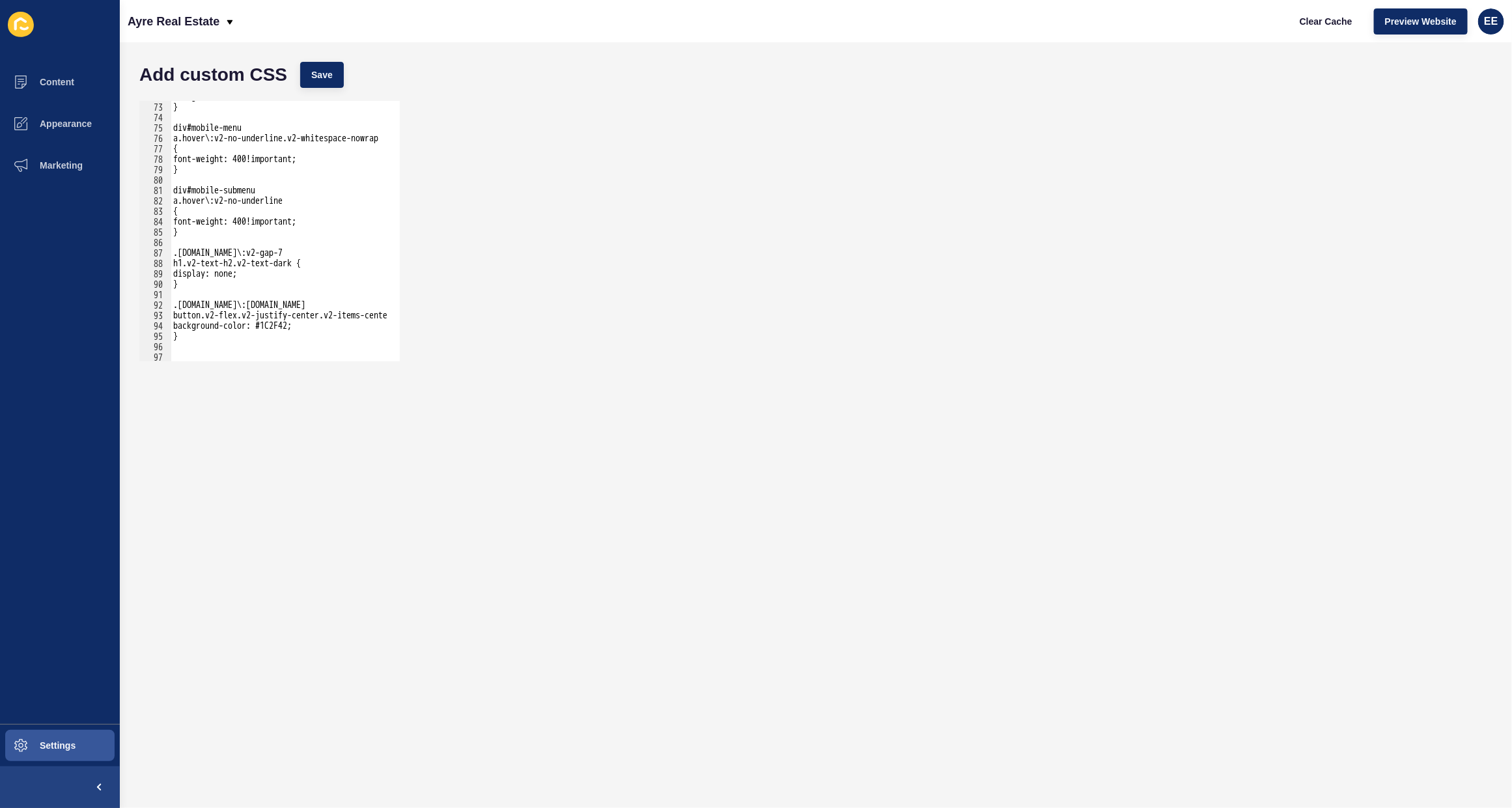 scroll, scrollTop: 897, scrollLeft: 0, axis: vertical 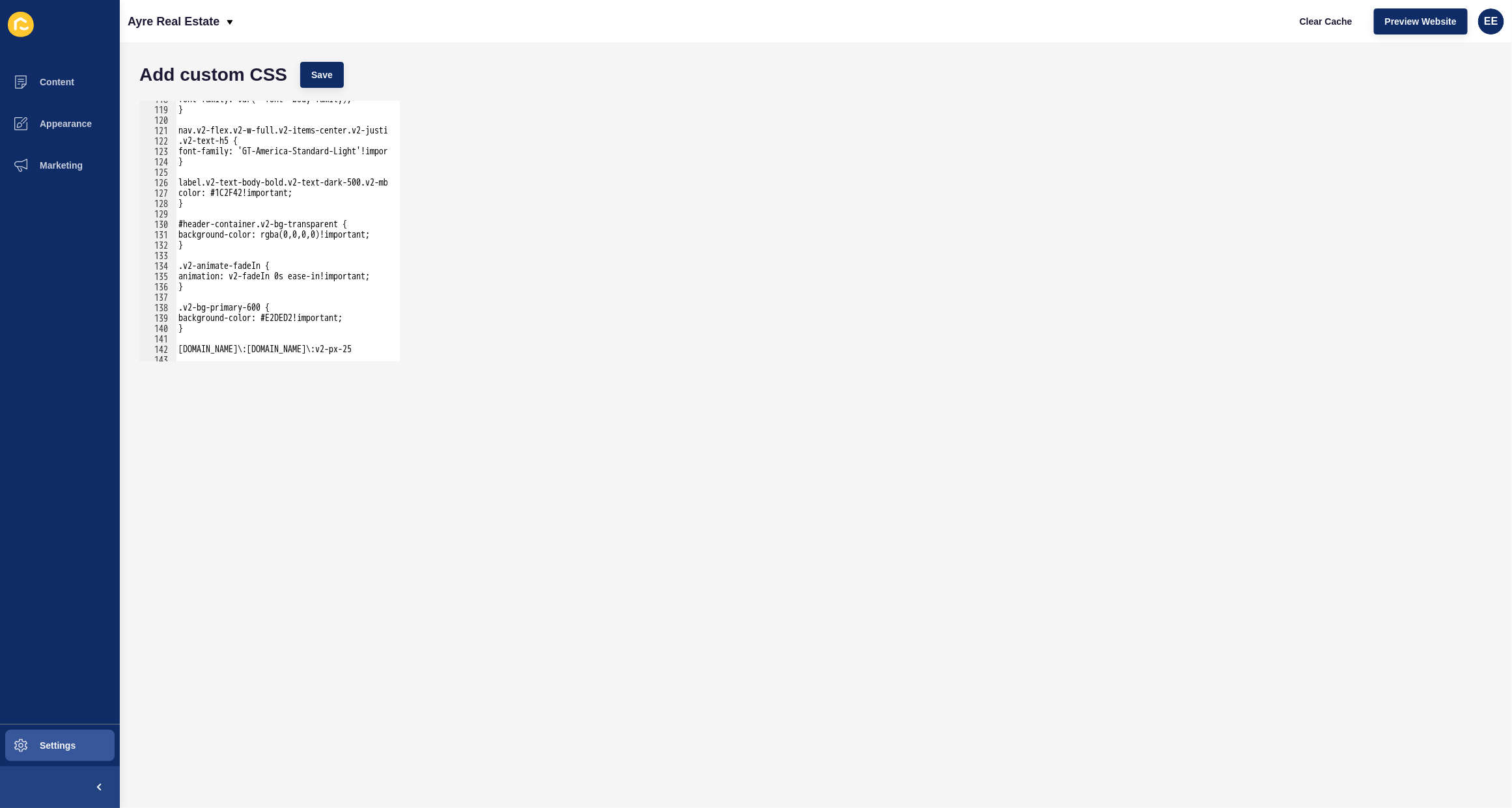 type on "}" 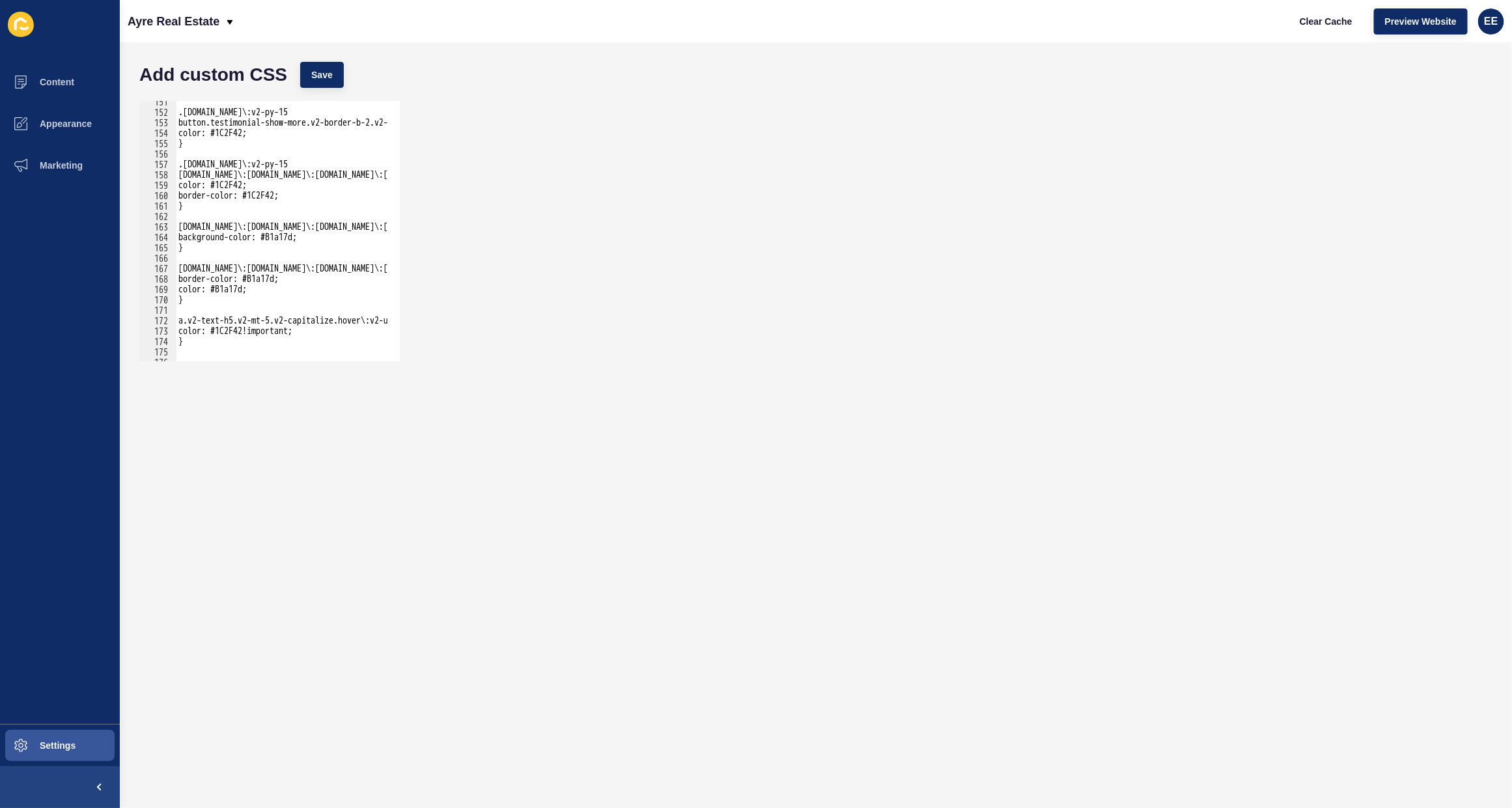 scroll, scrollTop: 1929, scrollLeft: 0, axis: vertical 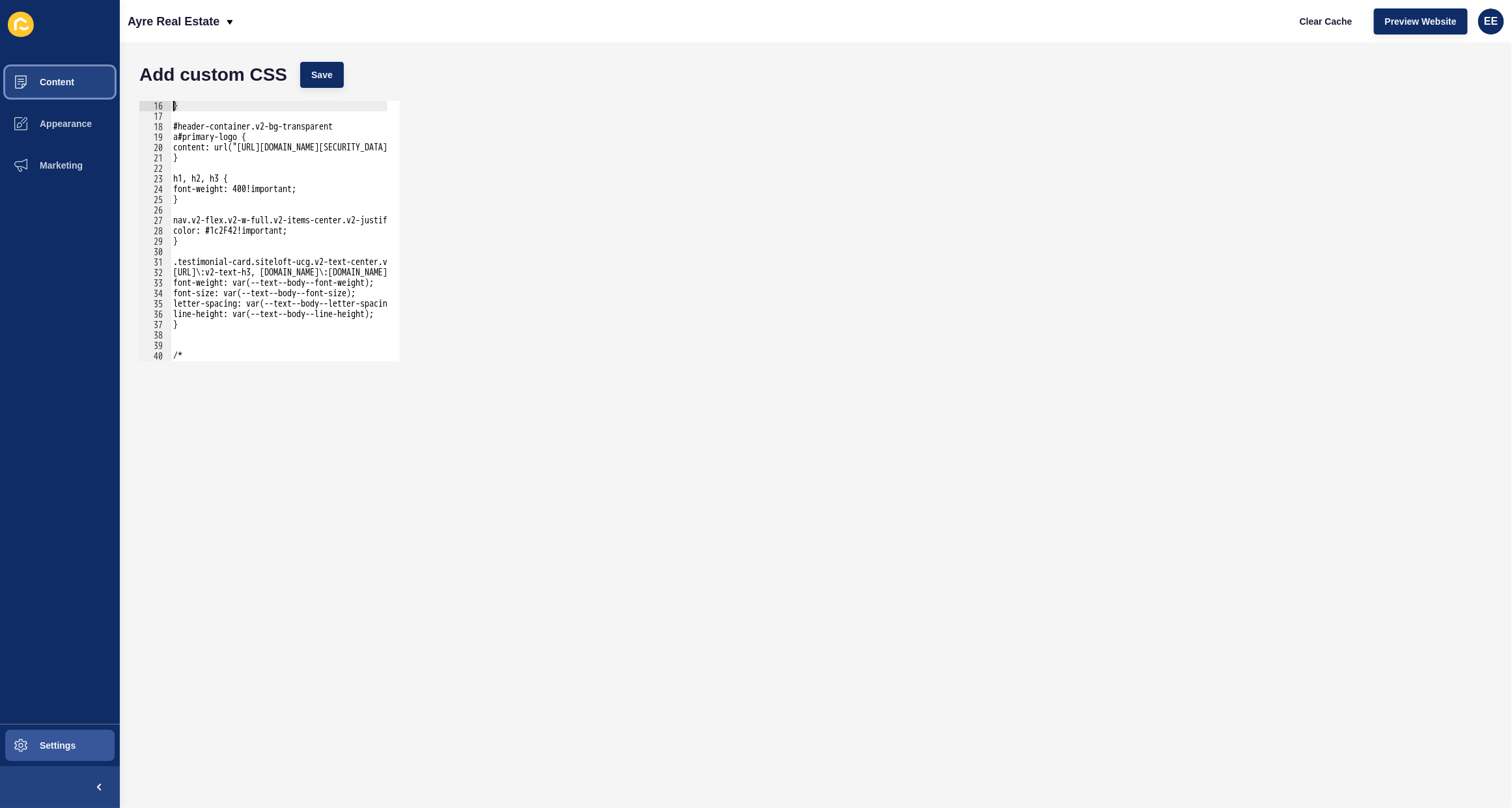 drag, startPoint x: 62, startPoint y: 79, endPoint x: 82, endPoint y: 79, distance: 20 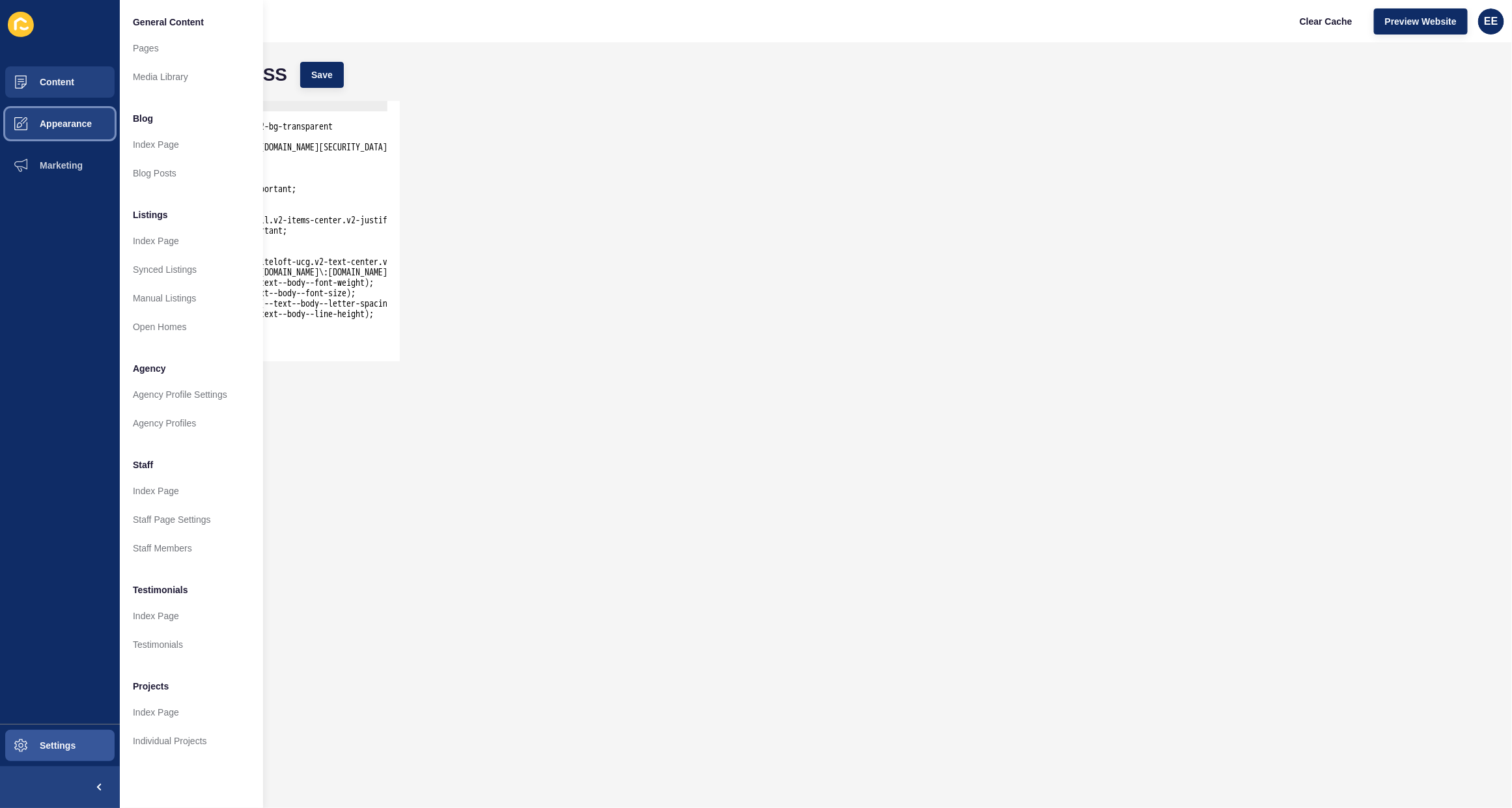 drag, startPoint x: 74, startPoint y: 115, endPoint x: 111, endPoint y: 114, distance: 37.01351 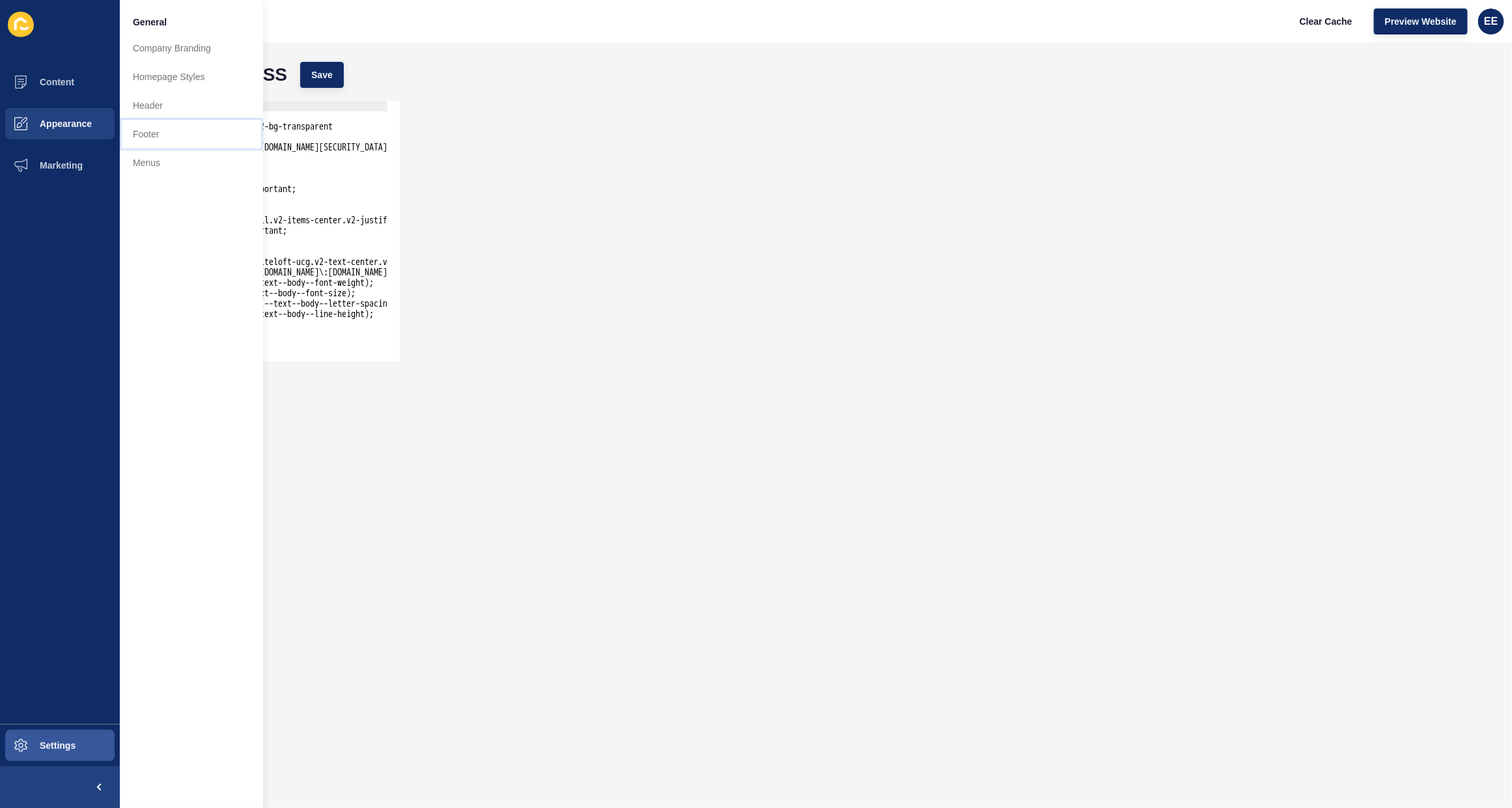 drag, startPoint x: 176, startPoint y: 133, endPoint x: 253, endPoint y: 147, distance: 78.26238 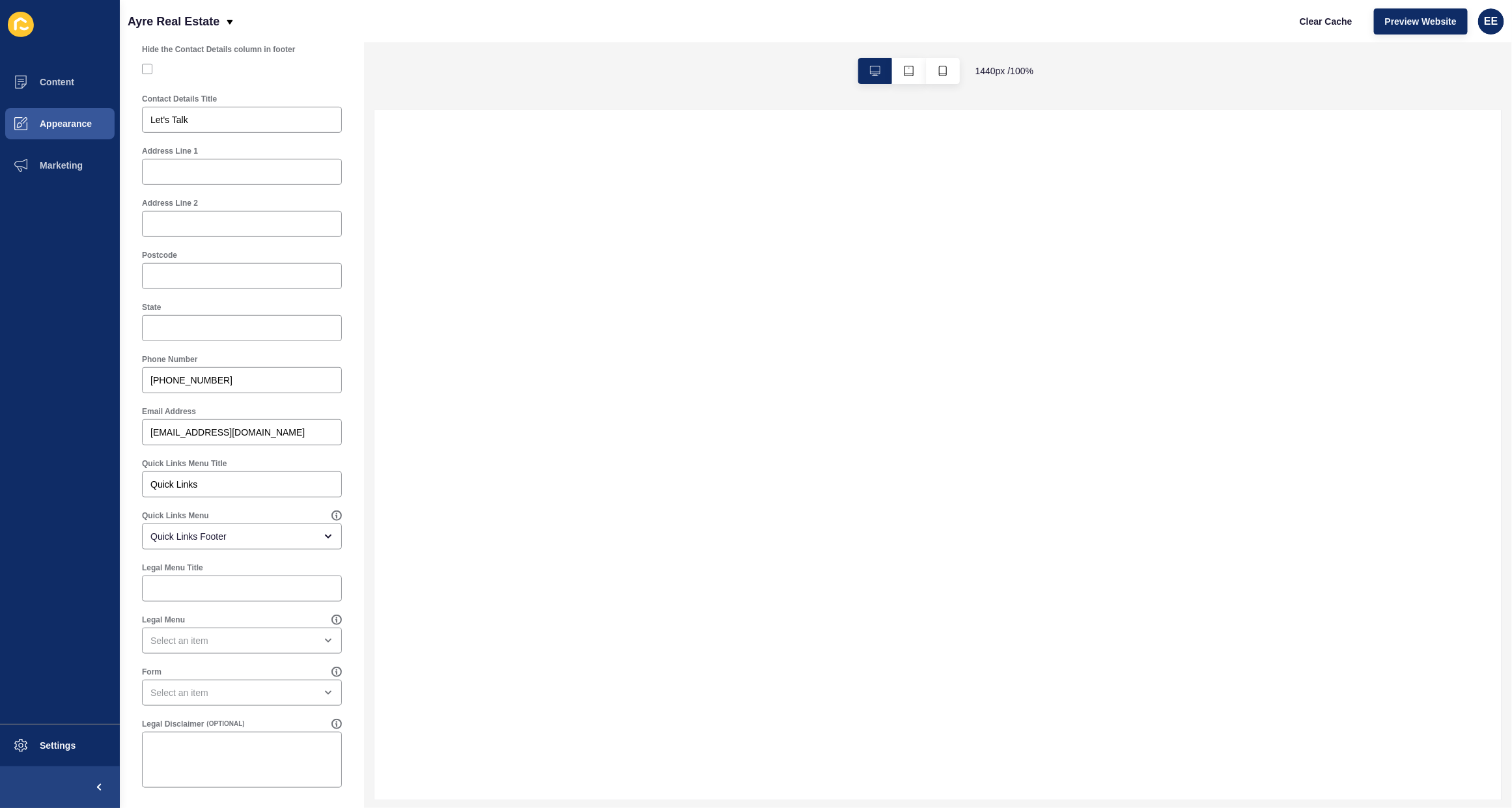 scroll, scrollTop: 417, scrollLeft: 0, axis: vertical 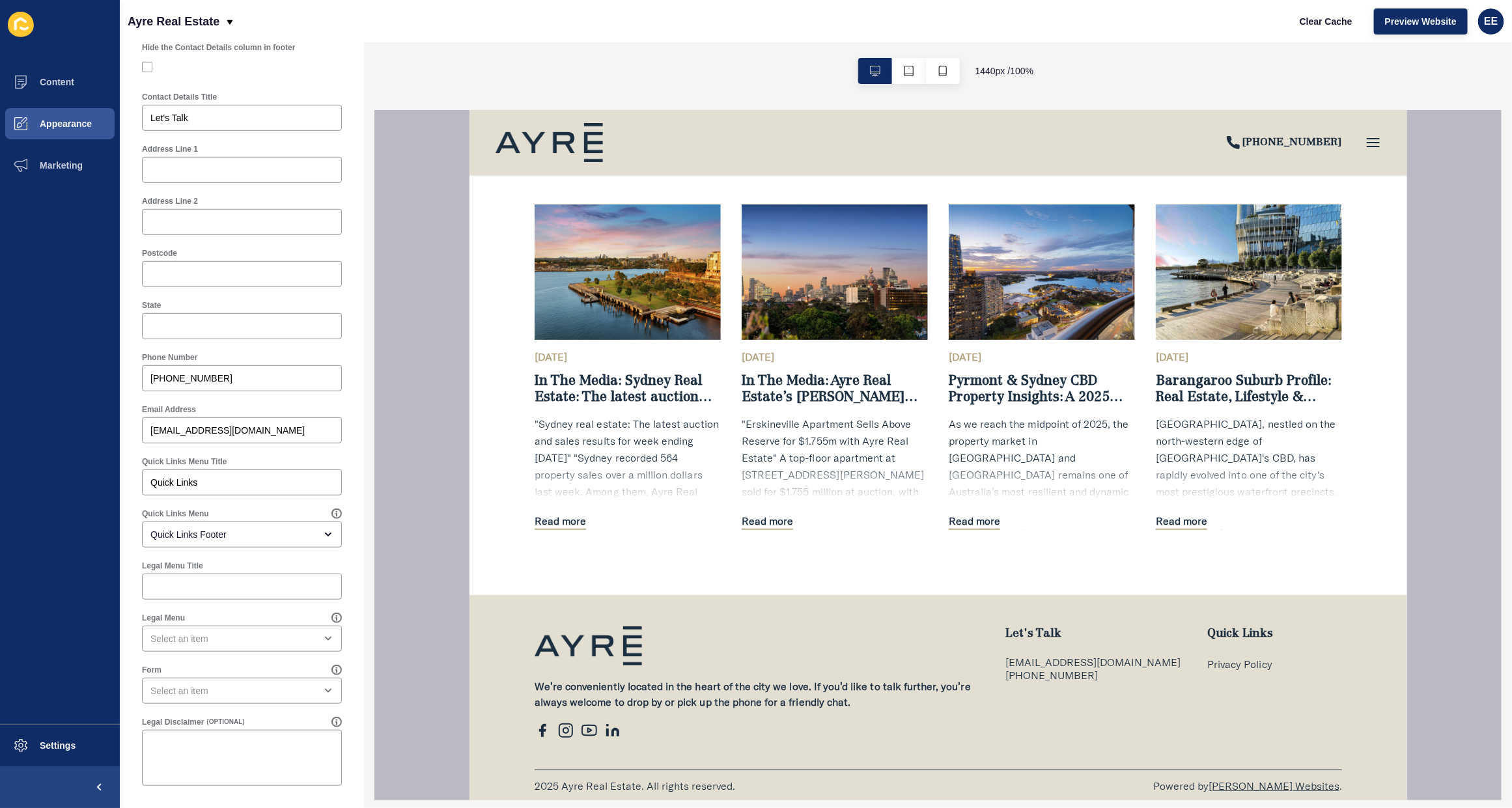 drag, startPoint x: 929, startPoint y: 77, endPoint x: 2815, endPoint y: 567, distance: 1948.6139 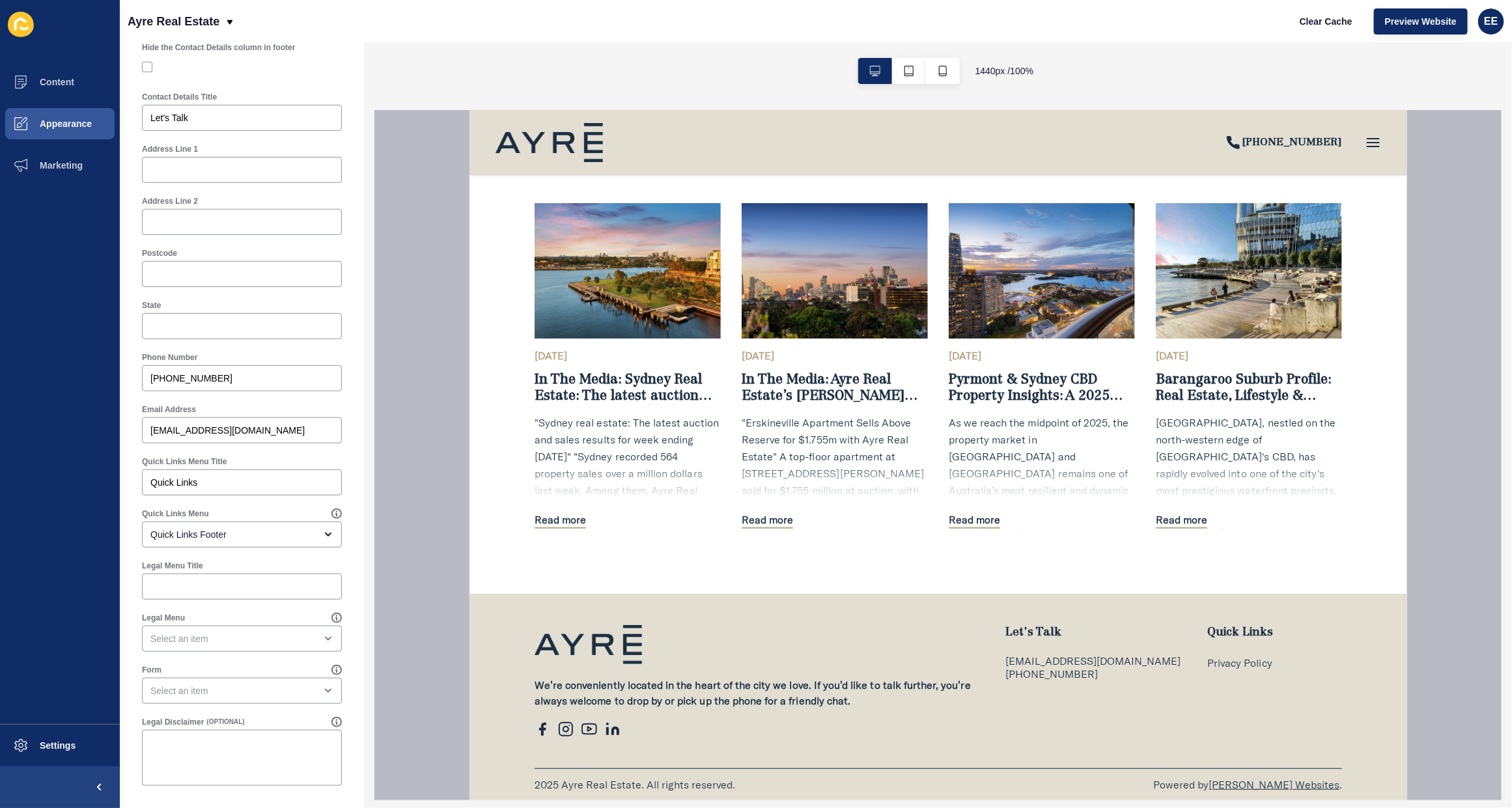 scroll, scrollTop: 3322, scrollLeft: 0, axis: vertical 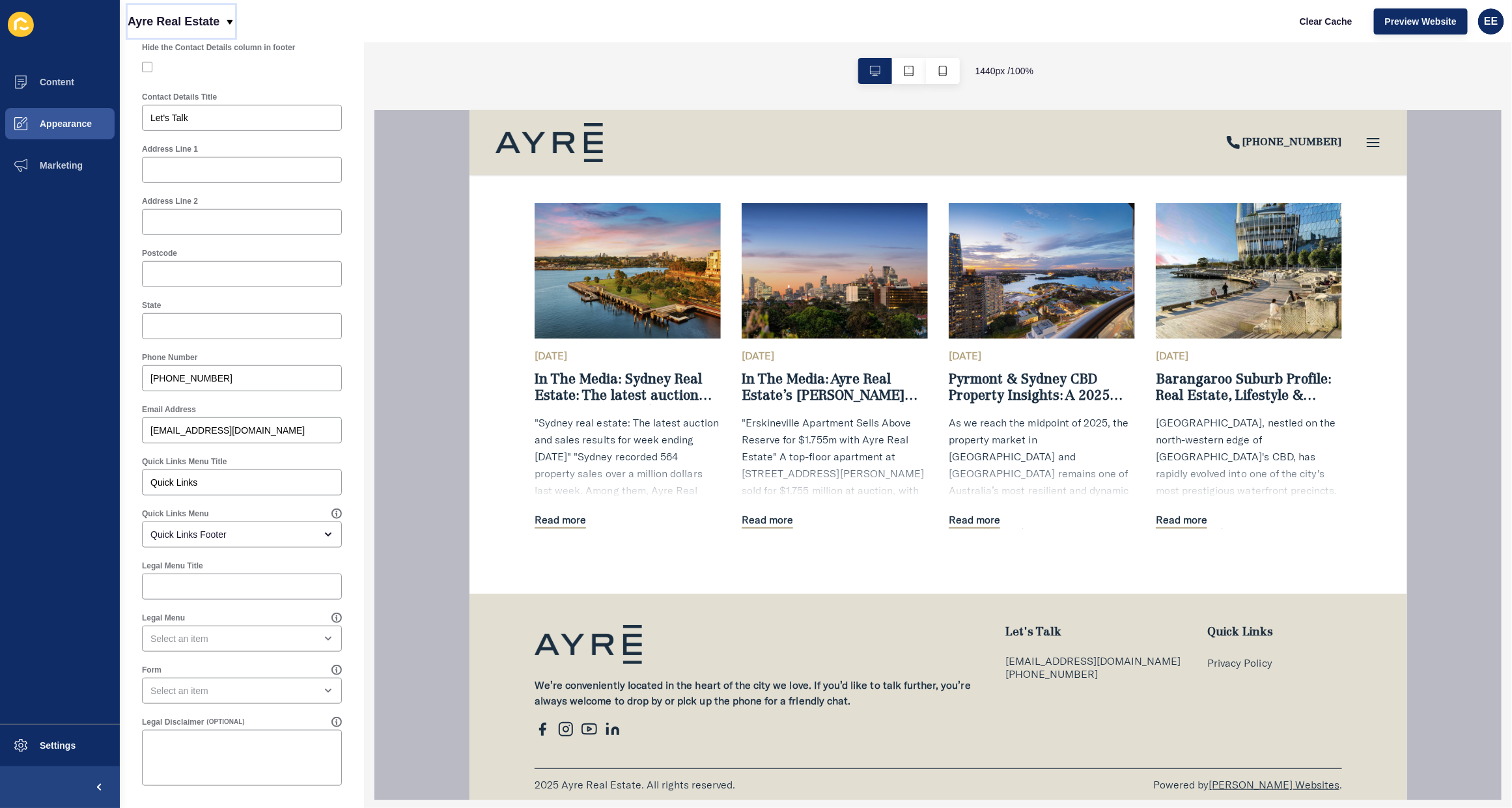 drag, startPoint x: 173, startPoint y: 14, endPoint x: 219, endPoint y: 34, distance: 50.15974 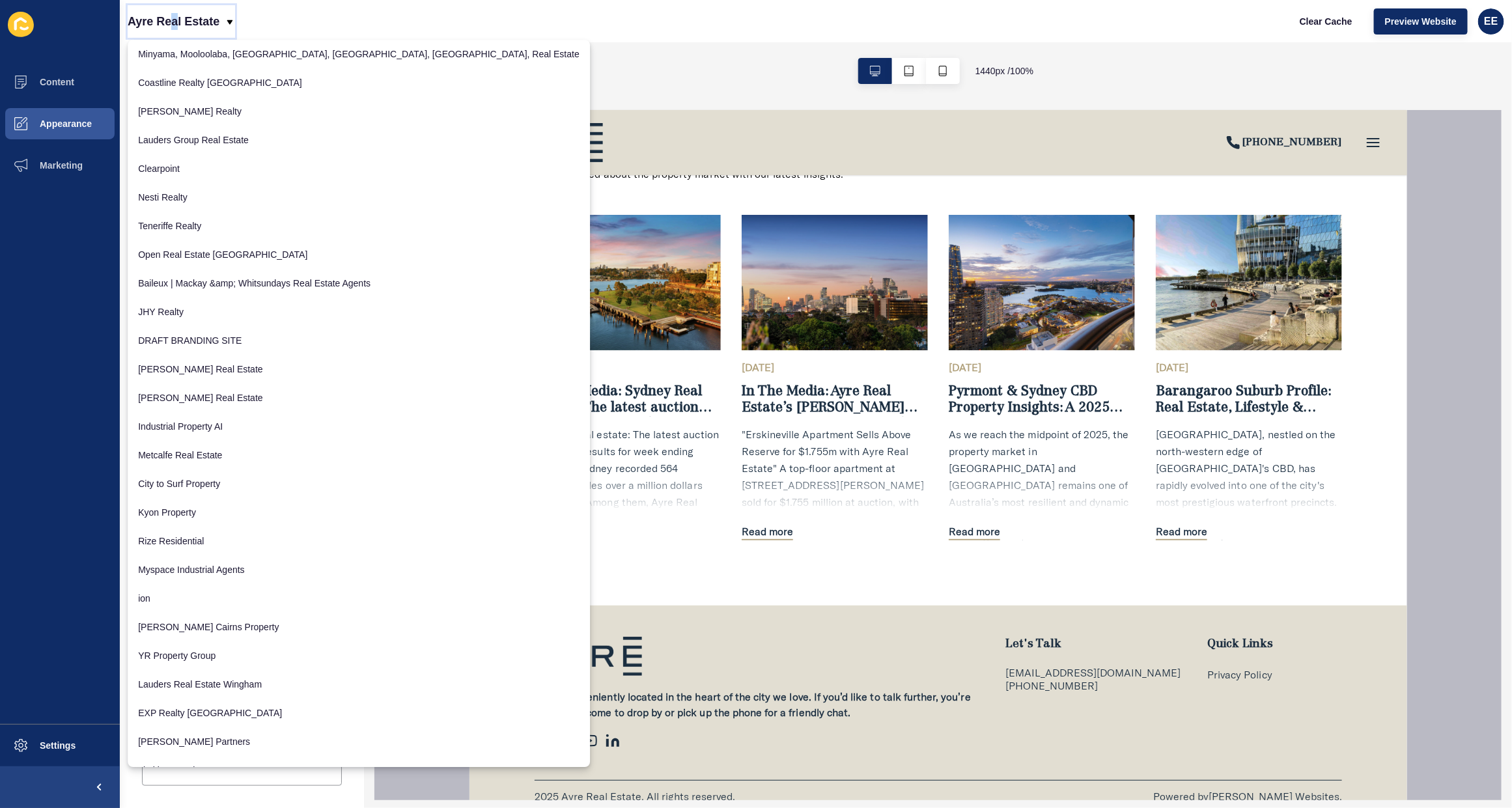 scroll, scrollTop: 3344, scrollLeft: 0, axis: vertical 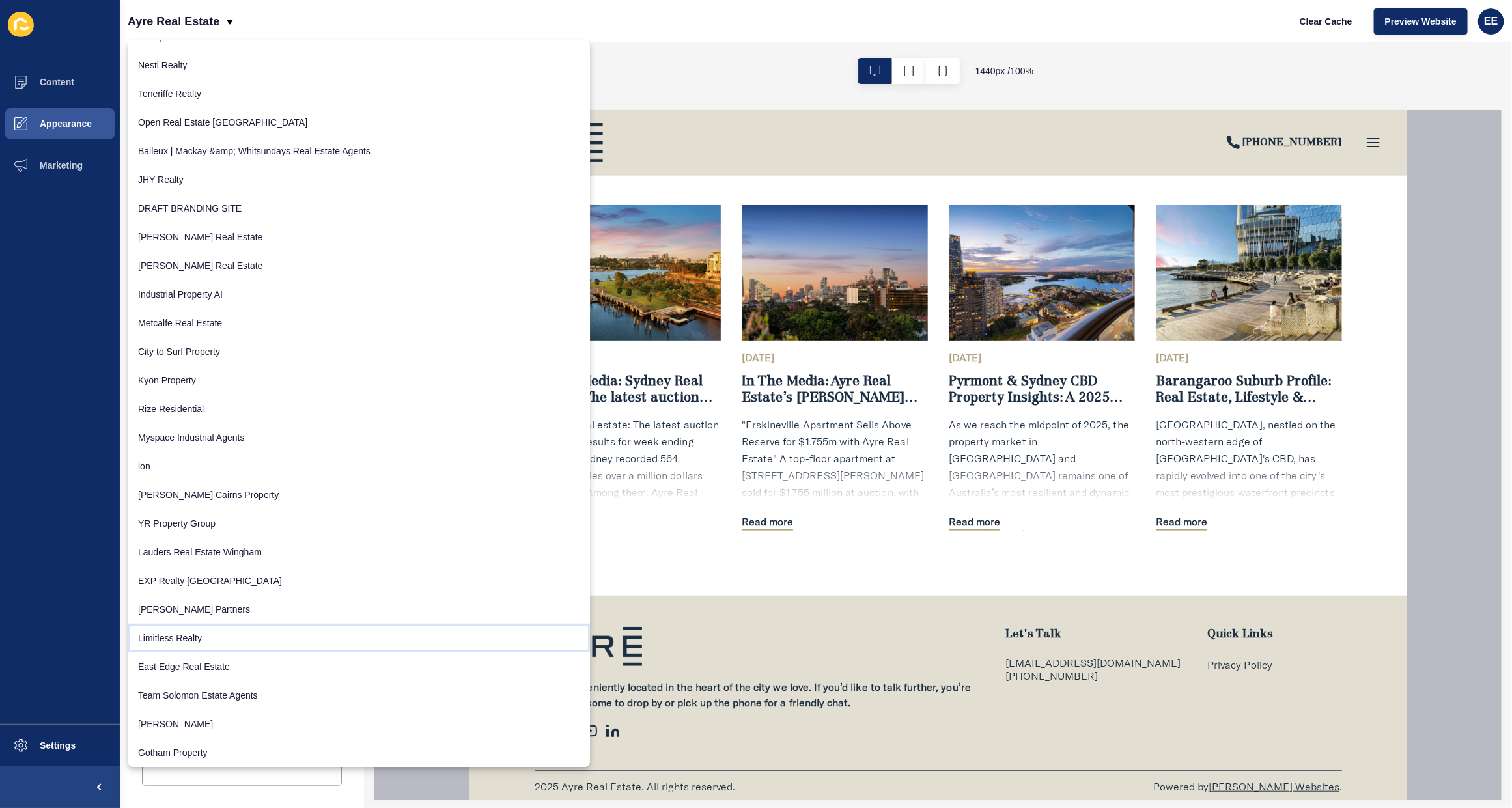 click on "Limitless Realty" at bounding box center (359, 638) 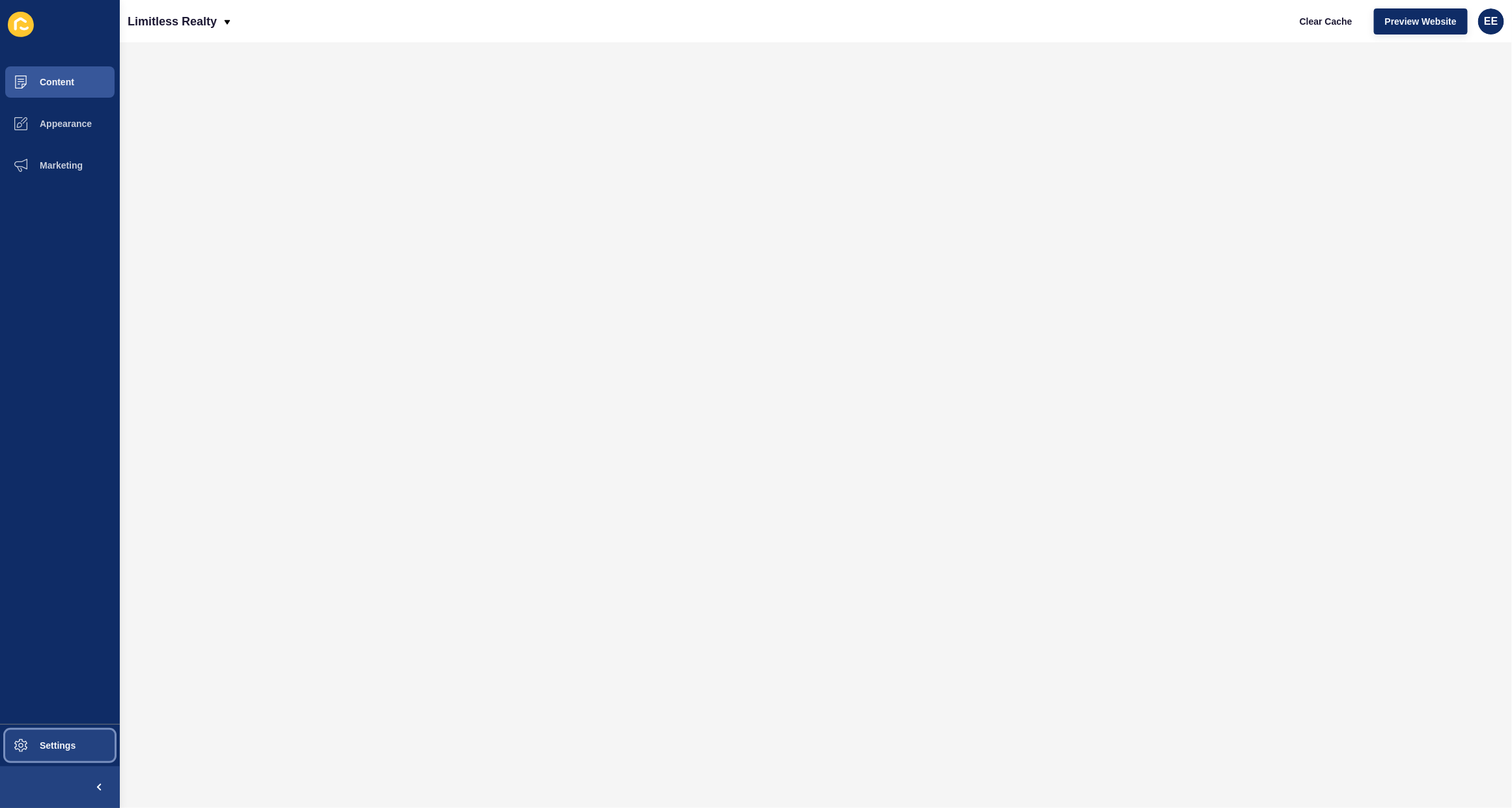 drag, startPoint x: 52, startPoint y: 739, endPoint x: 111, endPoint y: 740, distance: 59.008474 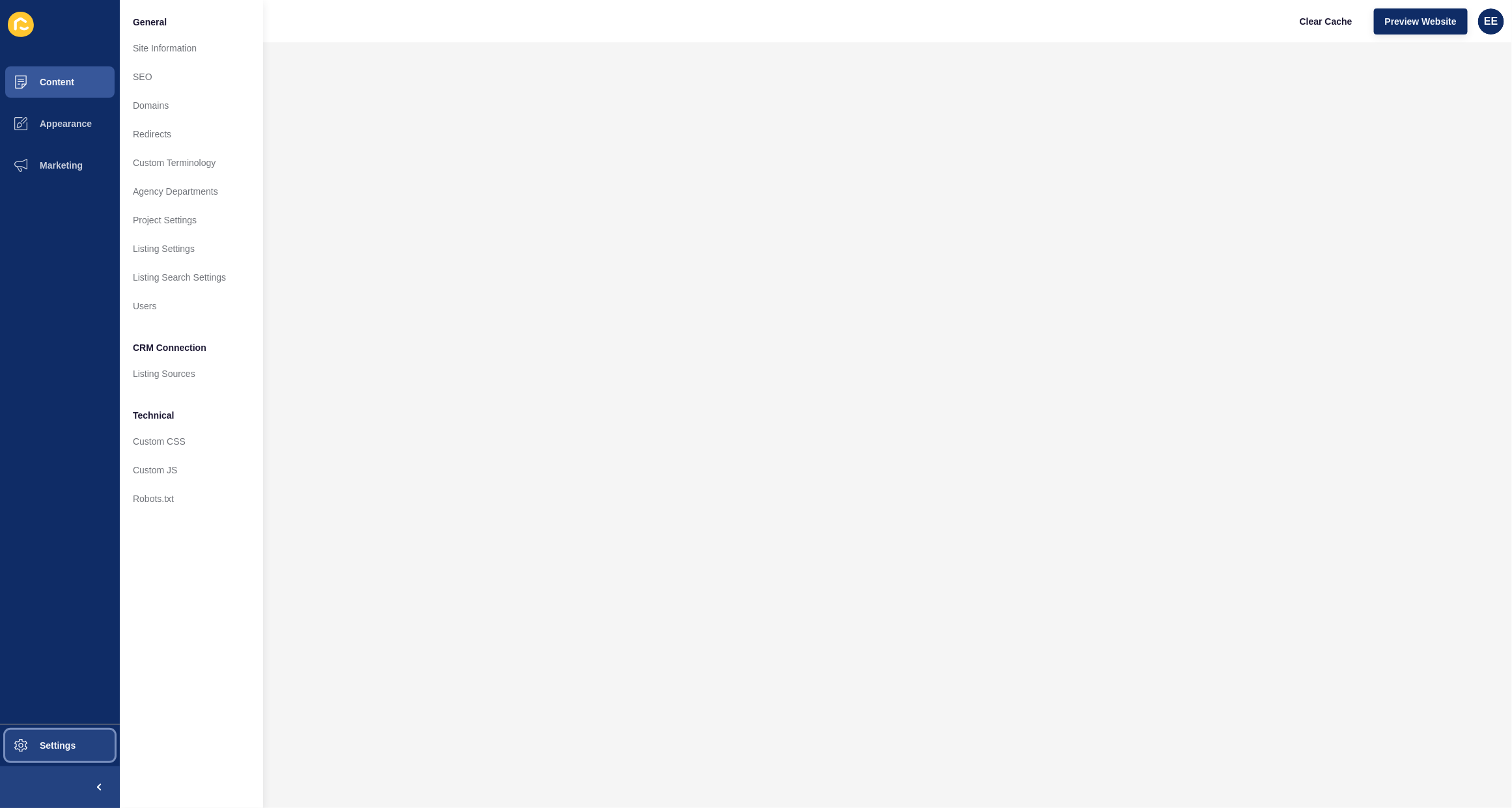 type 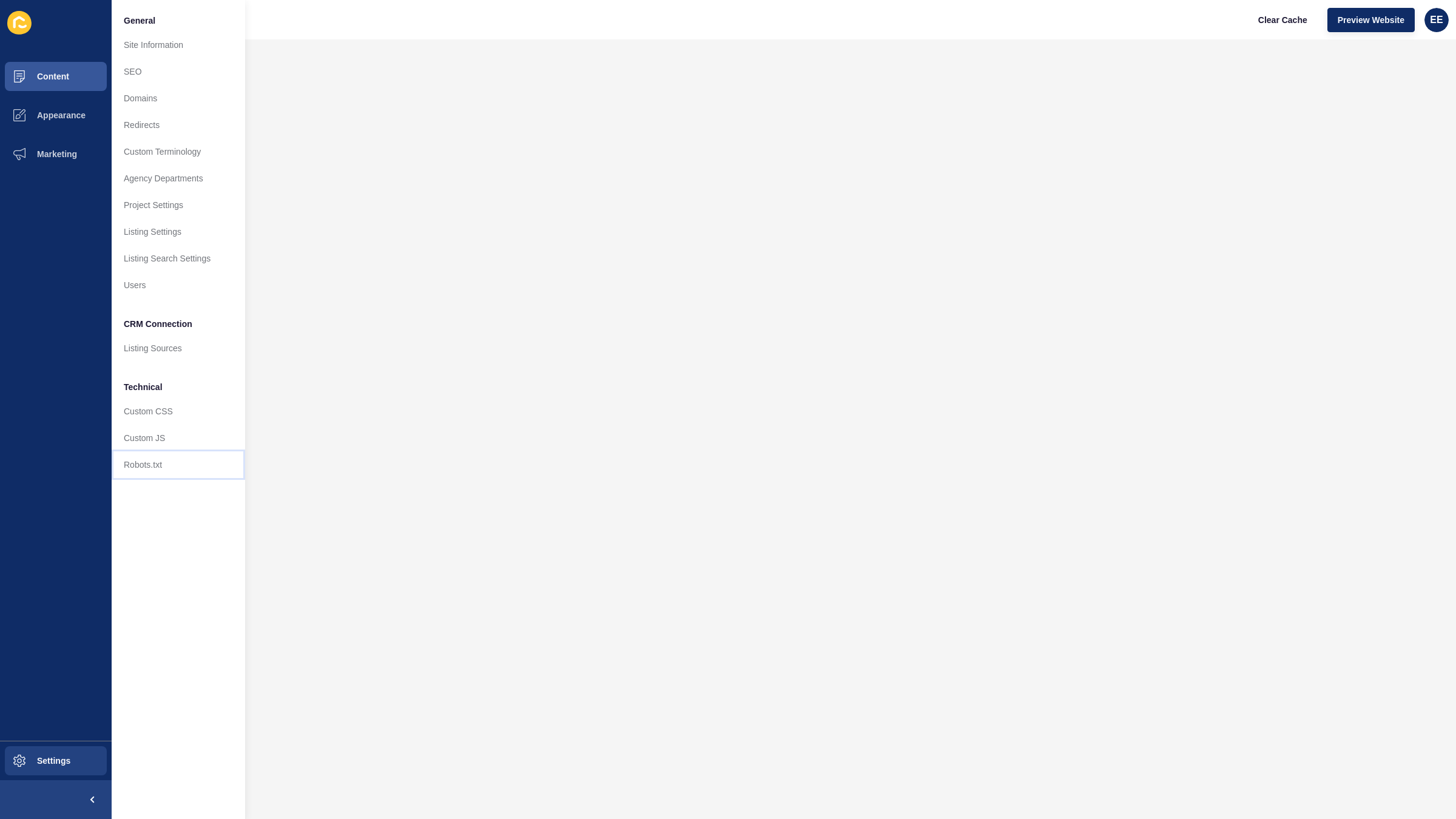 drag, startPoint x: 155, startPoint y: 477, endPoint x: 184, endPoint y: 477, distance: 29 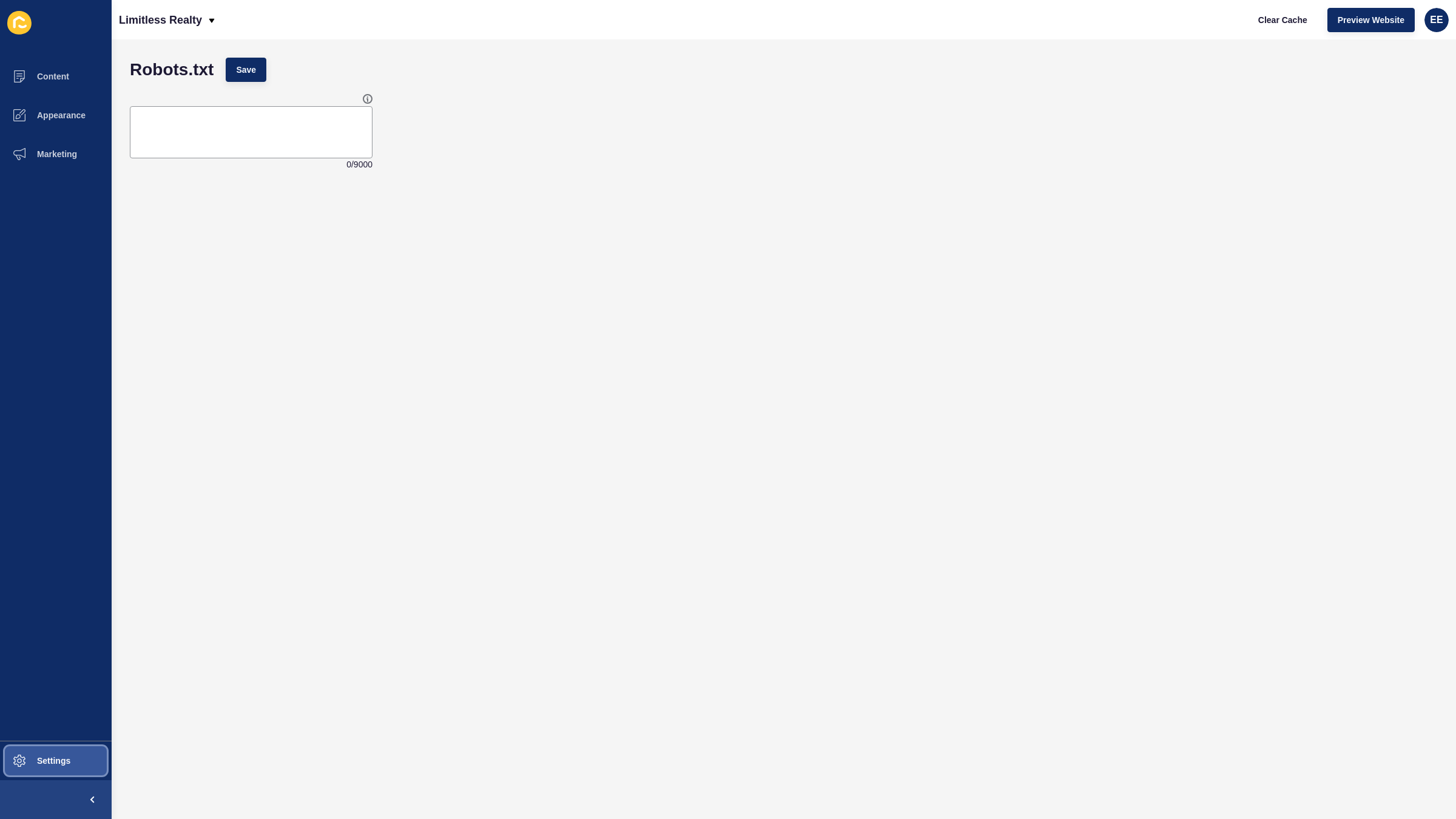 drag, startPoint x: 53, startPoint y: 757, endPoint x: 105, endPoint y: 743, distance: 53.85165 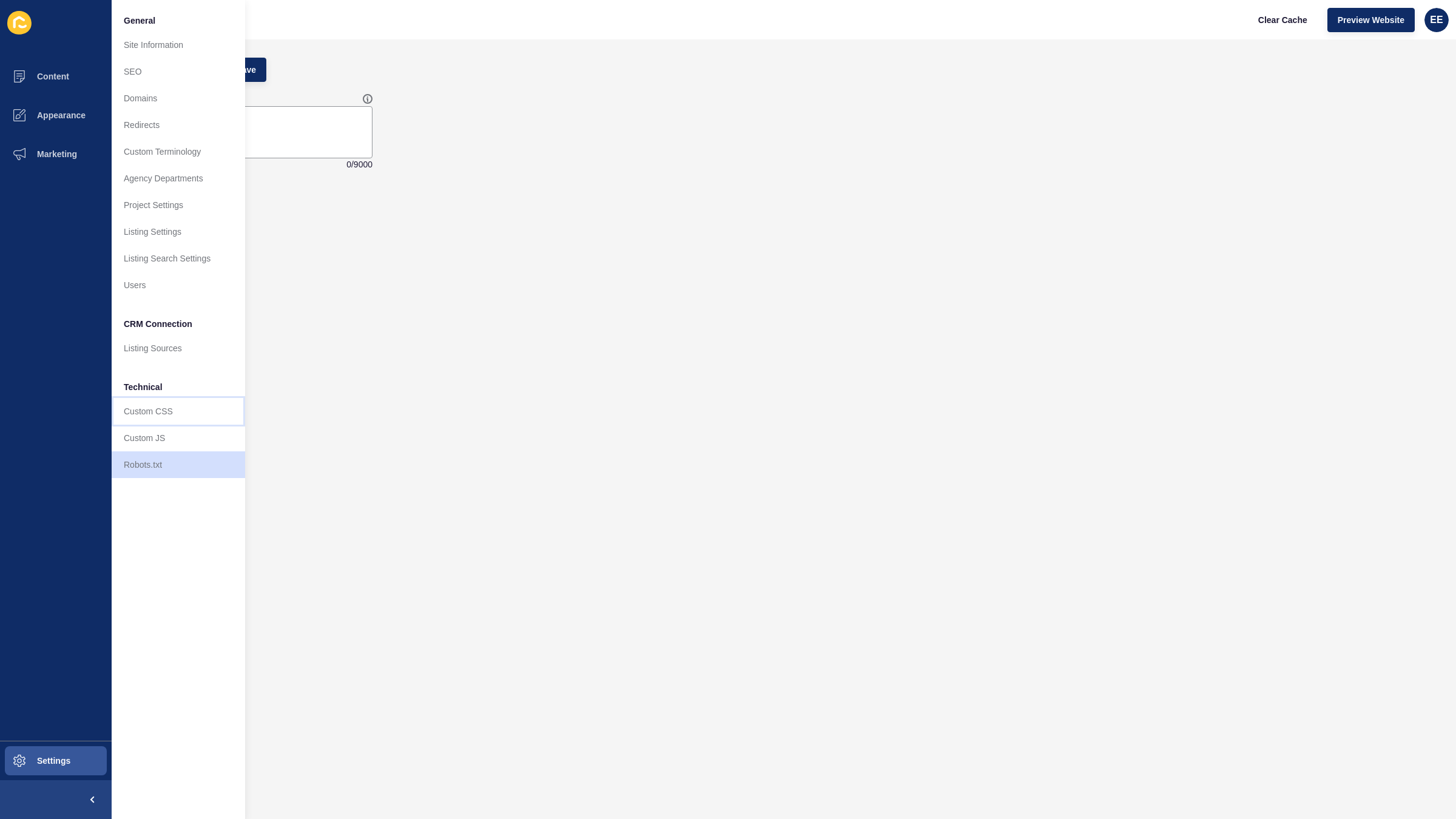 click on "Custom CSS" at bounding box center [178, 411] 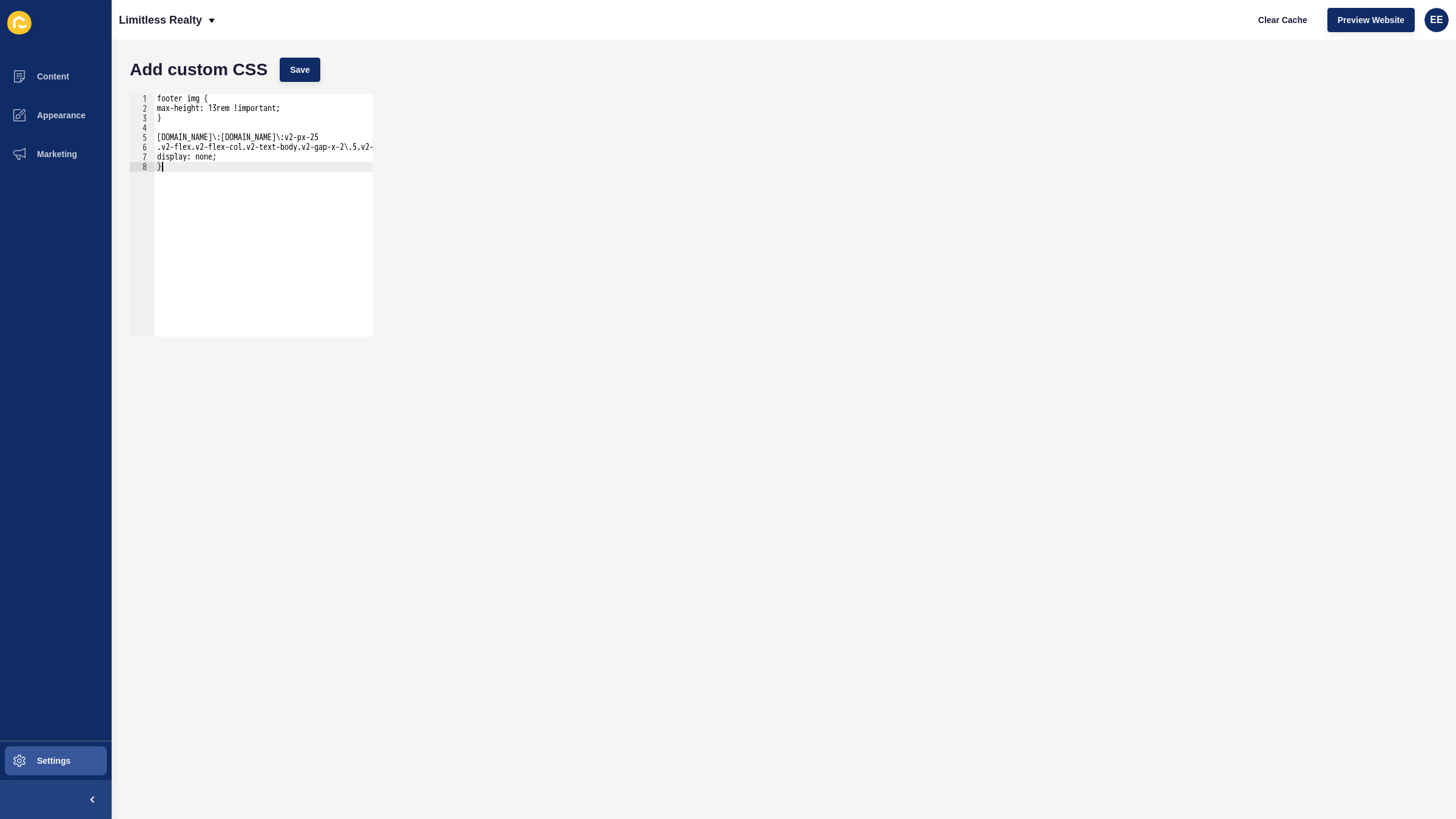 drag, startPoint x: 206, startPoint y: 164, endPoint x: 205, endPoint y: 125, distance: 39.01282 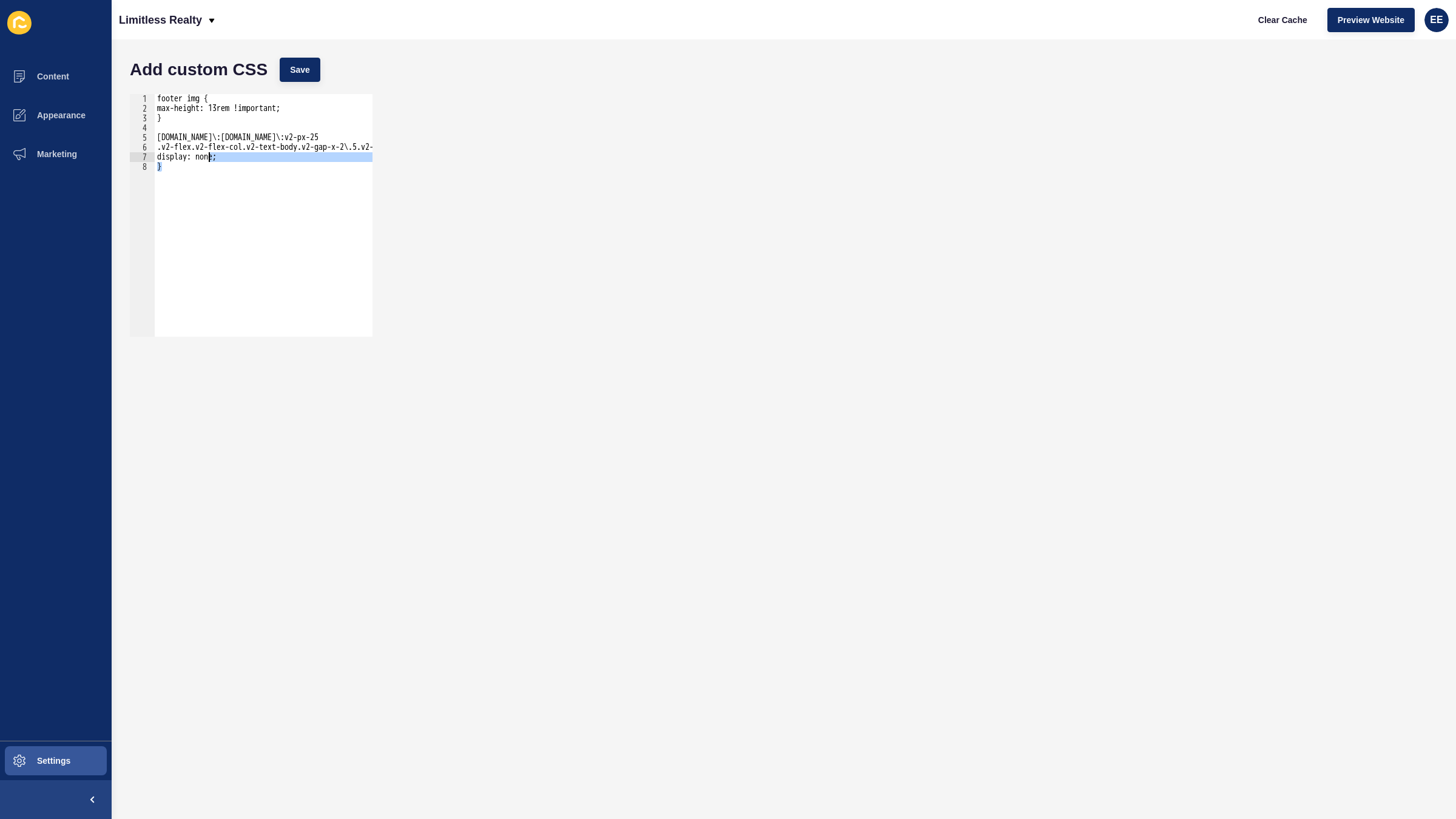click on "footer img { max-height: 13rem !important; } footer.siteloft-ucg.v2-relative.v2-flex.v2-flex-grow.v2-flex-col.v2-bg-primary-500.v2-text-secondary-500.v2-px-5.sm\:v2-px-10.lg\:v2-px-25 .v2-flex.v2-flex-col.v2-text-body.v2-gap-x-2\.5.v2-mb-2\.5.v2-whitespace-normal.v2-text-body-small.md\:v2-text-body { display: none; }" at bounding box center (479, 219) 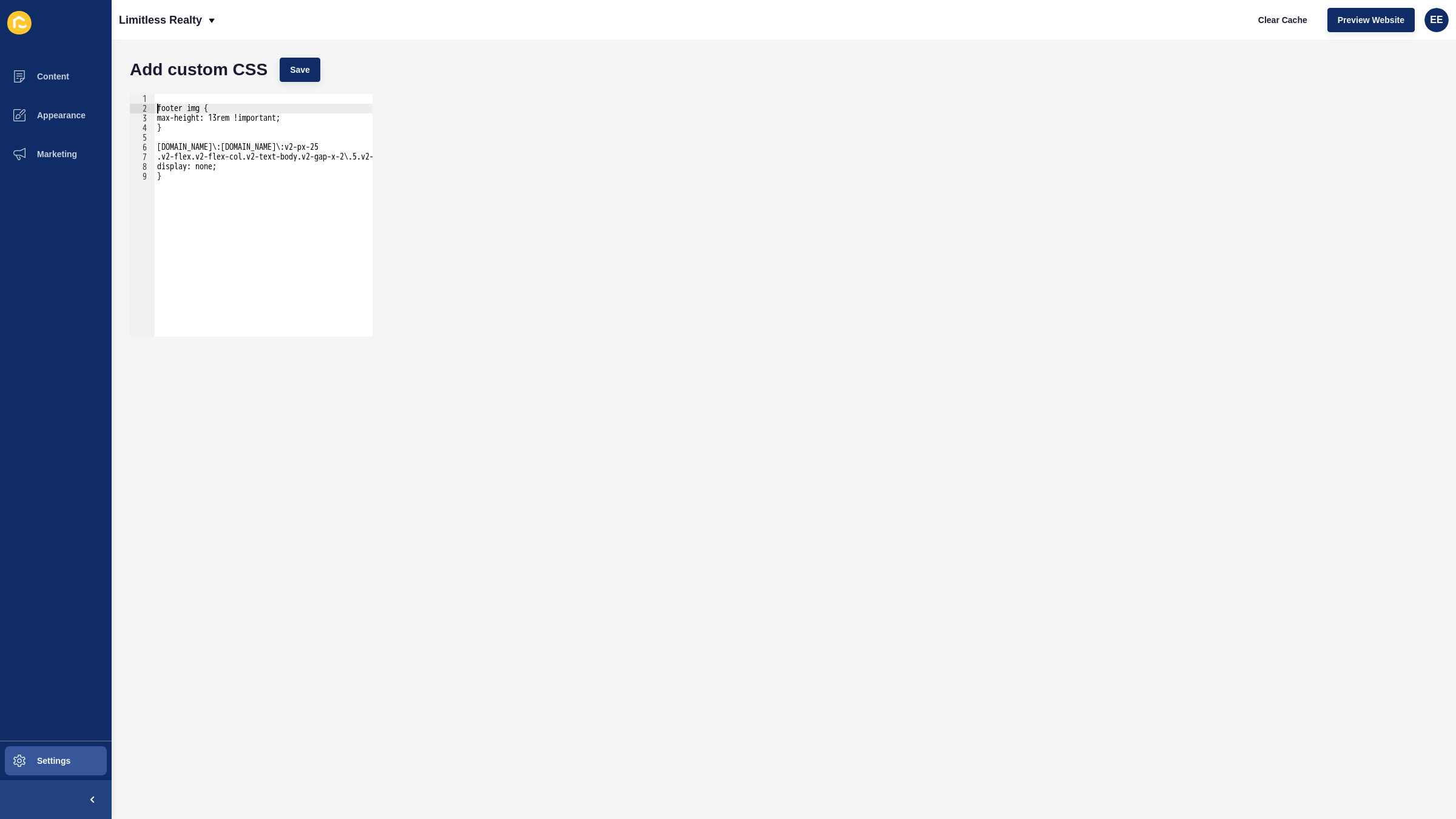 scroll, scrollTop: 0, scrollLeft: 1, axis: horizontal 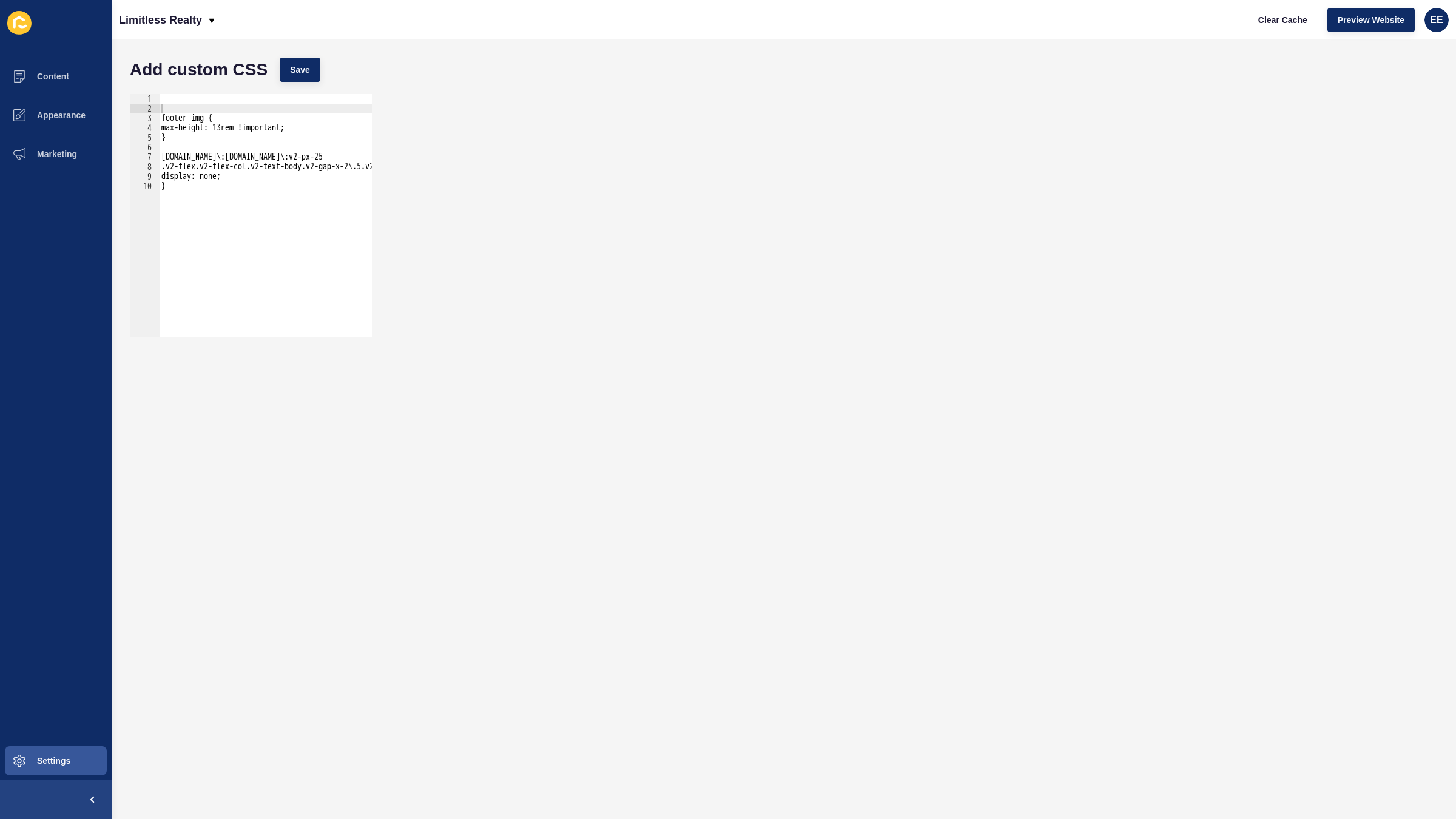 drag, startPoint x: 846, startPoint y: 117, endPoint x: 841, endPoint y: 15, distance: 102.1225 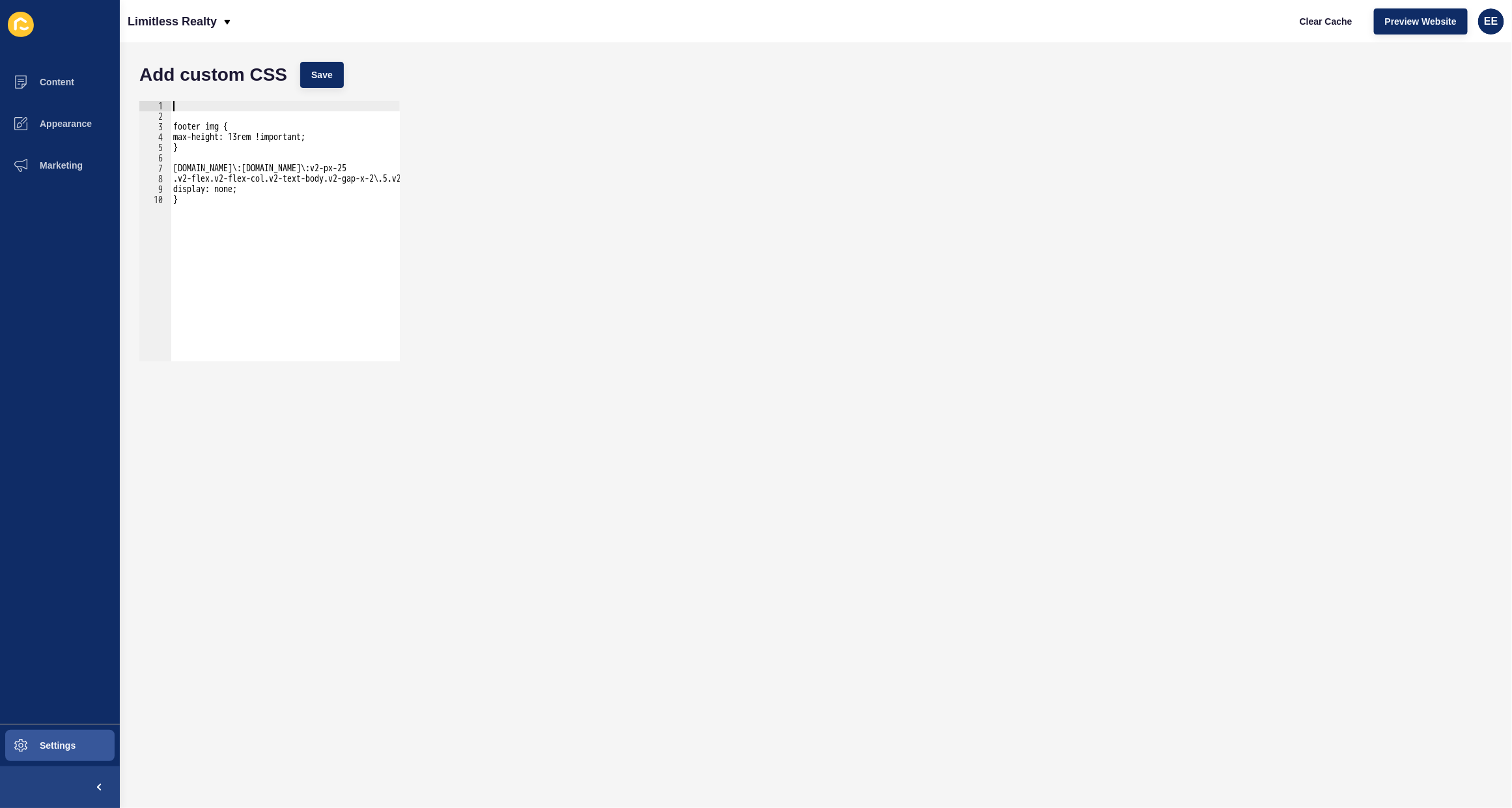 click on "footer img { max-height: 13rem !important; } footer.siteloft-ucg.v2-relative.v2-flex.v2-flex-grow.v2-flex-col.v2-bg-primary-500.v2-text-secondary-500.v2-px-5.sm\:v2-px-10.lg\:v2-px-25 .v2-flex.v2-flex-col.v2-text-body.v2-gap-x-2\.5.v2-mb-2\.5.v2-whitespace-normal.v2-text-body-small.md\:v2-text-body { display: none; }" at bounding box center (519, 235) 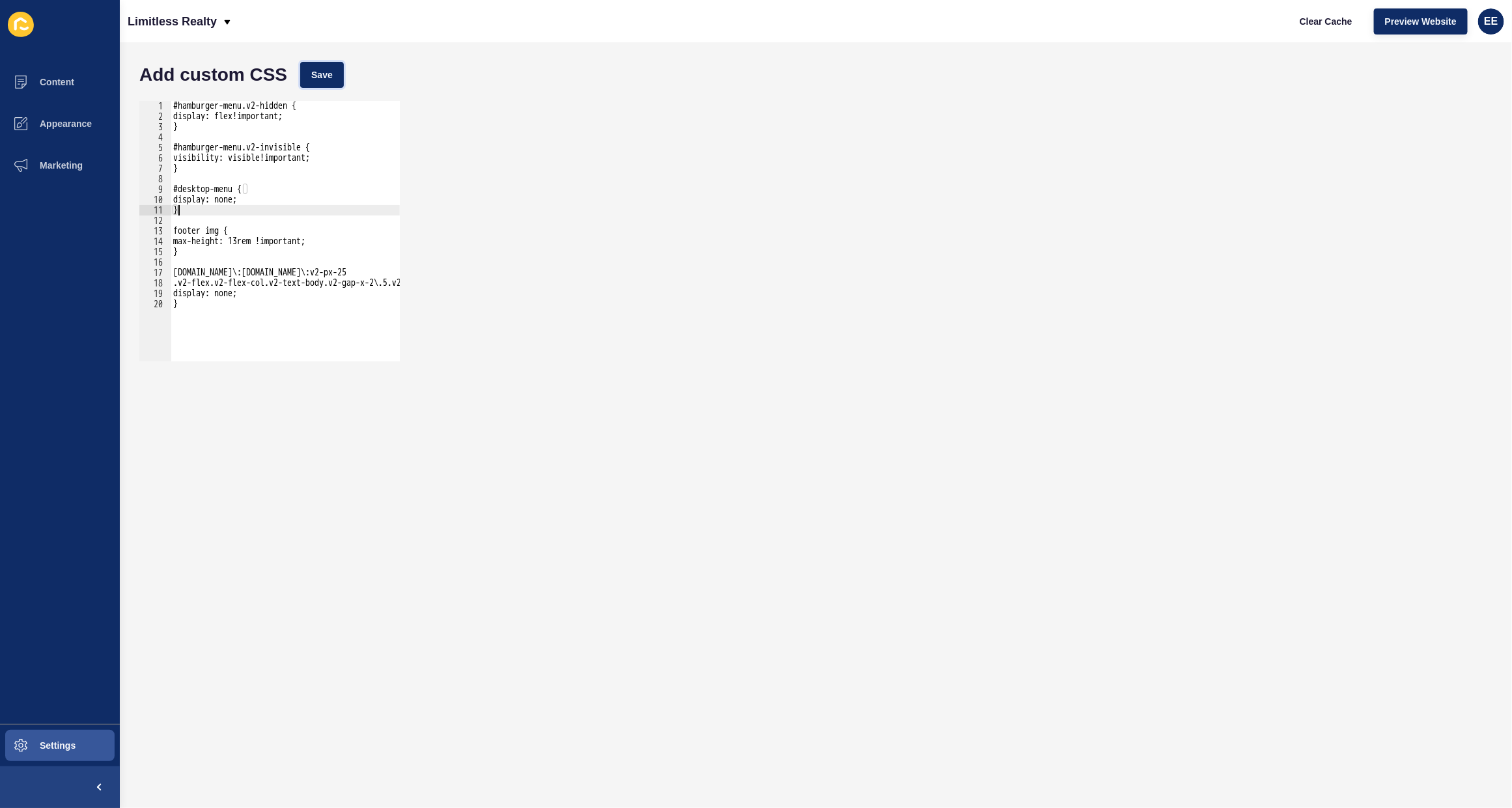 click on "Save" at bounding box center [322, 75] 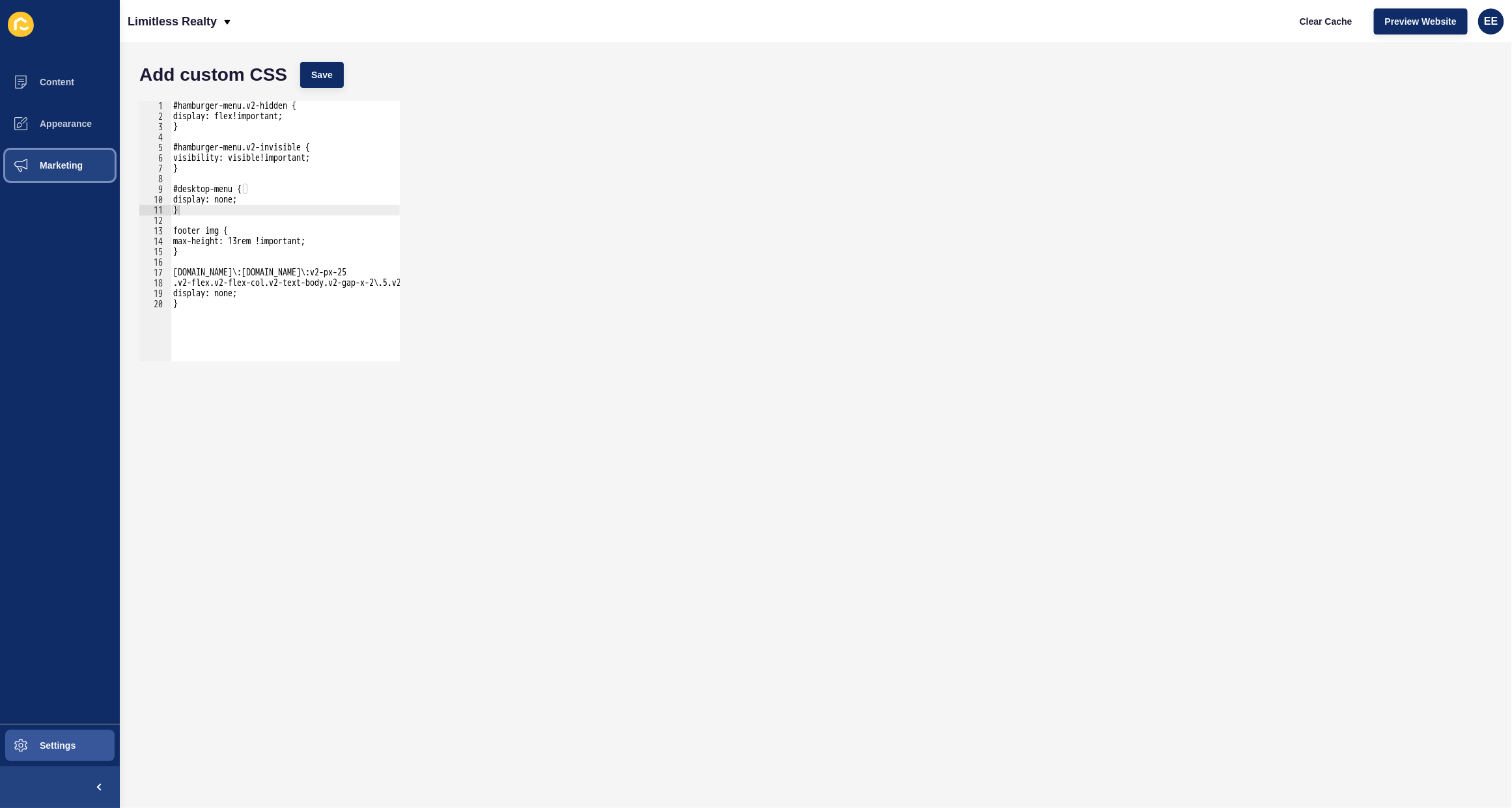 click on "Marketing" at bounding box center [40, 165] 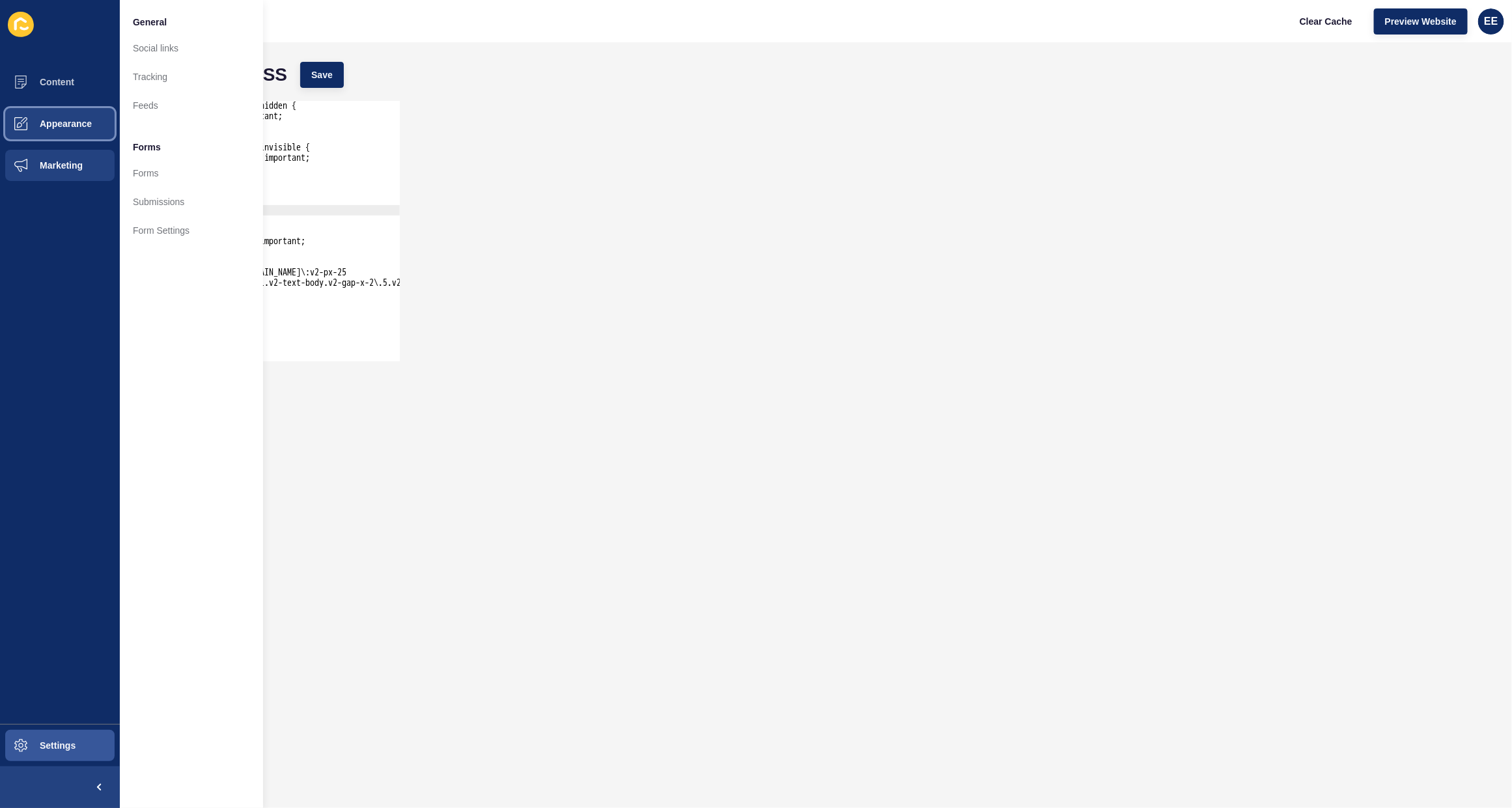 drag, startPoint x: 72, startPoint y: 120, endPoint x: 112, endPoint y: 117, distance: 40.112342 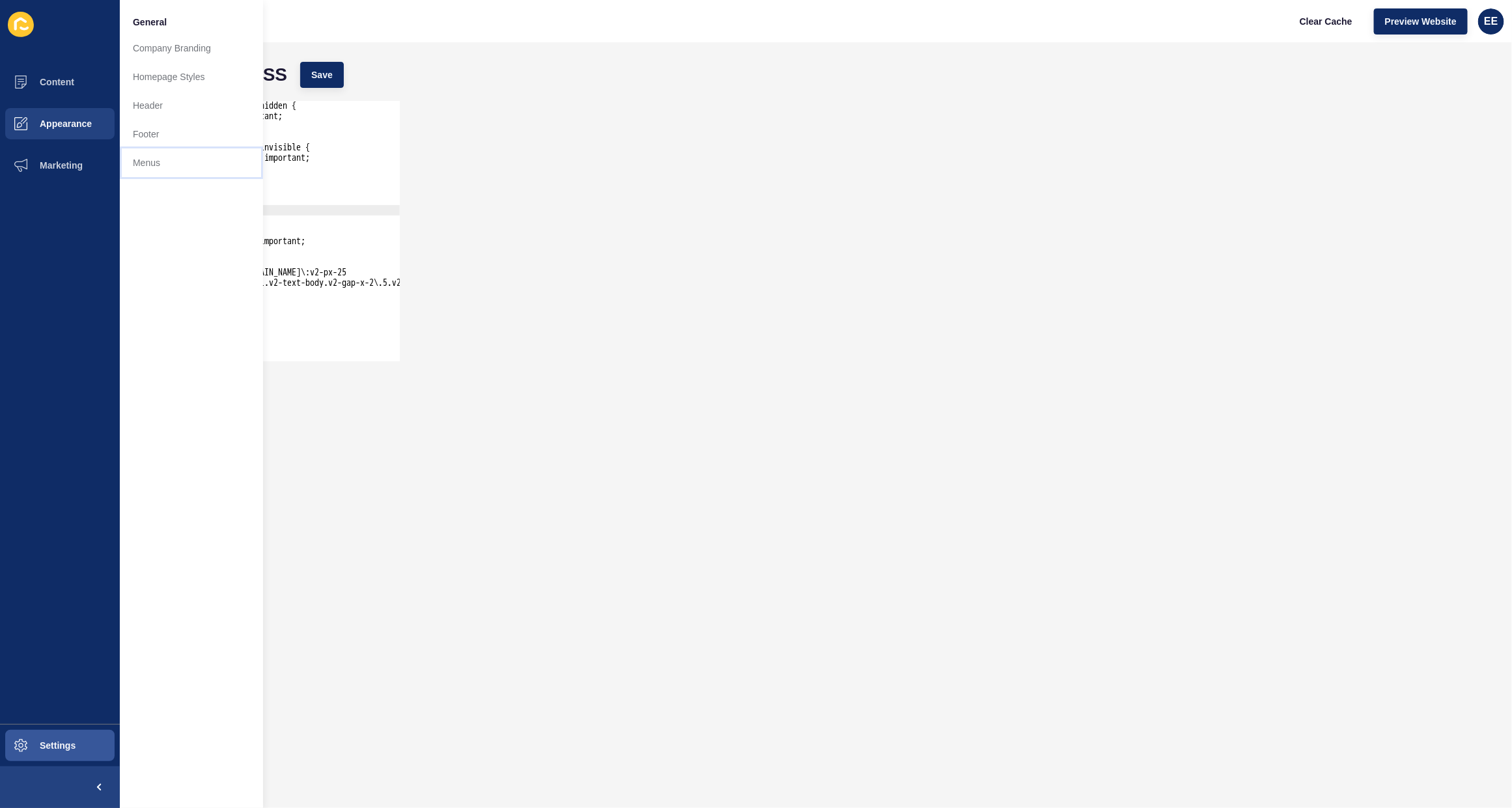 click on "Menus" at bounding box center (191, 163) 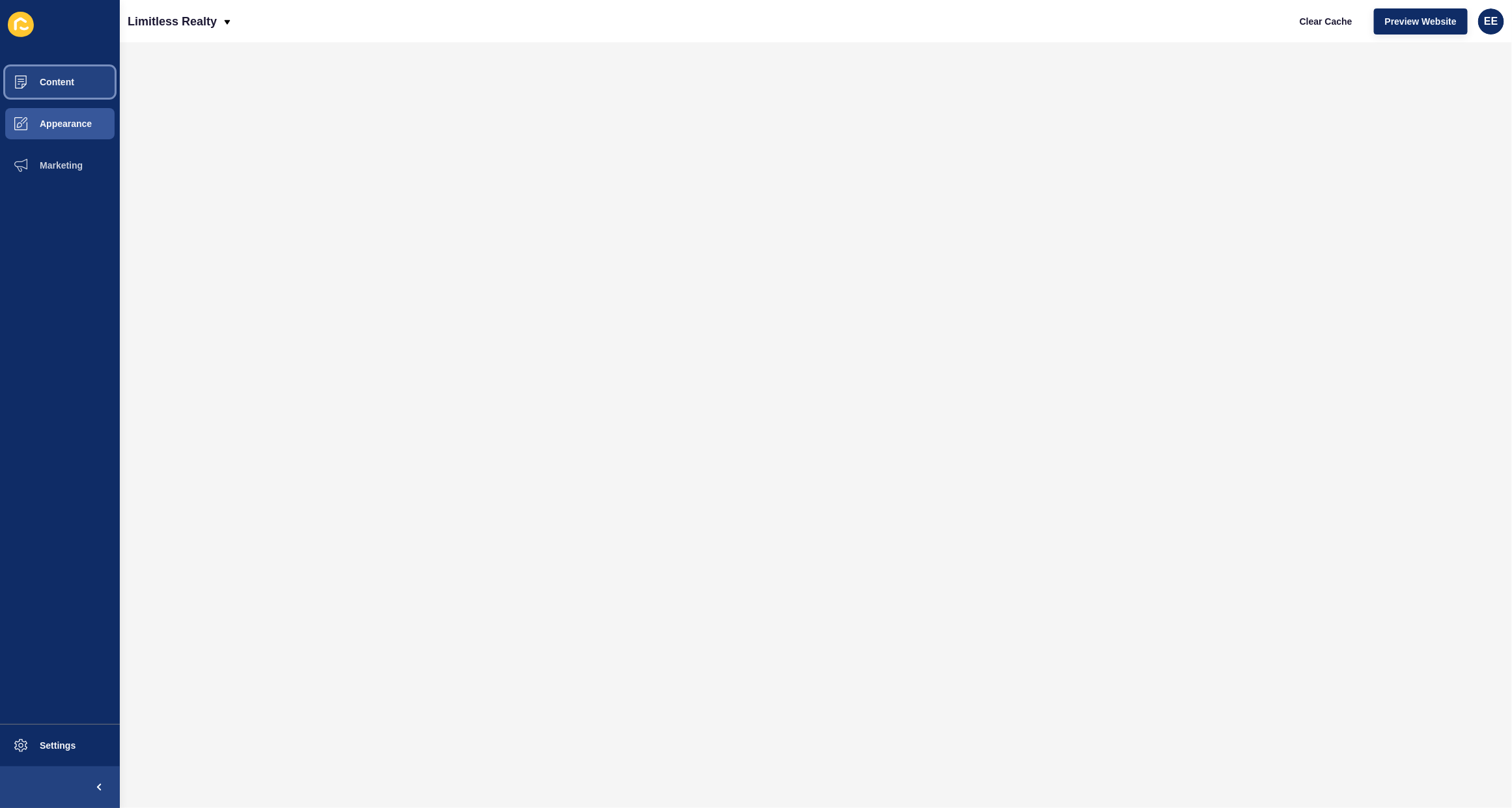 click on "Content" at bounding box center (36, 82) 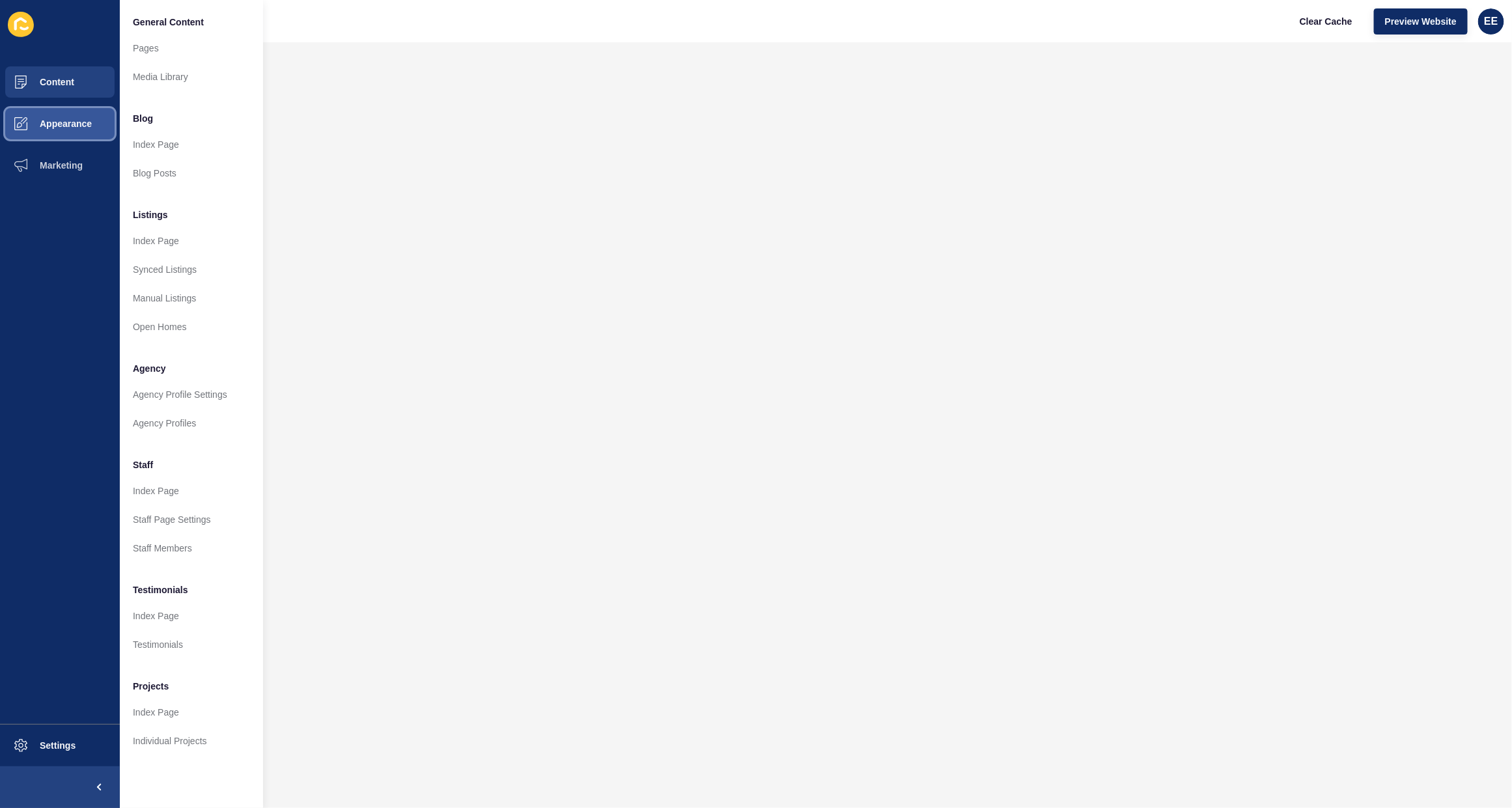 click on "Appearance" at bounding box center [45, 124] 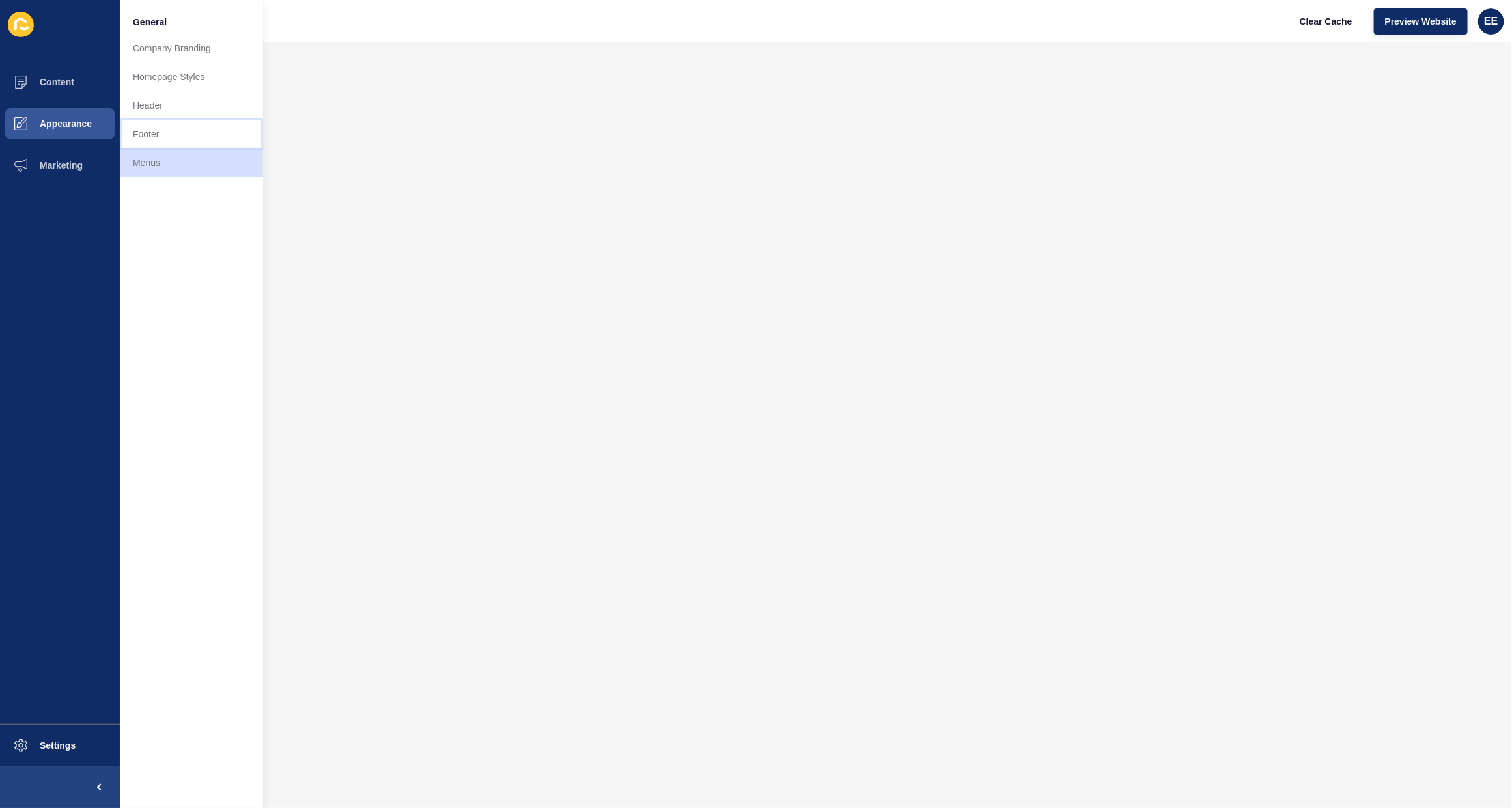 drag, startPoint x: 130, startPoint y: 132, endPoint x: 191, endPoint y: 152, distance: 64.19502 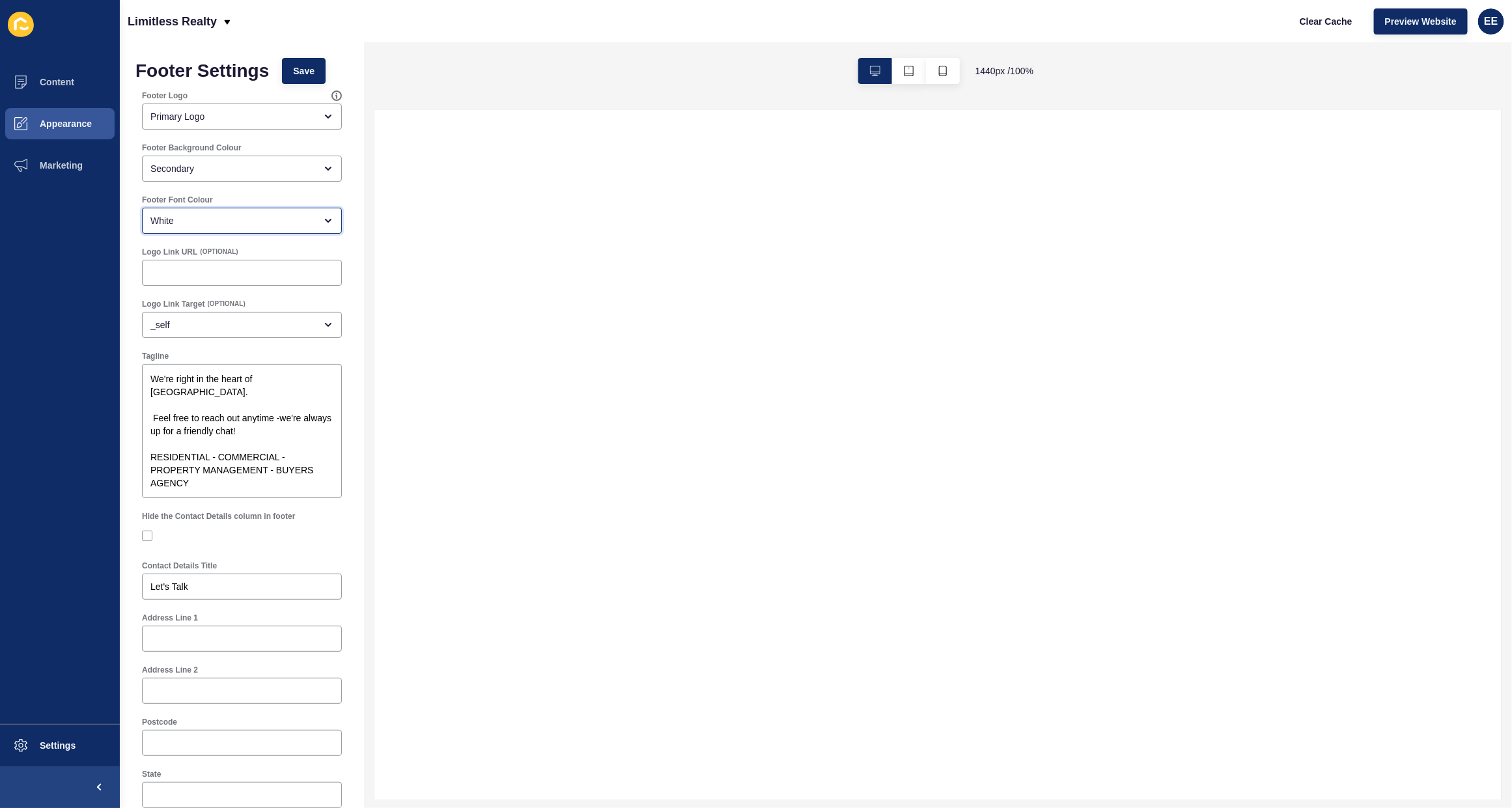 click at bounding box center (324, 221) 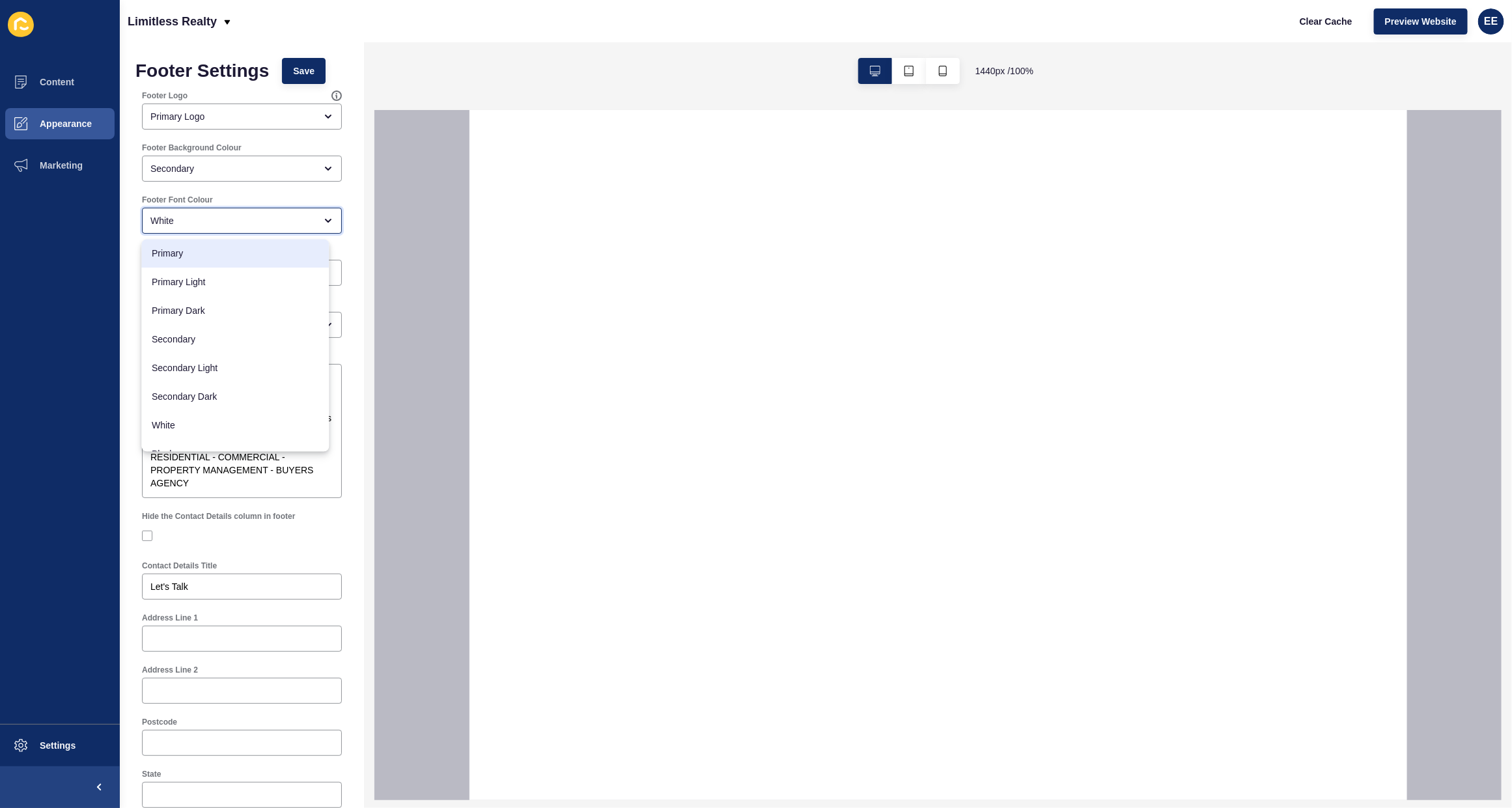 select 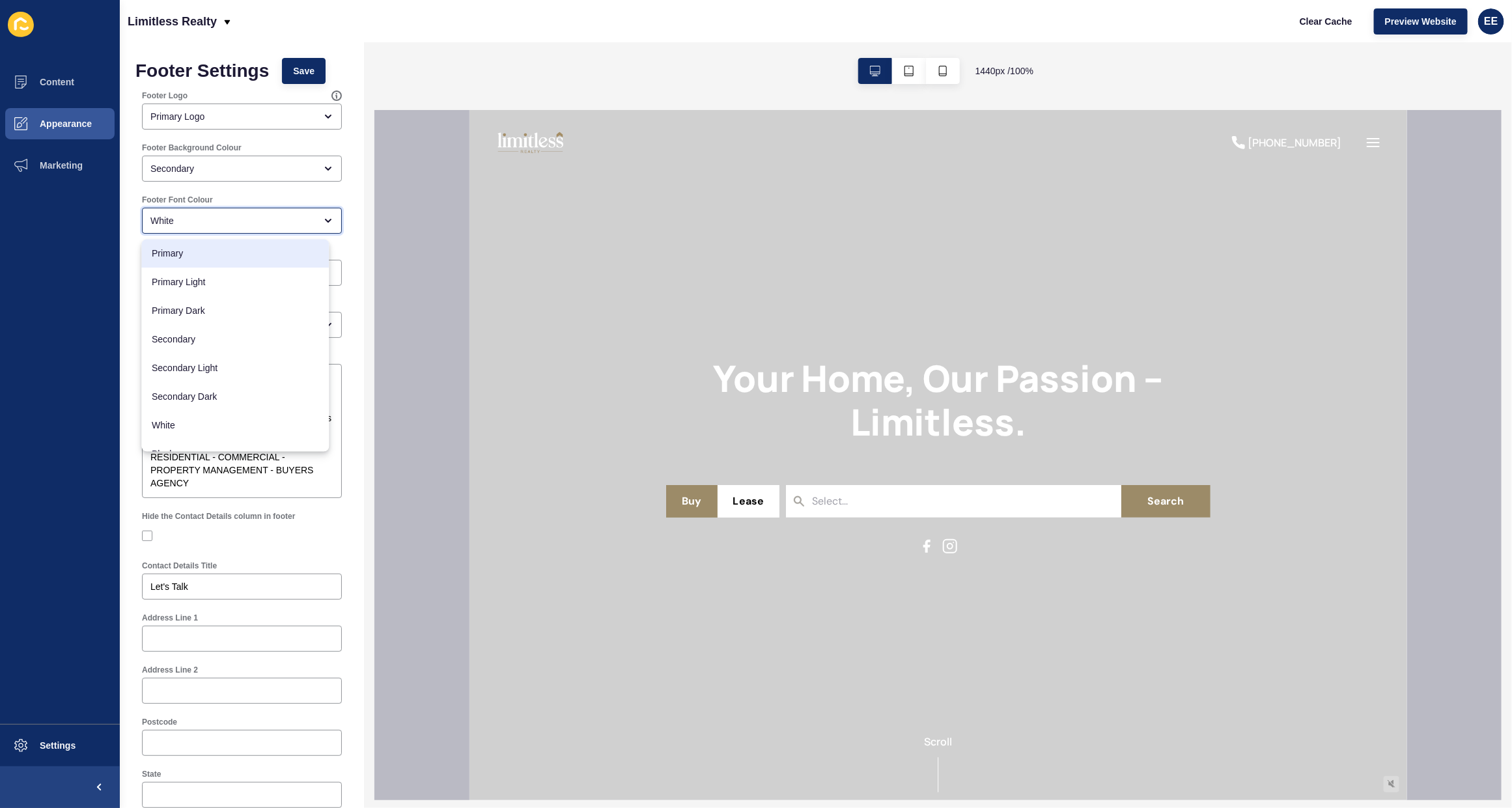 scroll, scrollTop: 0, scrollLeft: 0, axis: both 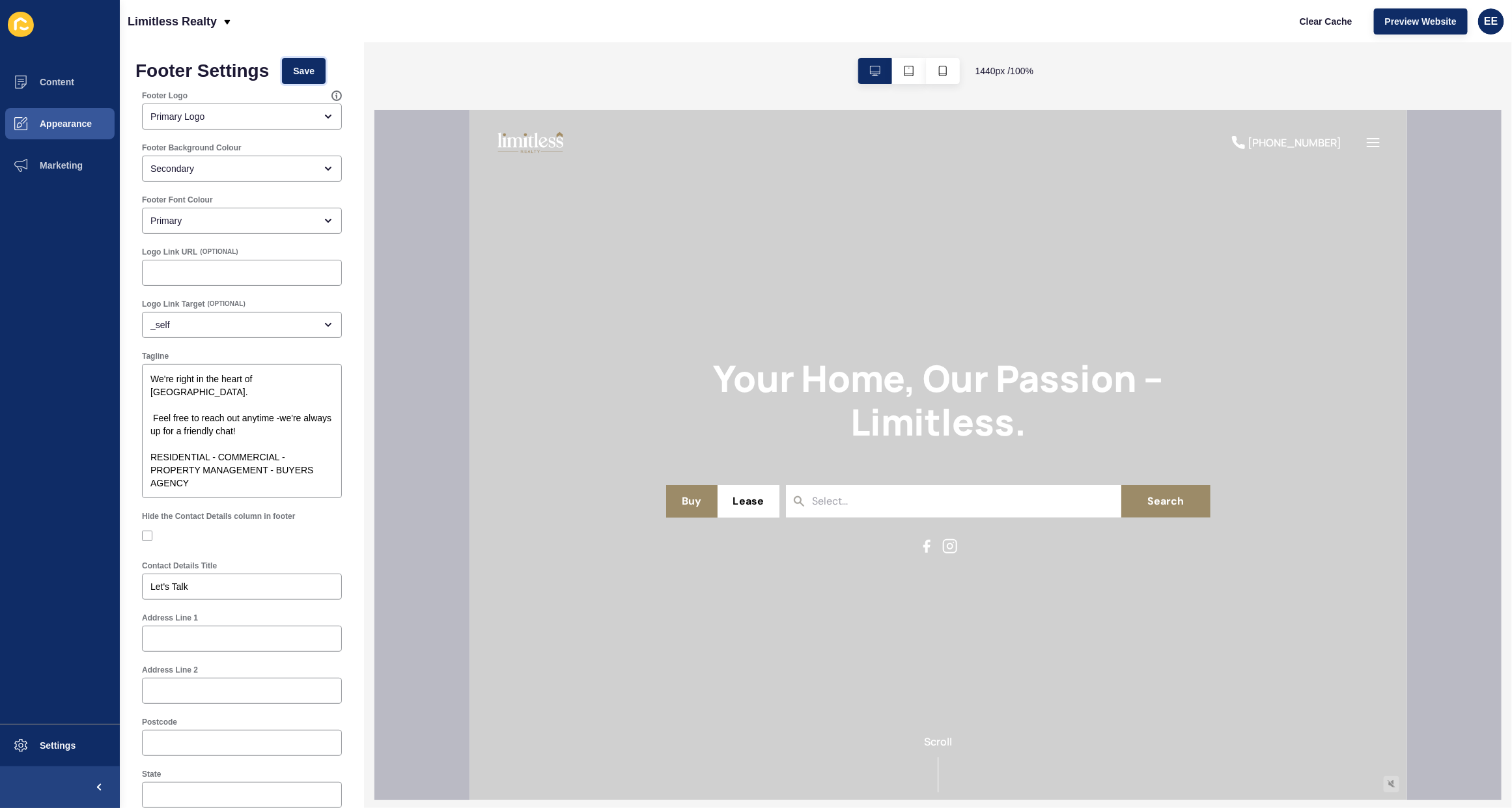 click on "Save" at bounding box center (303, 71) 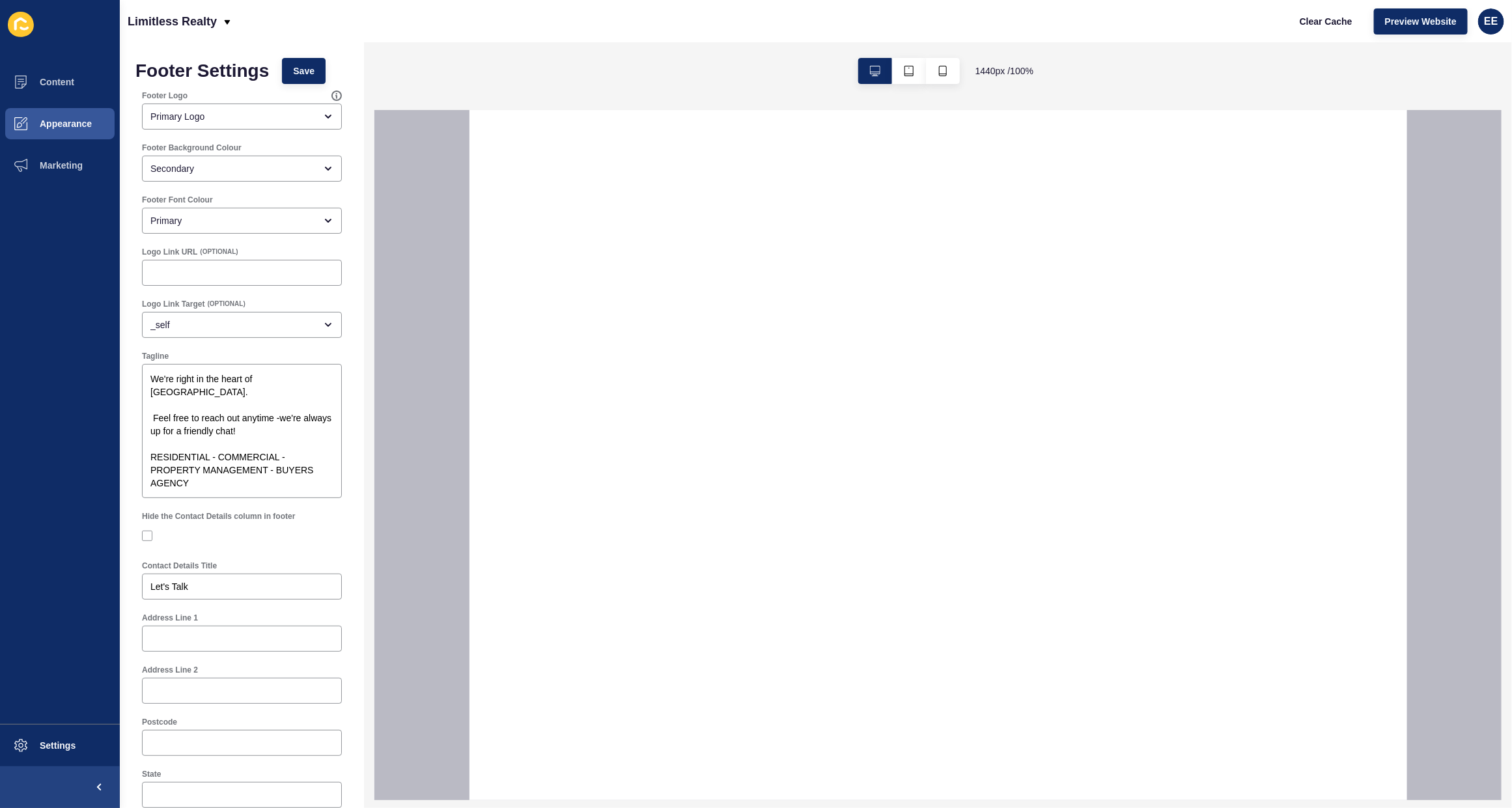 select 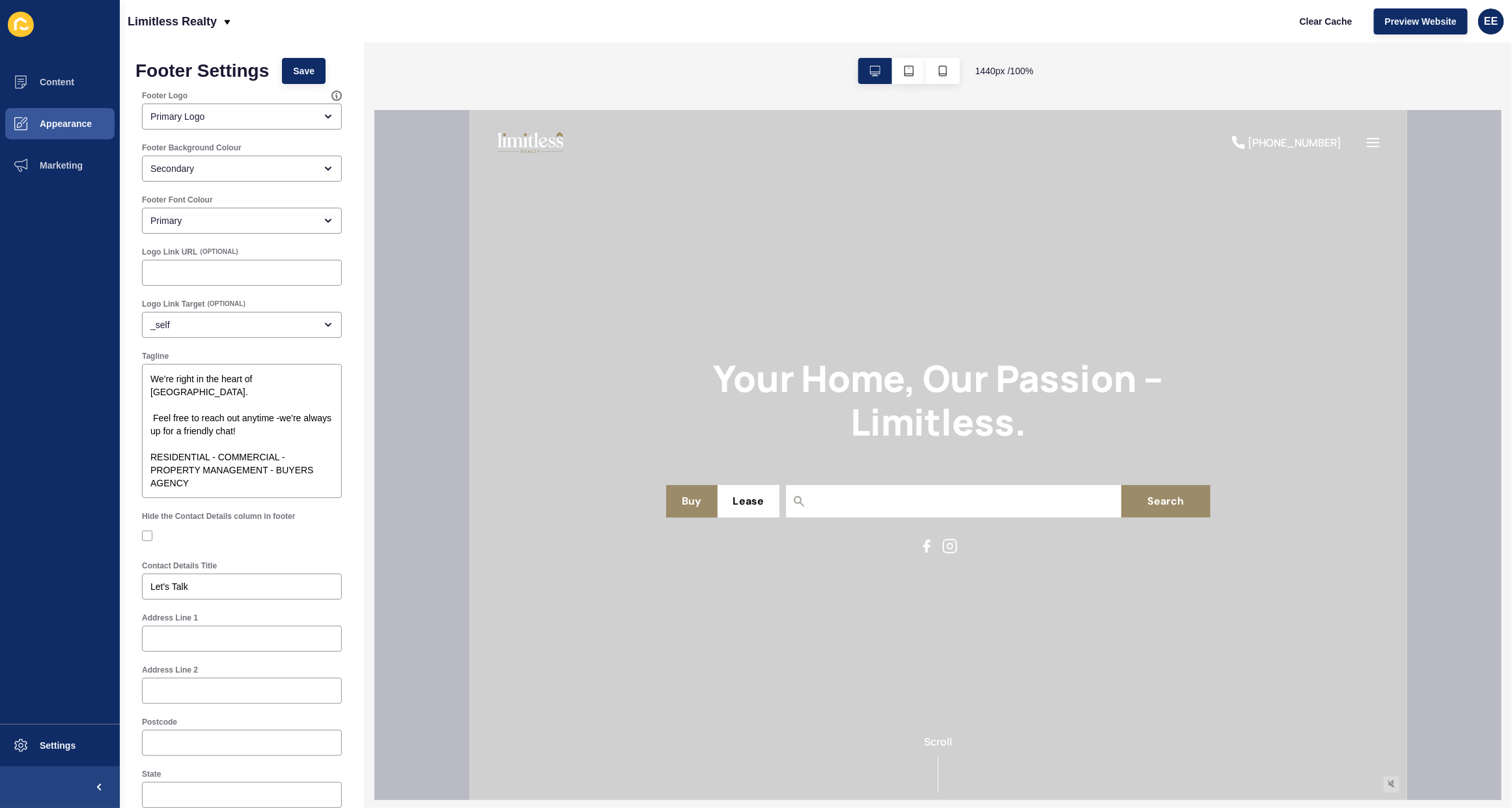 scroll, scrollTop: 0, scrollLeft: 0, axis: both 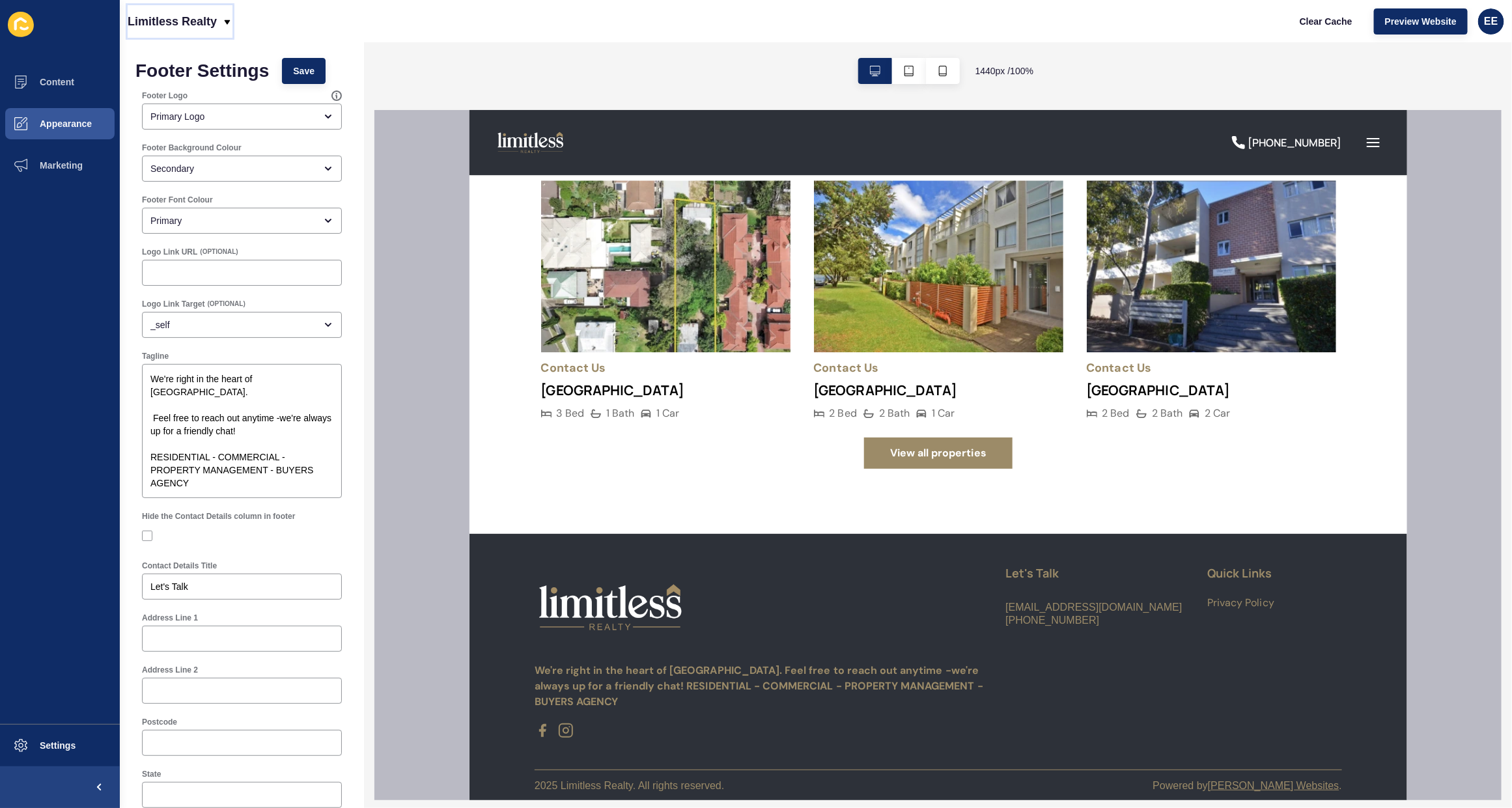 click on "Limitless Realty" at bounding box center (172, 21) 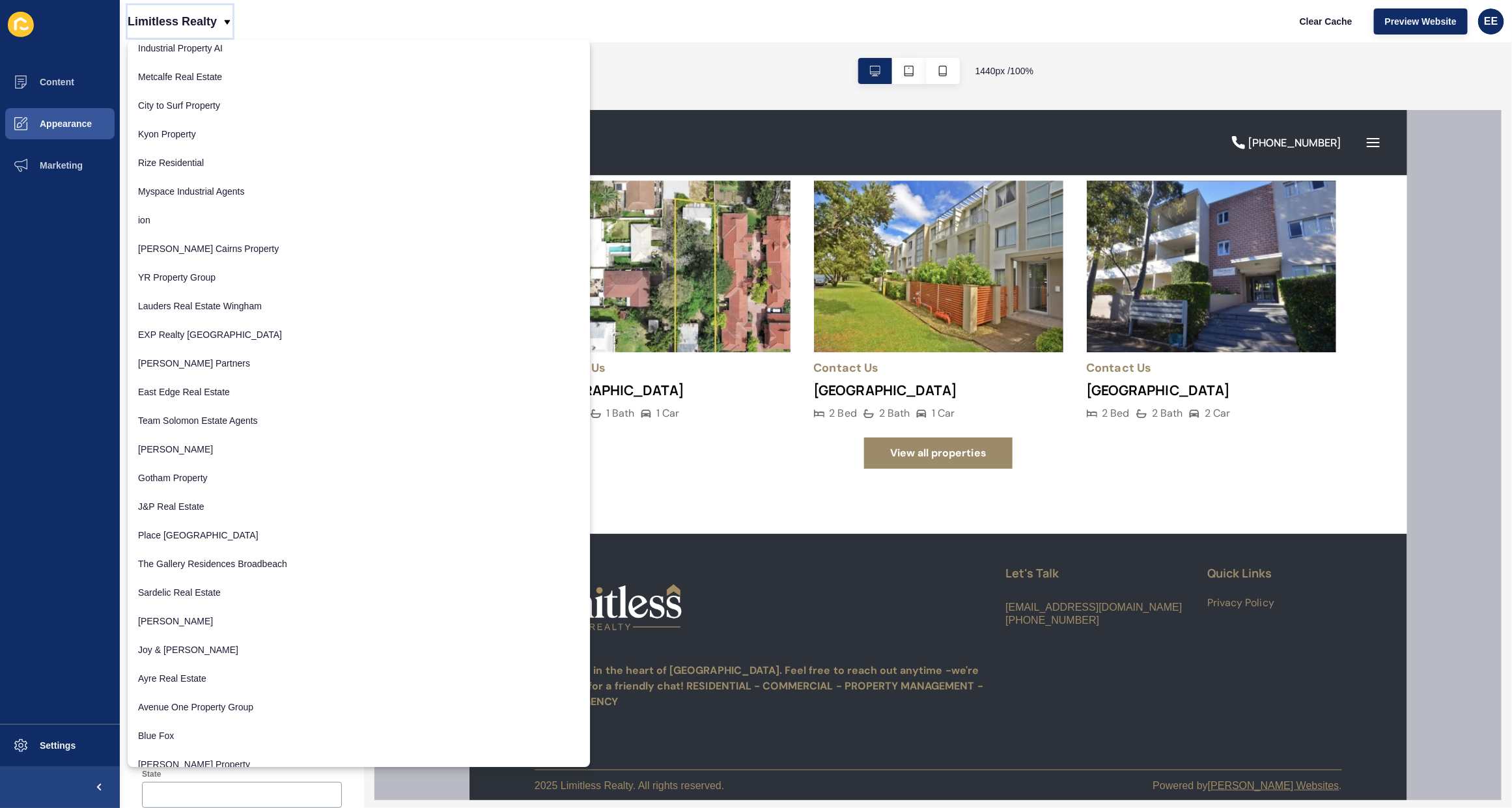 scroll, scrollTop: 407, scrollLeft: 0, axis: vertical 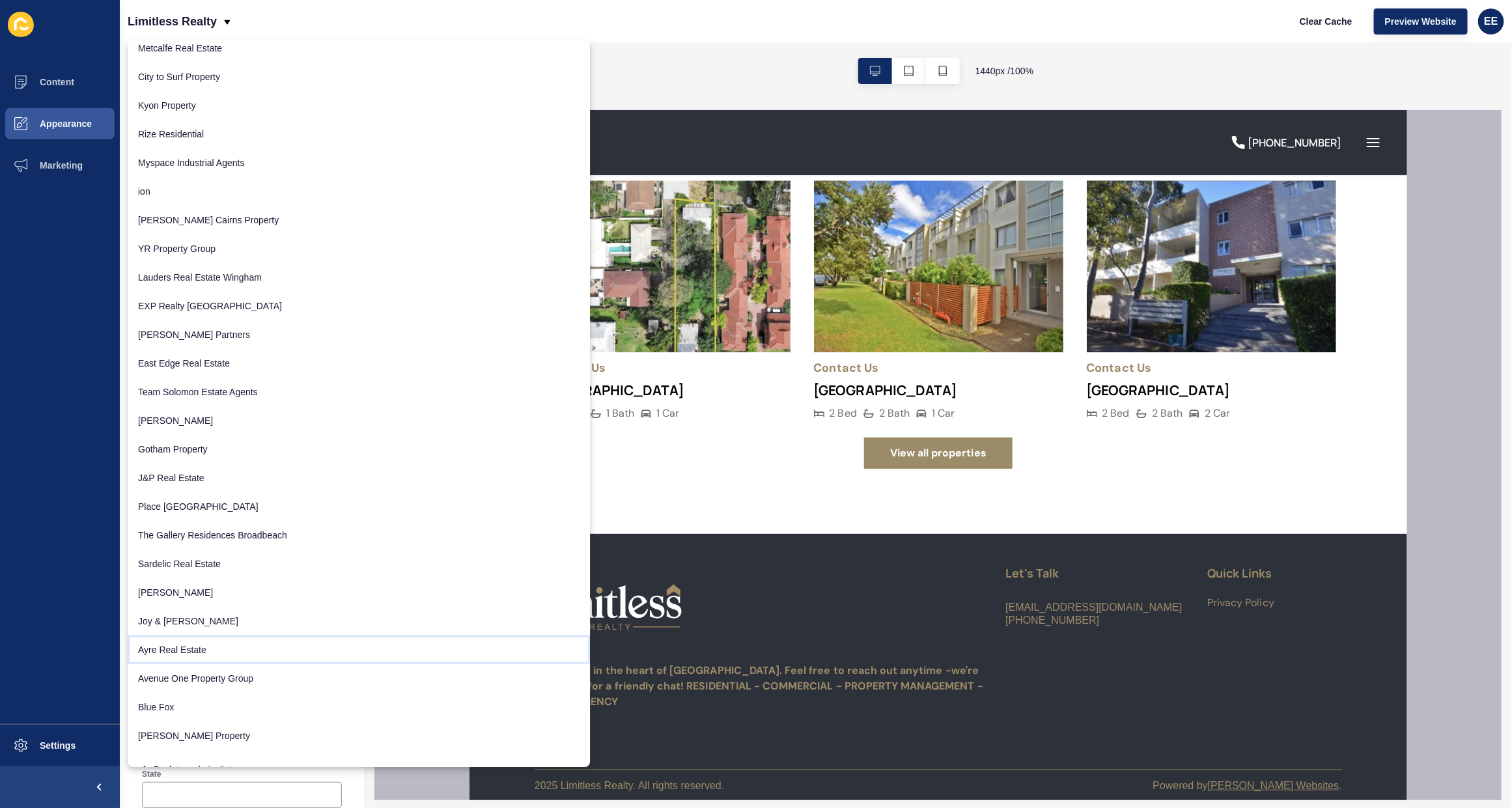 click on "Ayre Real Estate" at bounding box center [359, 650] 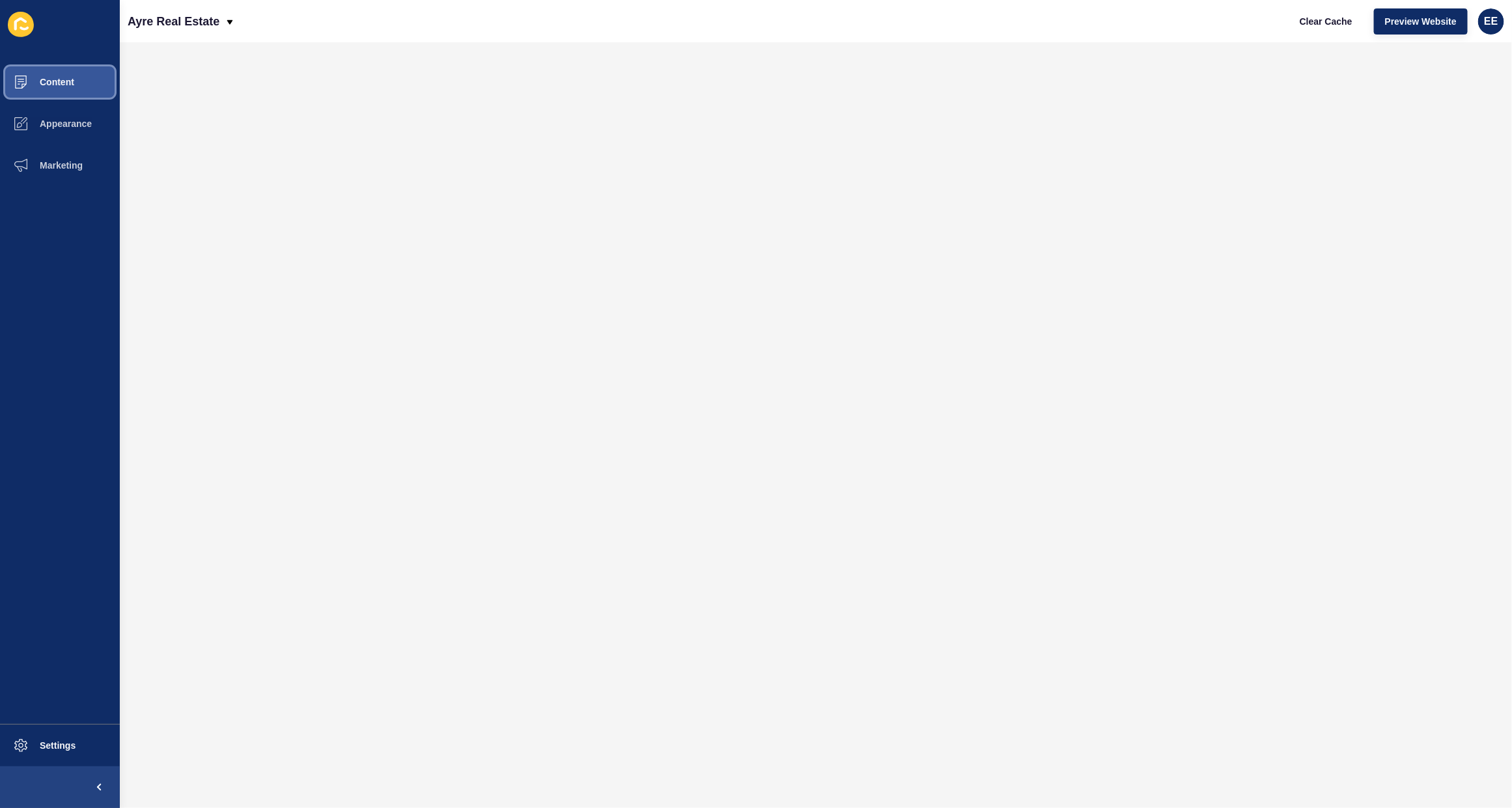 click on "Content" at bounding box center (60, 82) 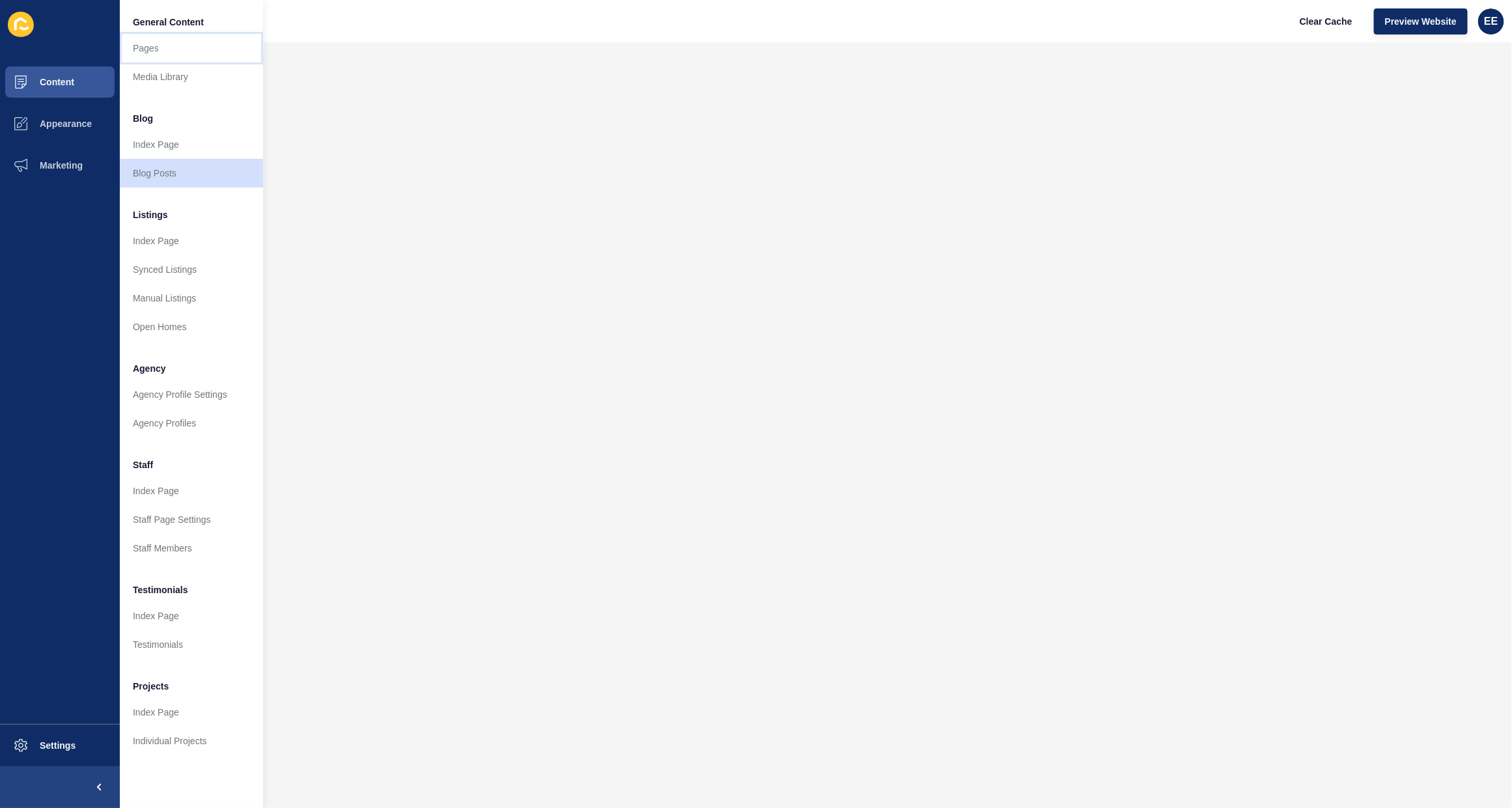 click on "Pages" at bounding box center [191, 48] 